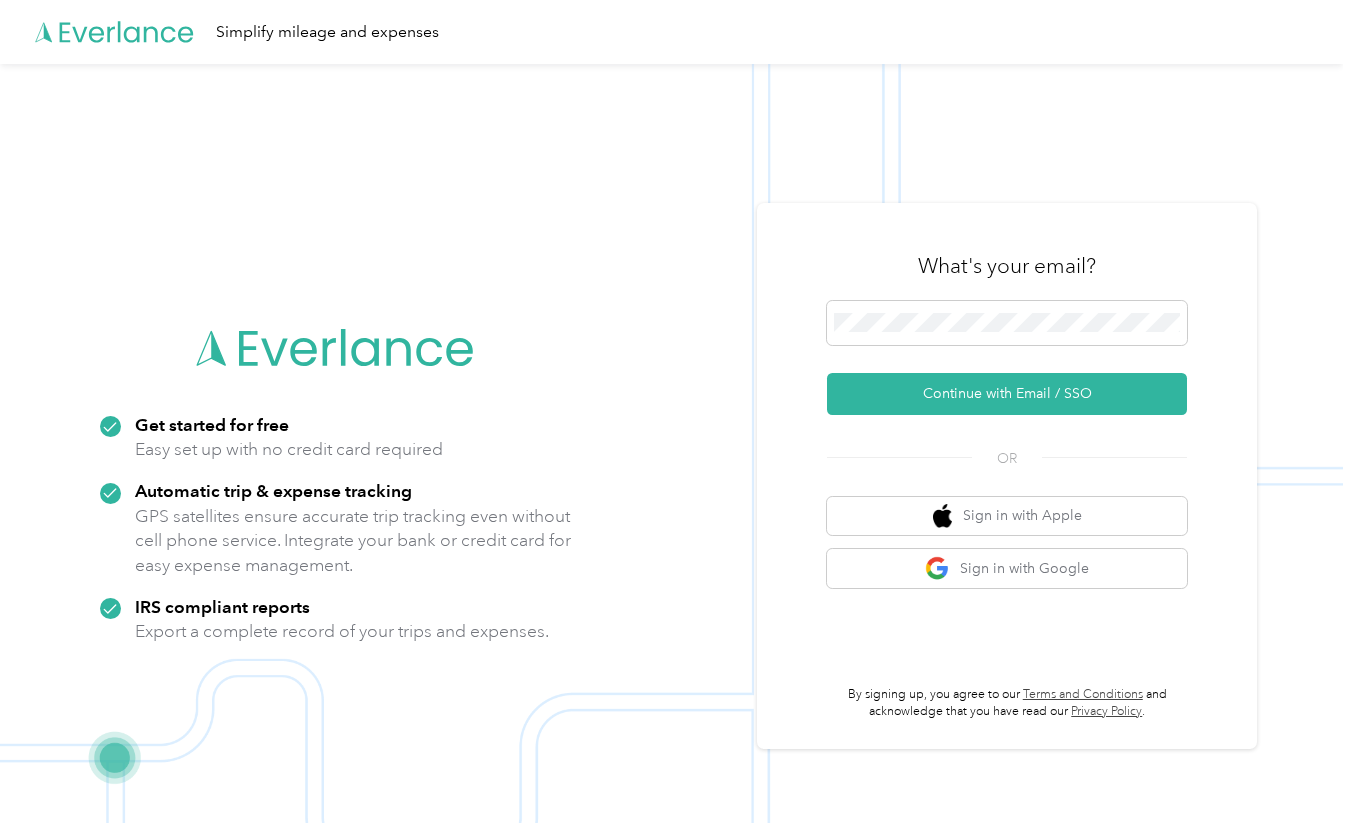 scroll, scrollTop: 0, scrollLeft: 0, axis: both 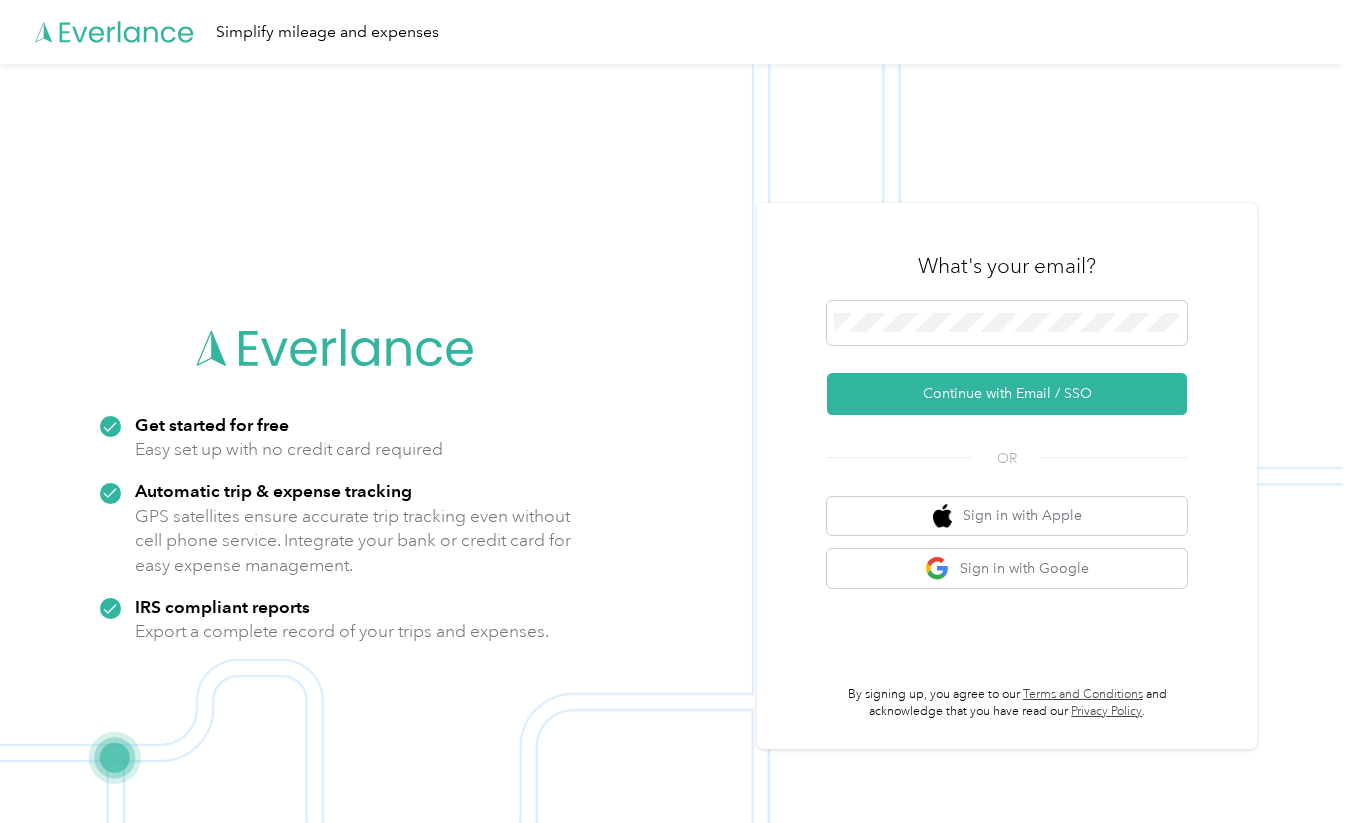 click at bounding box center (671, 475) 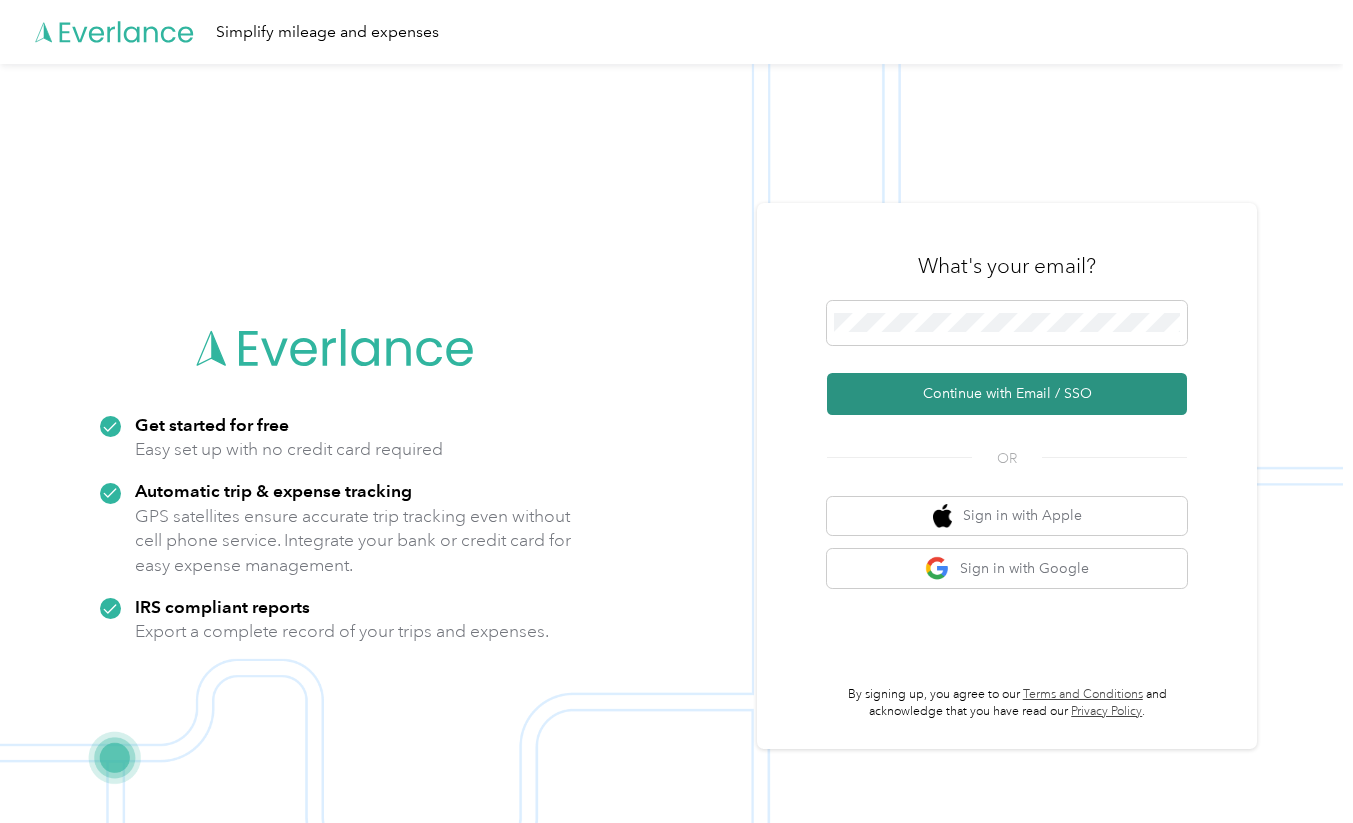 click on "Continue with Email / SSO" at bounding box center [1007, 394] 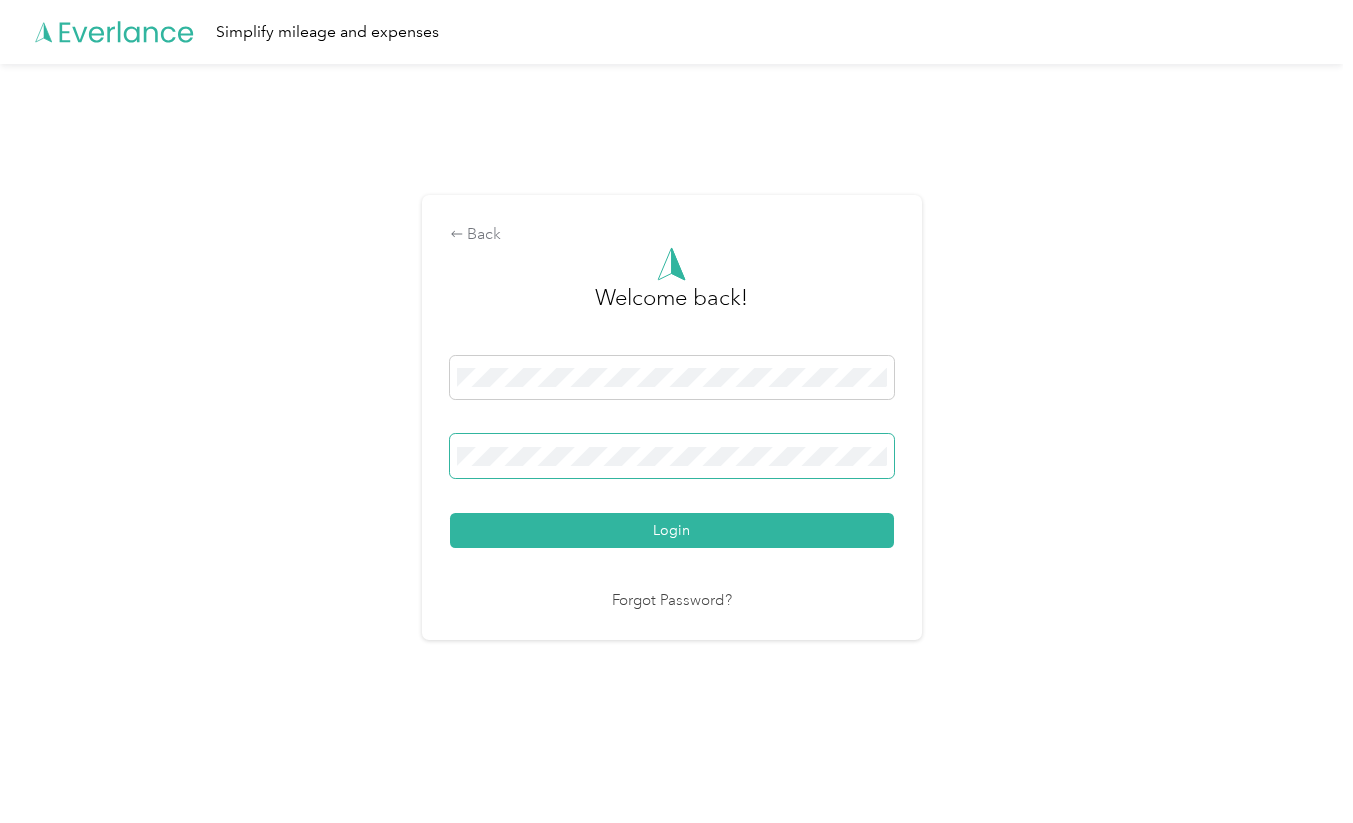 click on "Login" at bounding box center [672, 530] 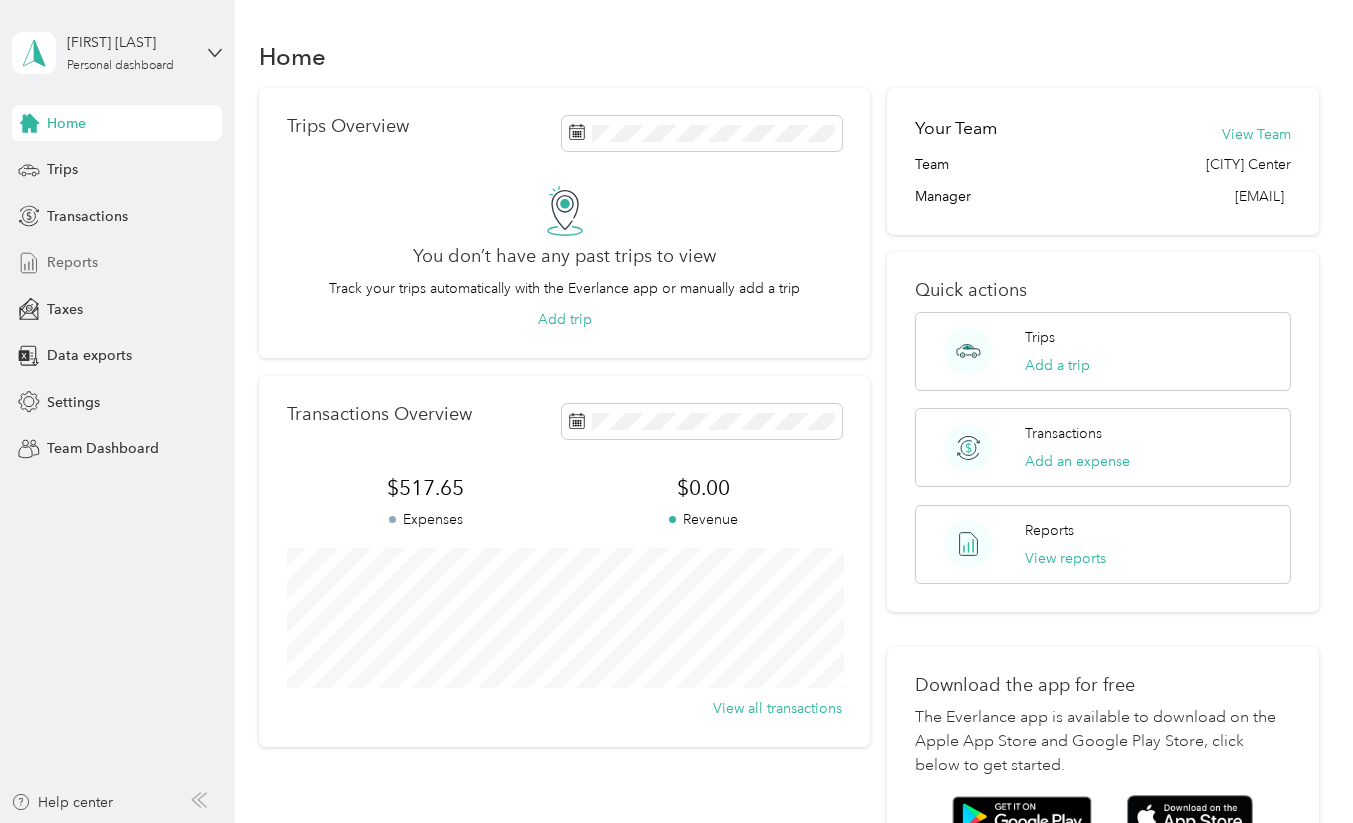 click on "Reports" at bounding box center [72, 262] 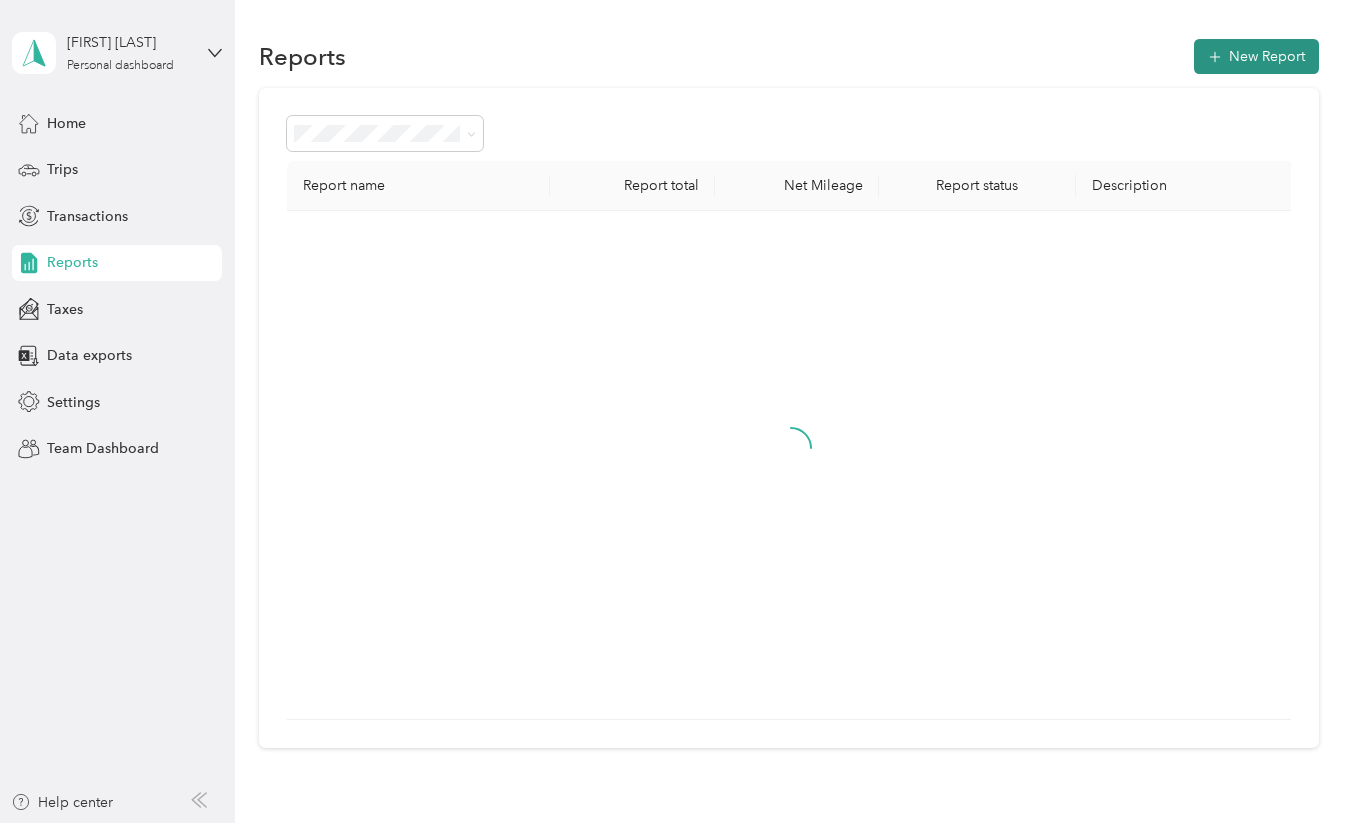 click on "New Report" at bounding box center [1256, 56] 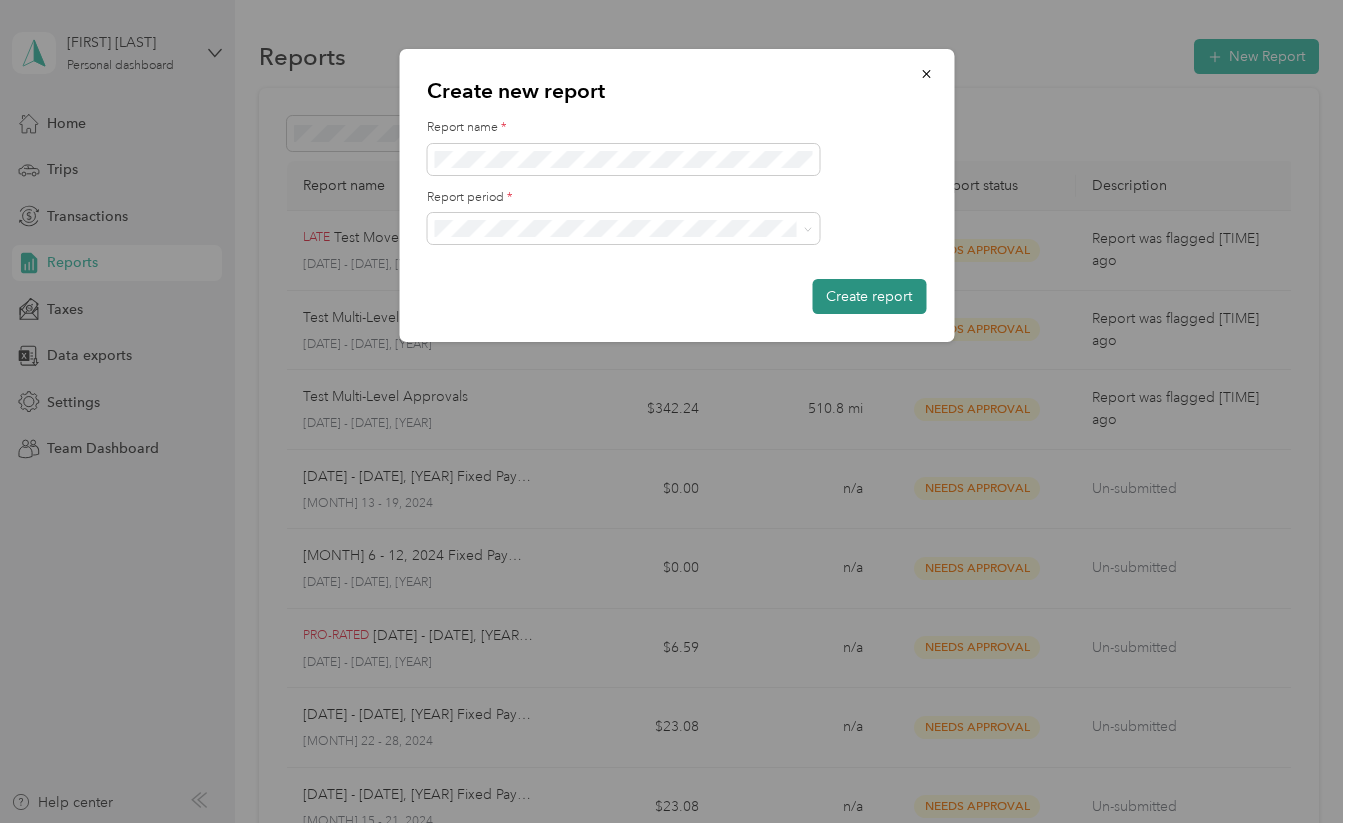 click on "Create report" at bounding box center [869, 296] 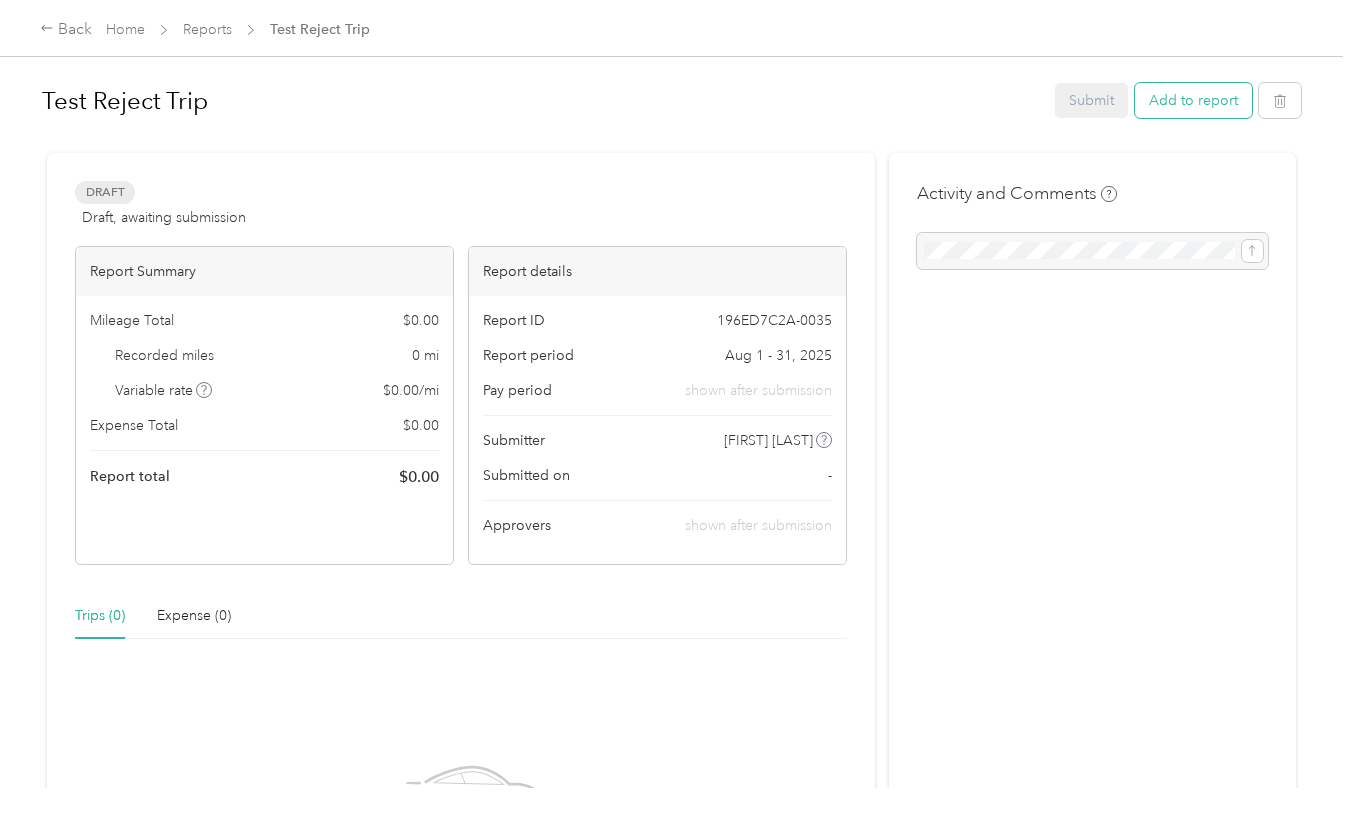 click on "Add to report" at bounding box center (1193, 100) 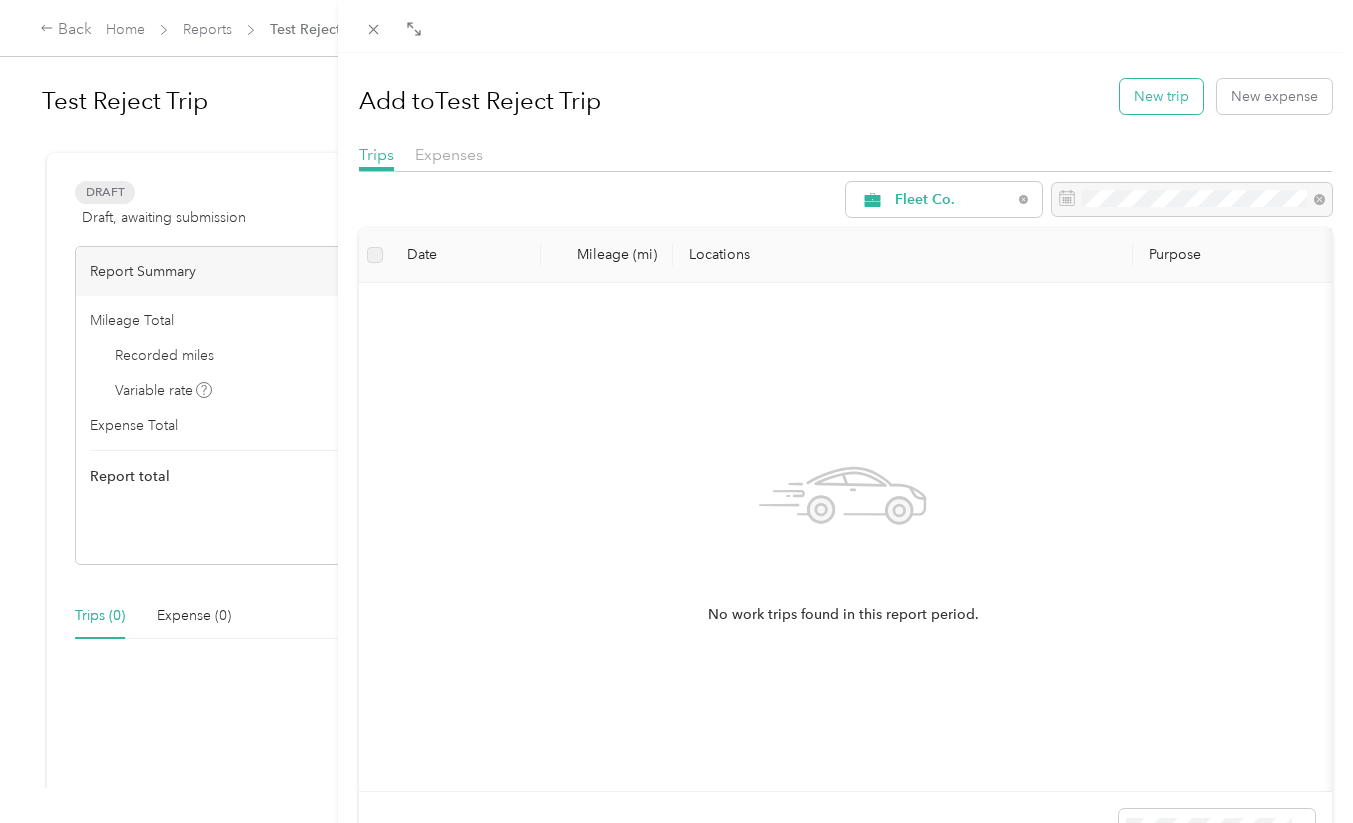 click on "New trip" at bounding box center (1161, 96) 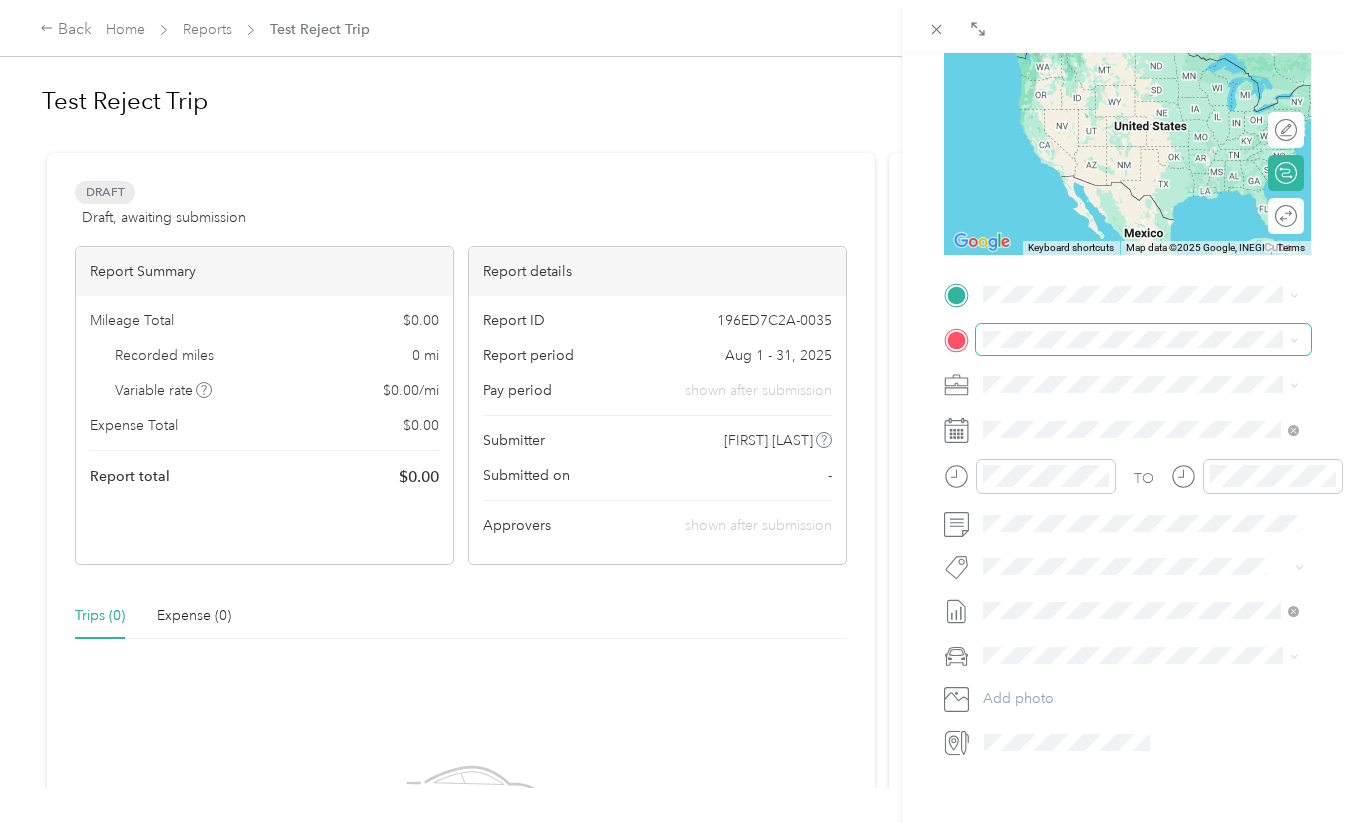 scroll, scrollTop: 242, scrollLeft: 0, axis: vertical 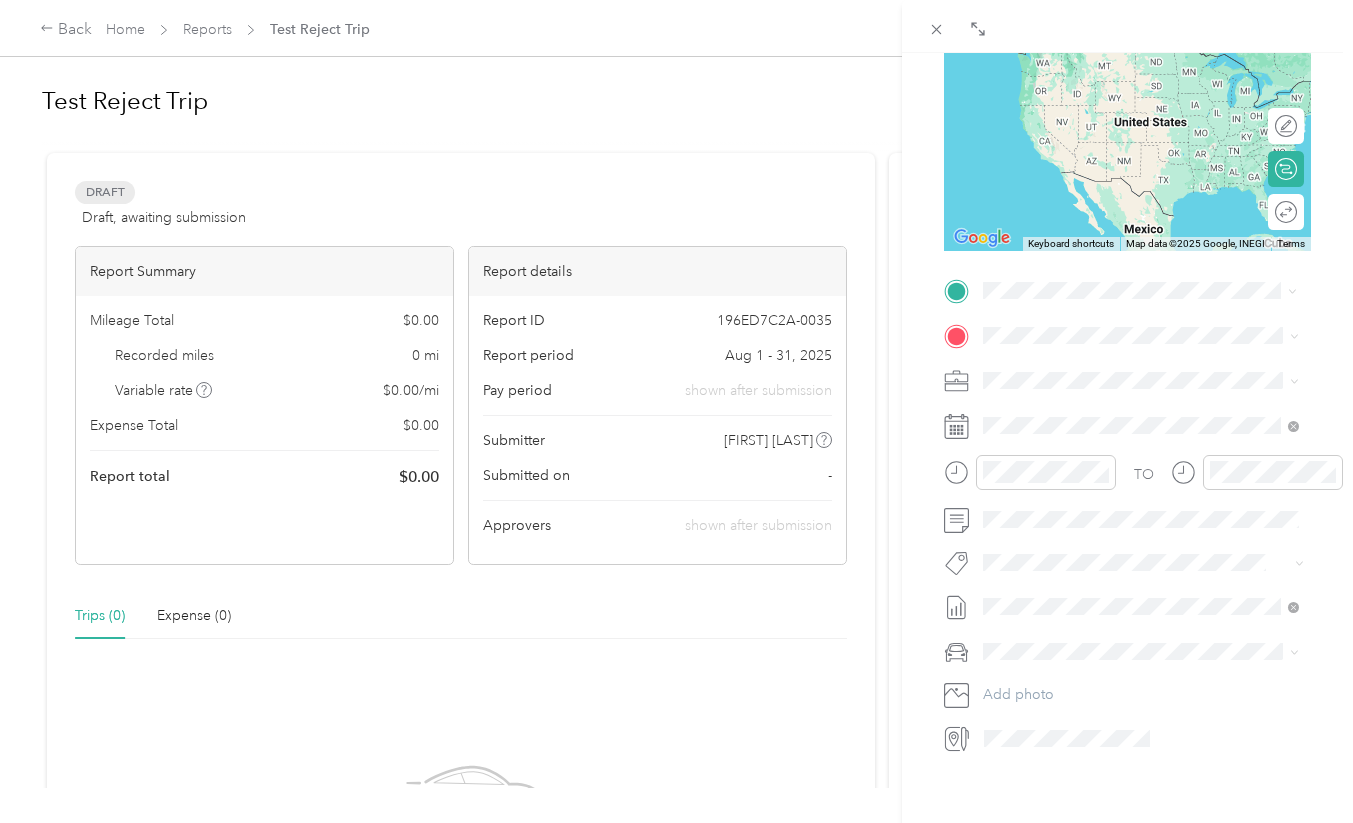 click on "[CITY]
[STATE], United States" at bounding box center [1141, 371] 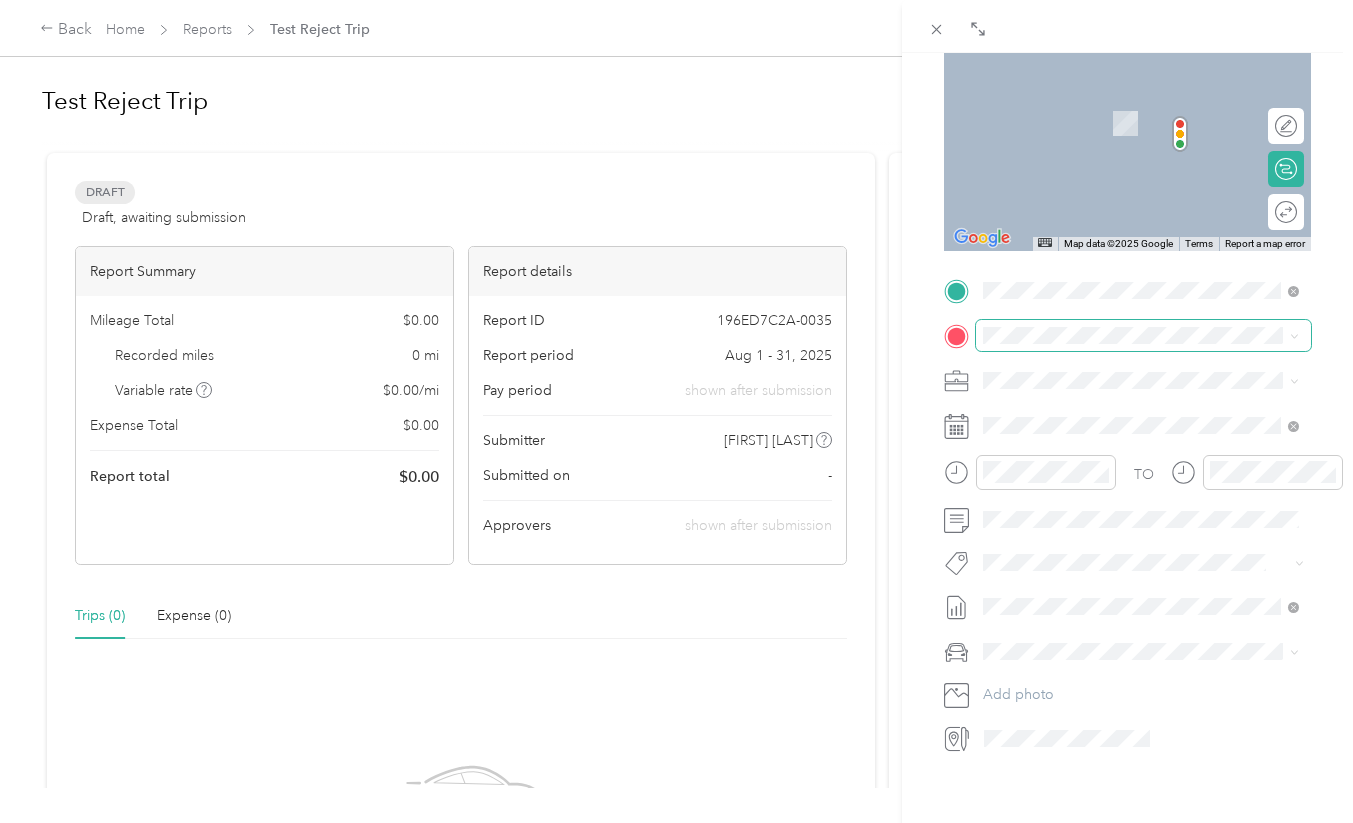 click at bounding box center [1143, 335] 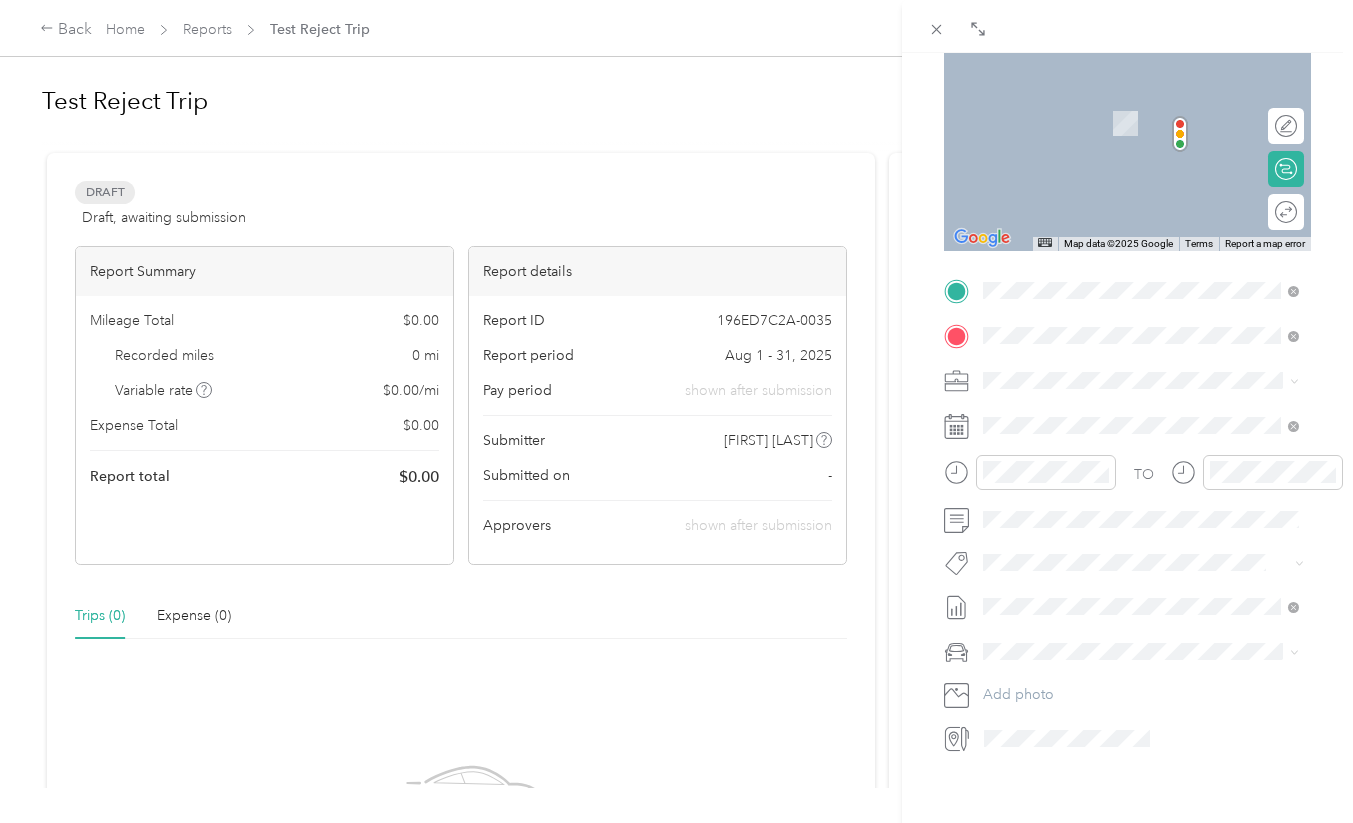 click on "[CITY]
[STATE], [COUNTRY]" at bounding box center [1086, 415] 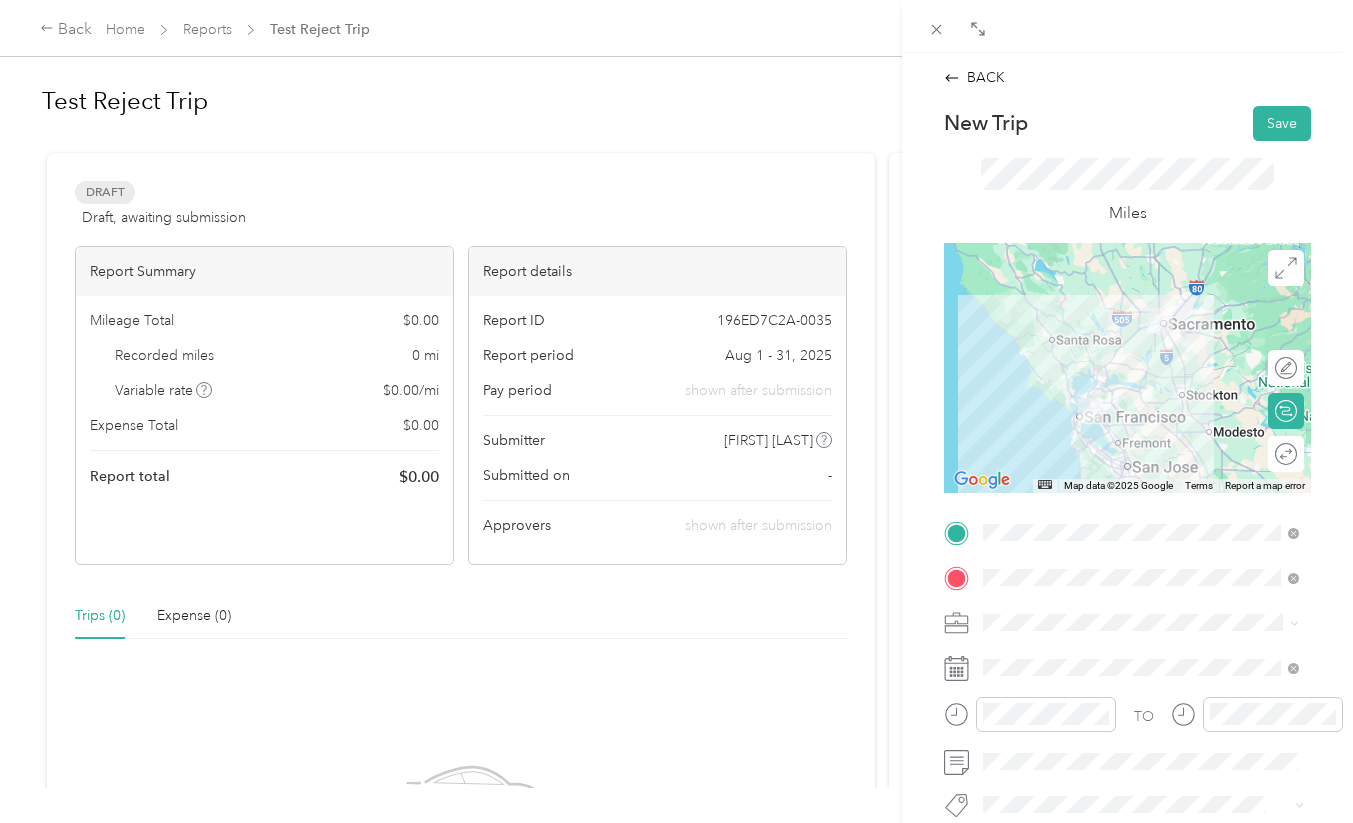 scroll, scrollTop: 0, scrollLeft: 0, axis: both 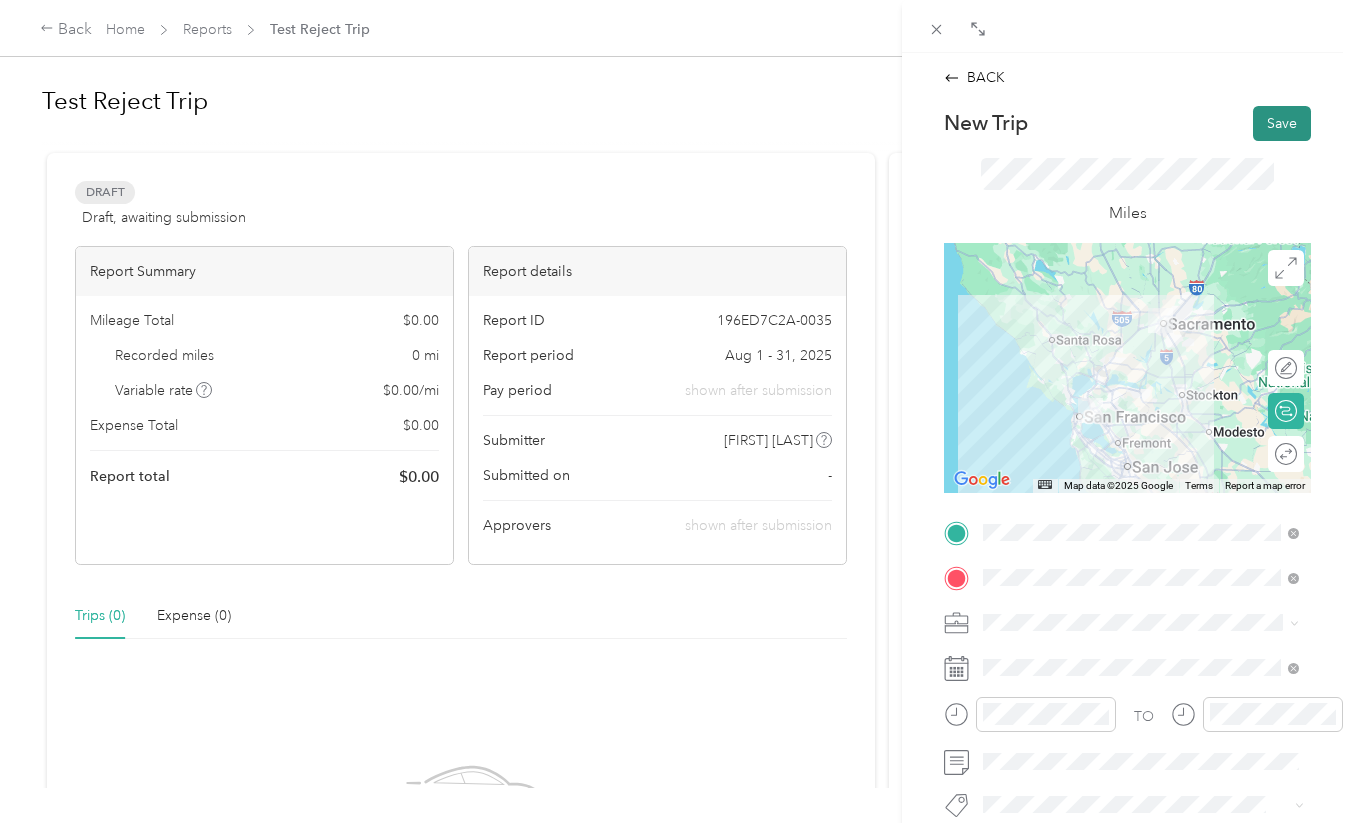 click on "Save" at bounding box center (1282, 123) 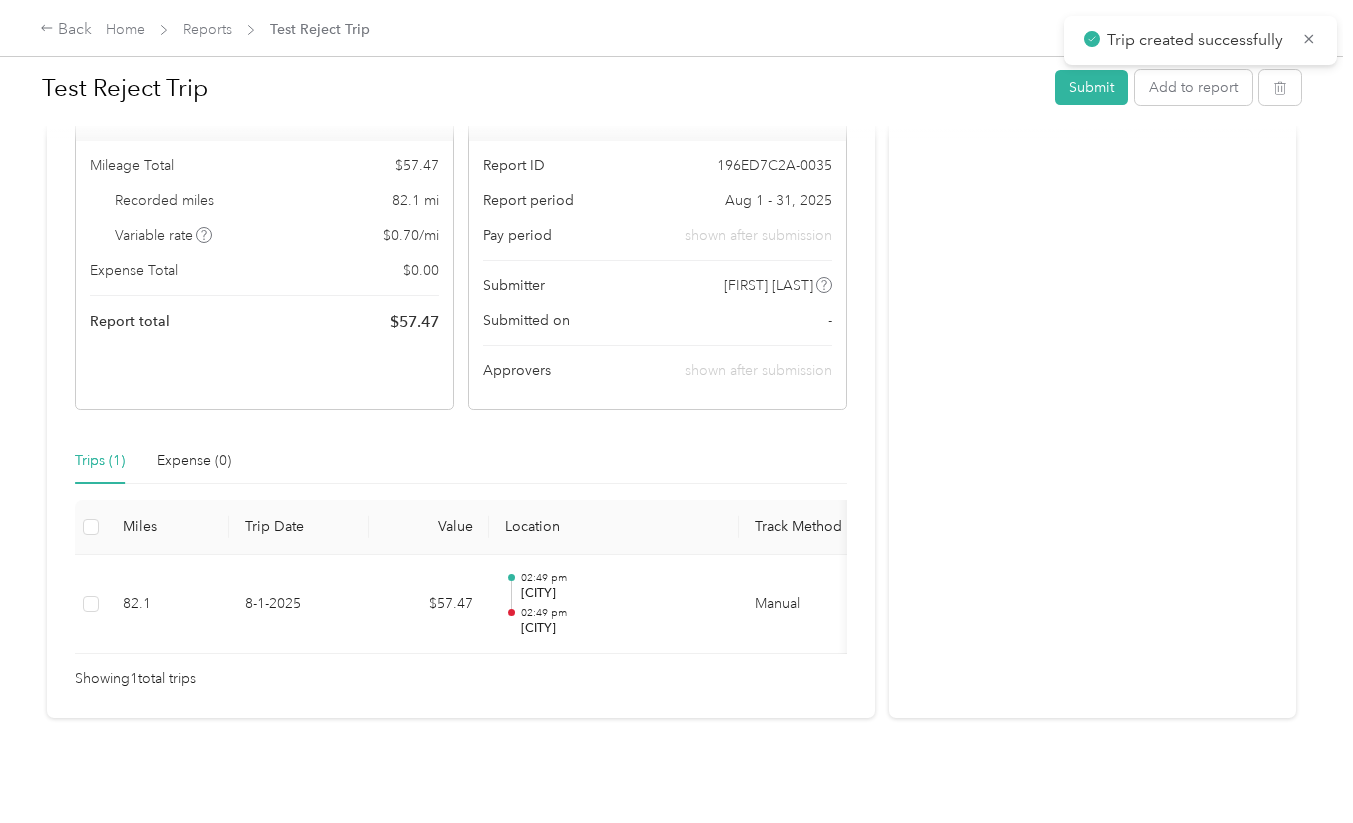 scroll, scrollTop: 164, scrollLeft: 0, axis: vertical 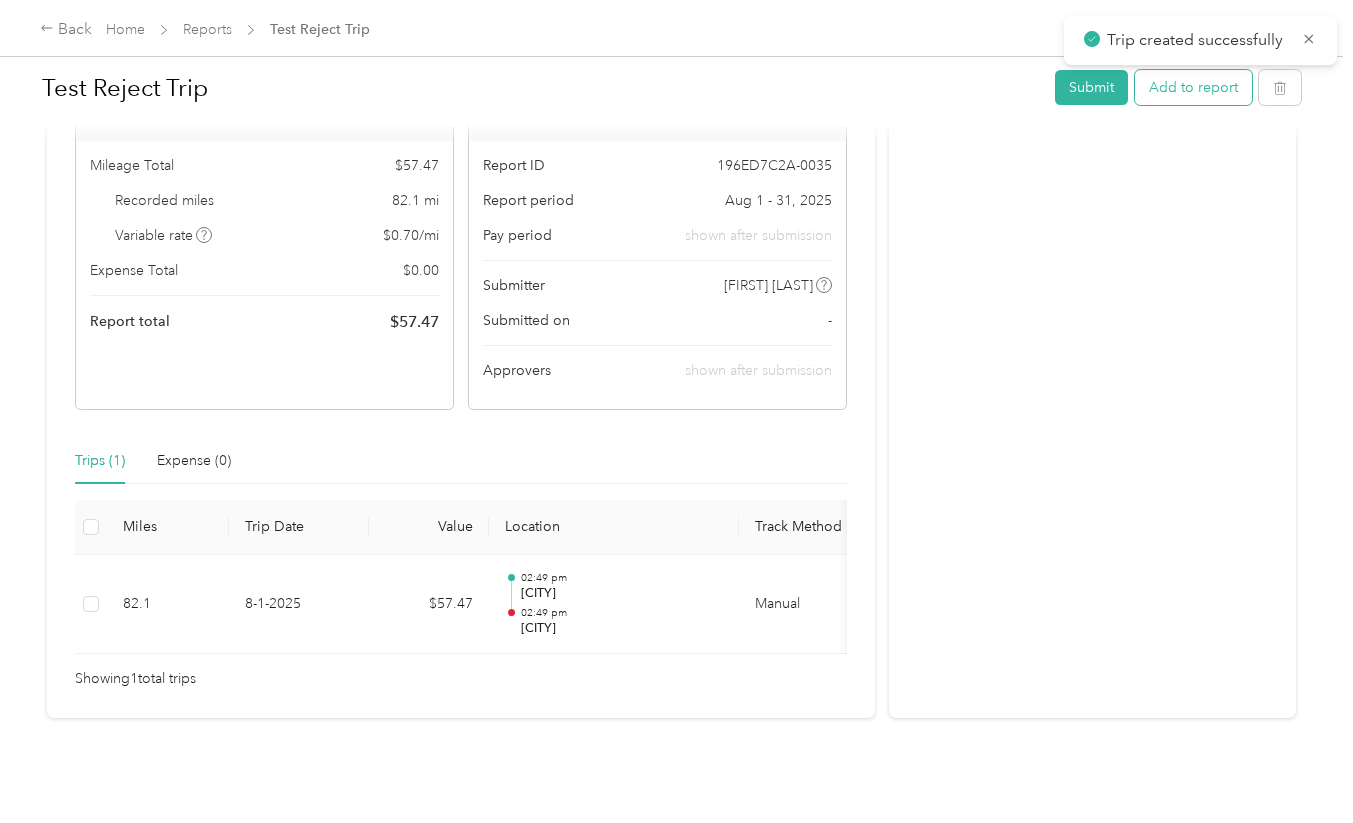 click on "Add to report" at bounding box center (1193, 87) 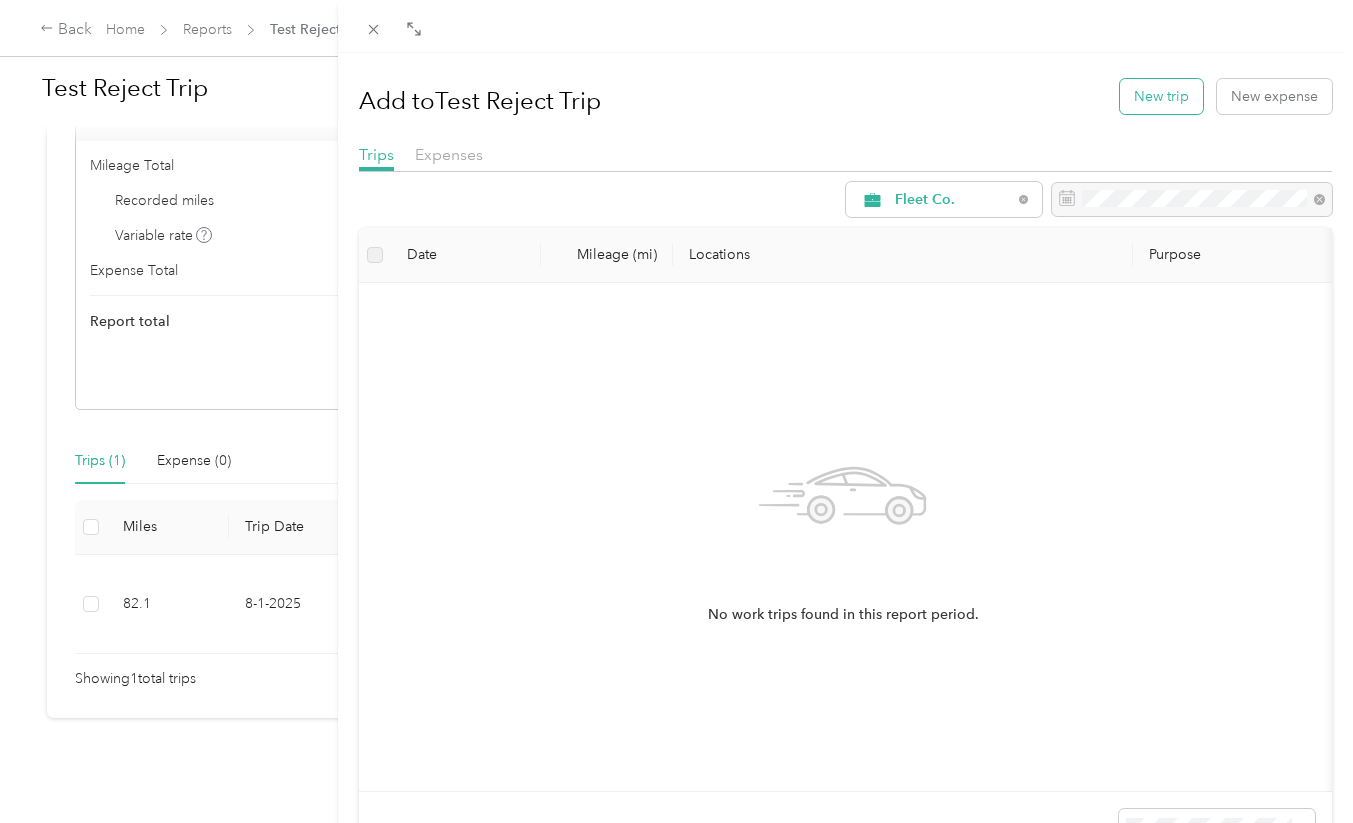 click on "New trip" at bounding box center (1161, 96) 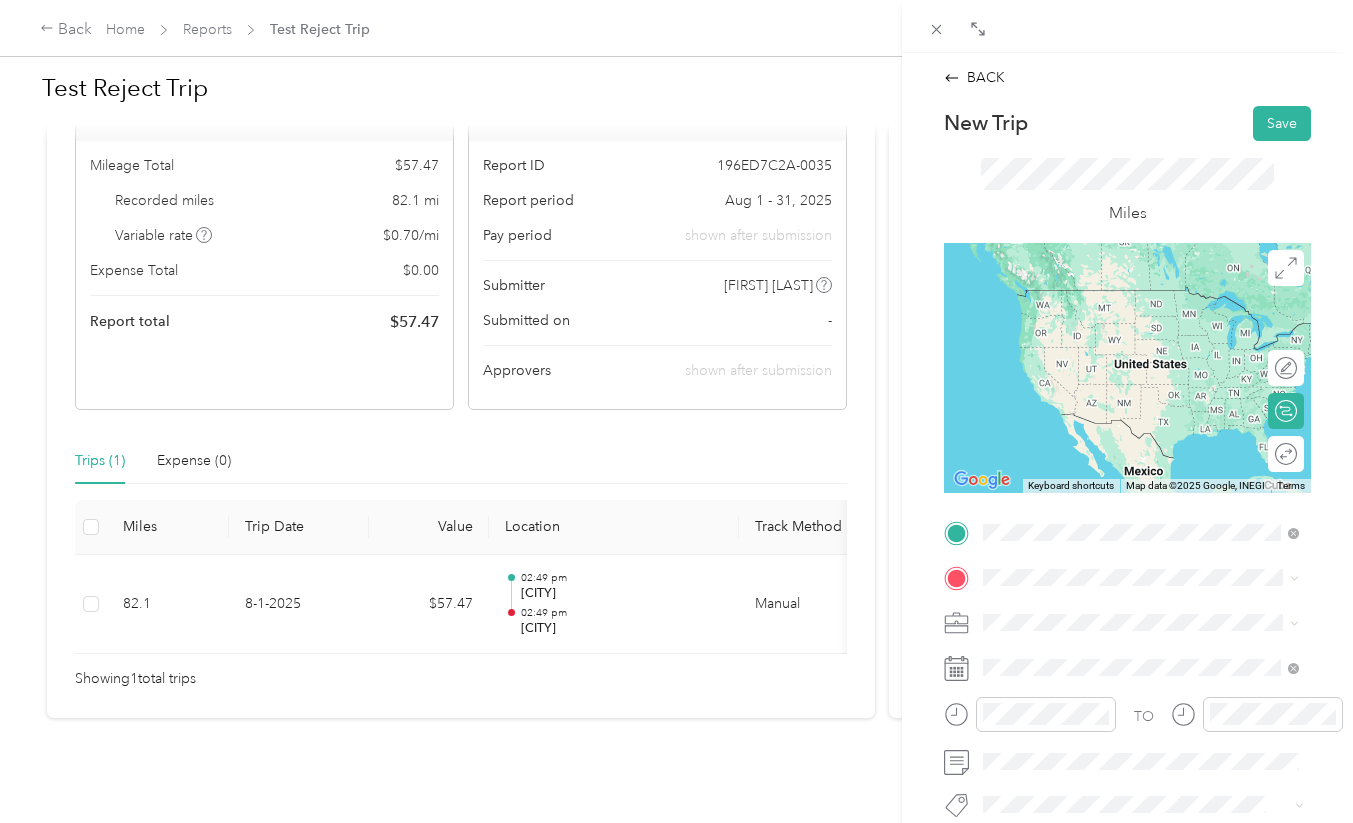drag, startPoint x: 1033, startPoint y: 545, endPoint x: 1078, endPoint y: 290, distance: 258.94016 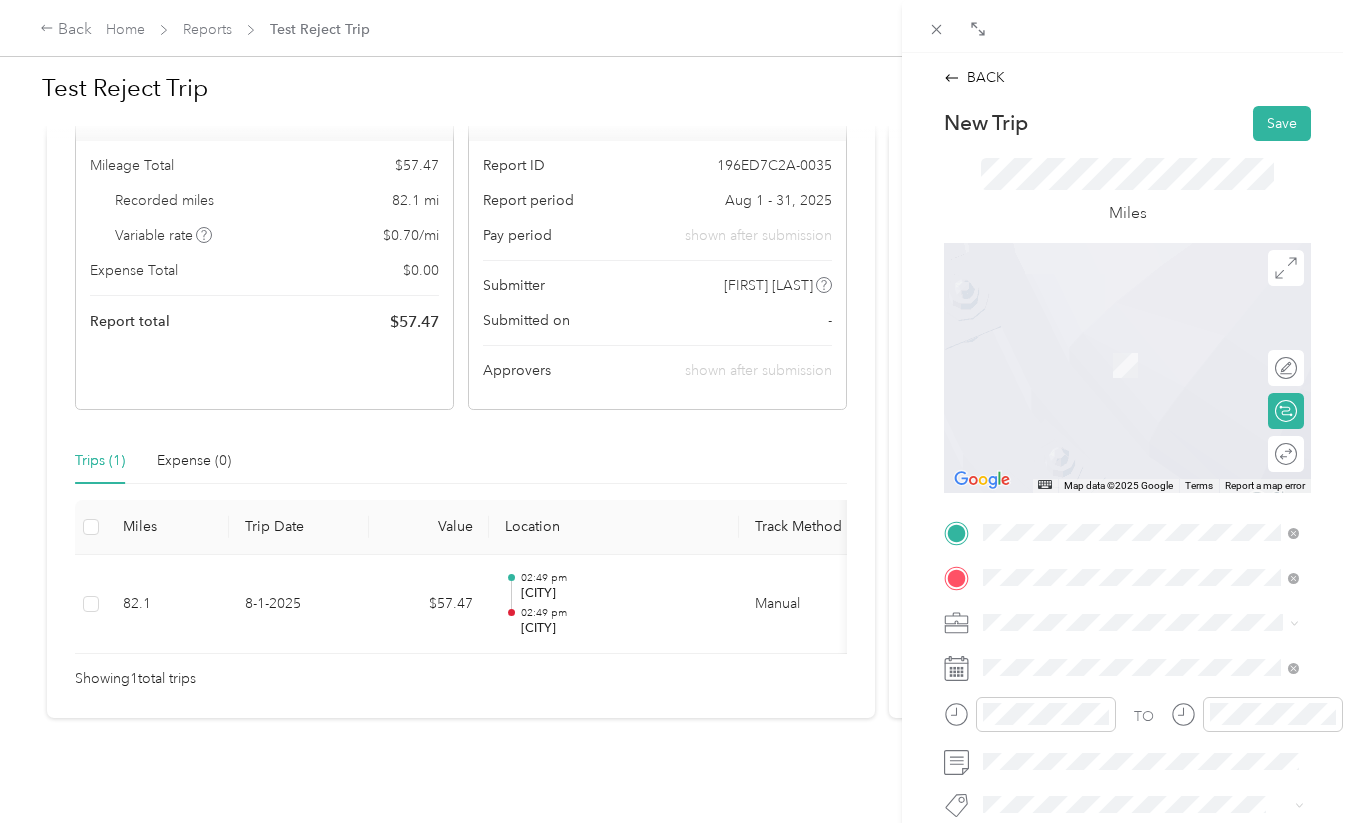 drag, startPoint x: 1184, startPoint y: 672, endPoint x: 1068, endPoint y: 347, distance: 345.08115 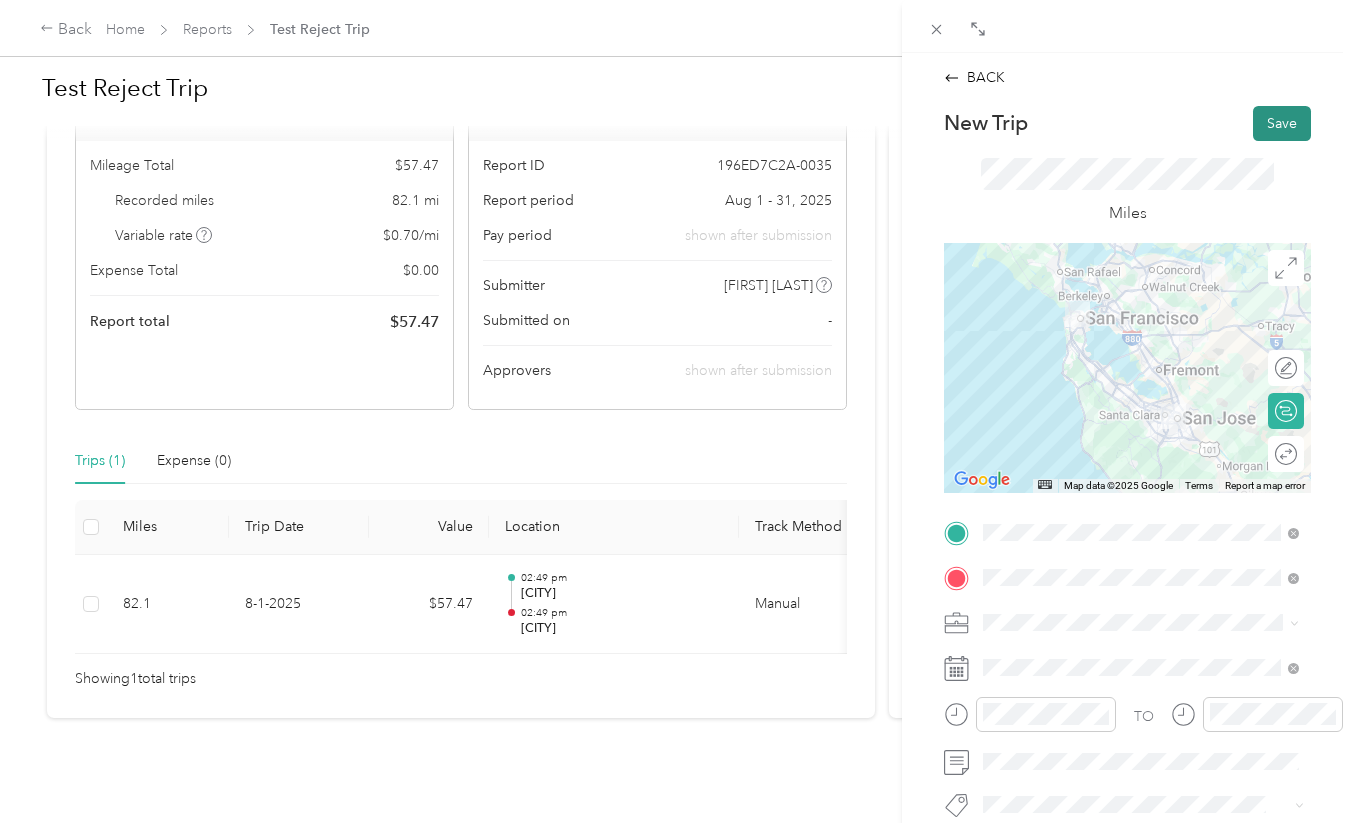 click on "Save" at bounding box center (1282, 123) 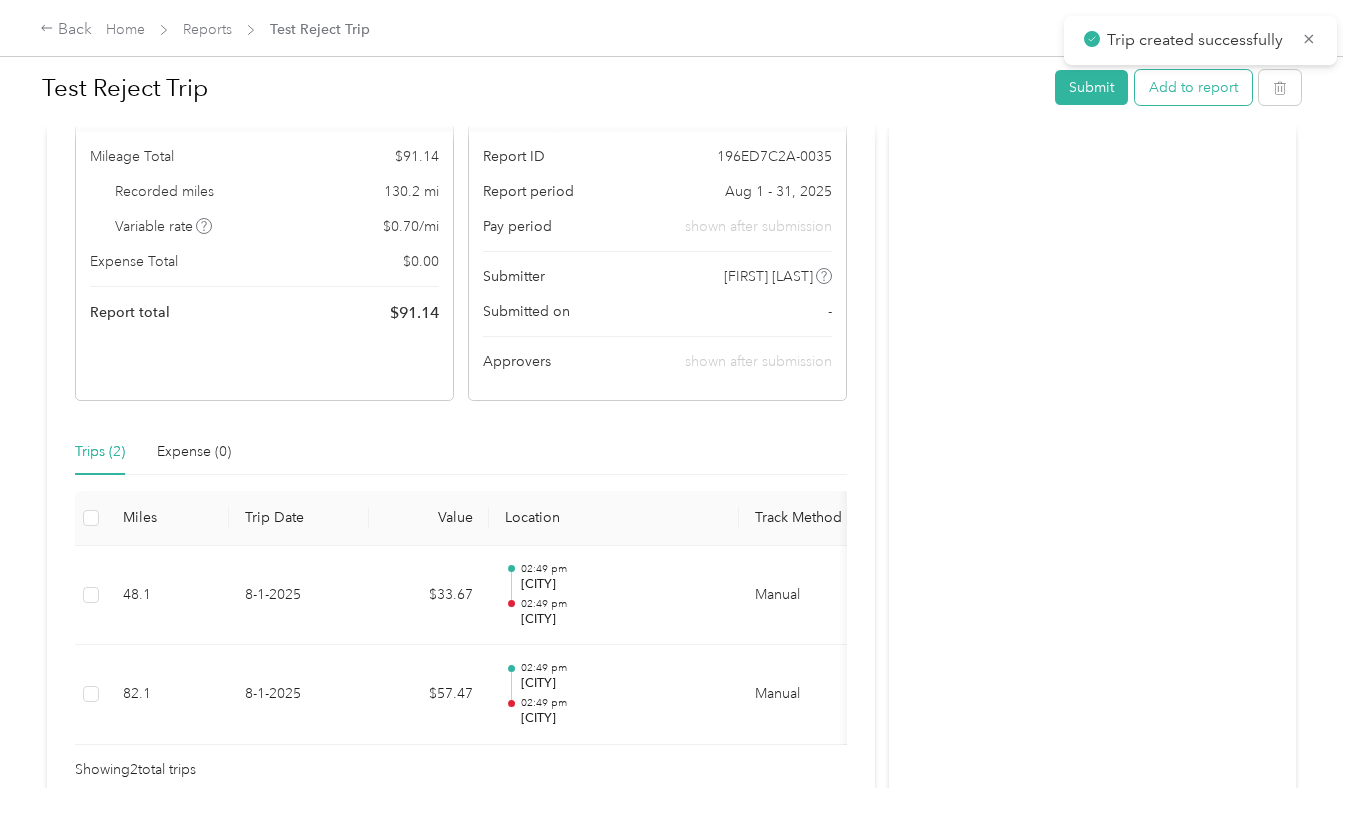 click on "Add to report" at bounding box center [1193, 87] 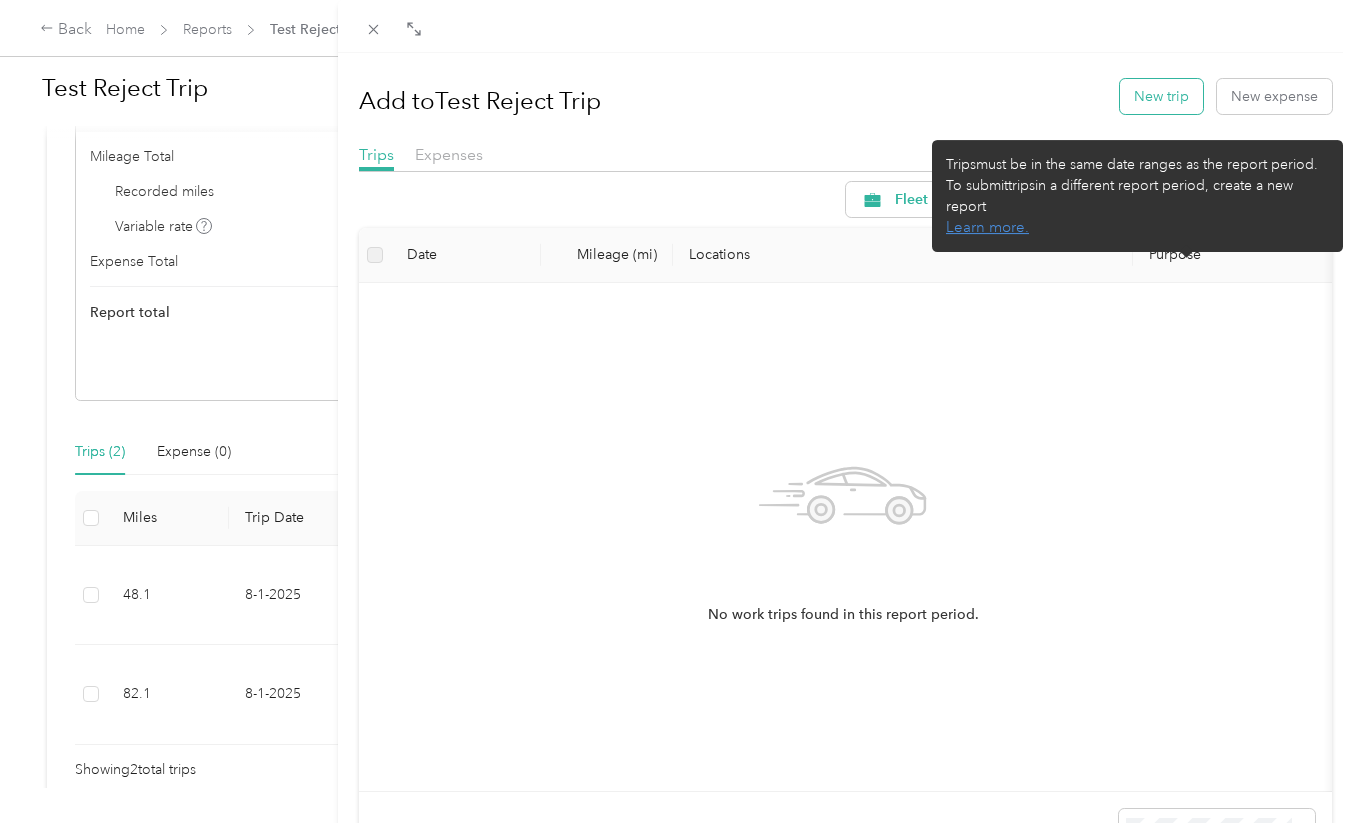 click on "New trip" at bounding box center [1161, 96] 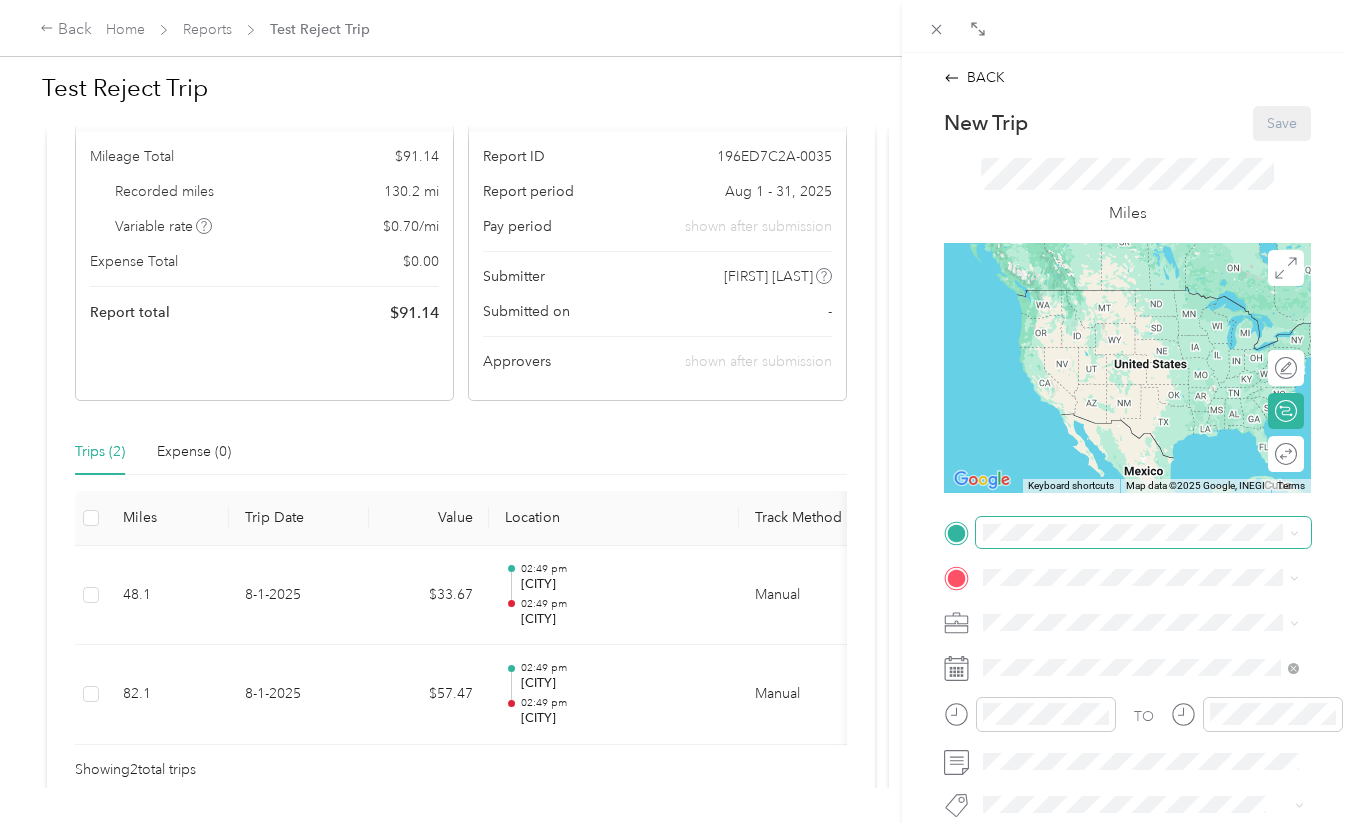 click at bounding box center [1143, 532] 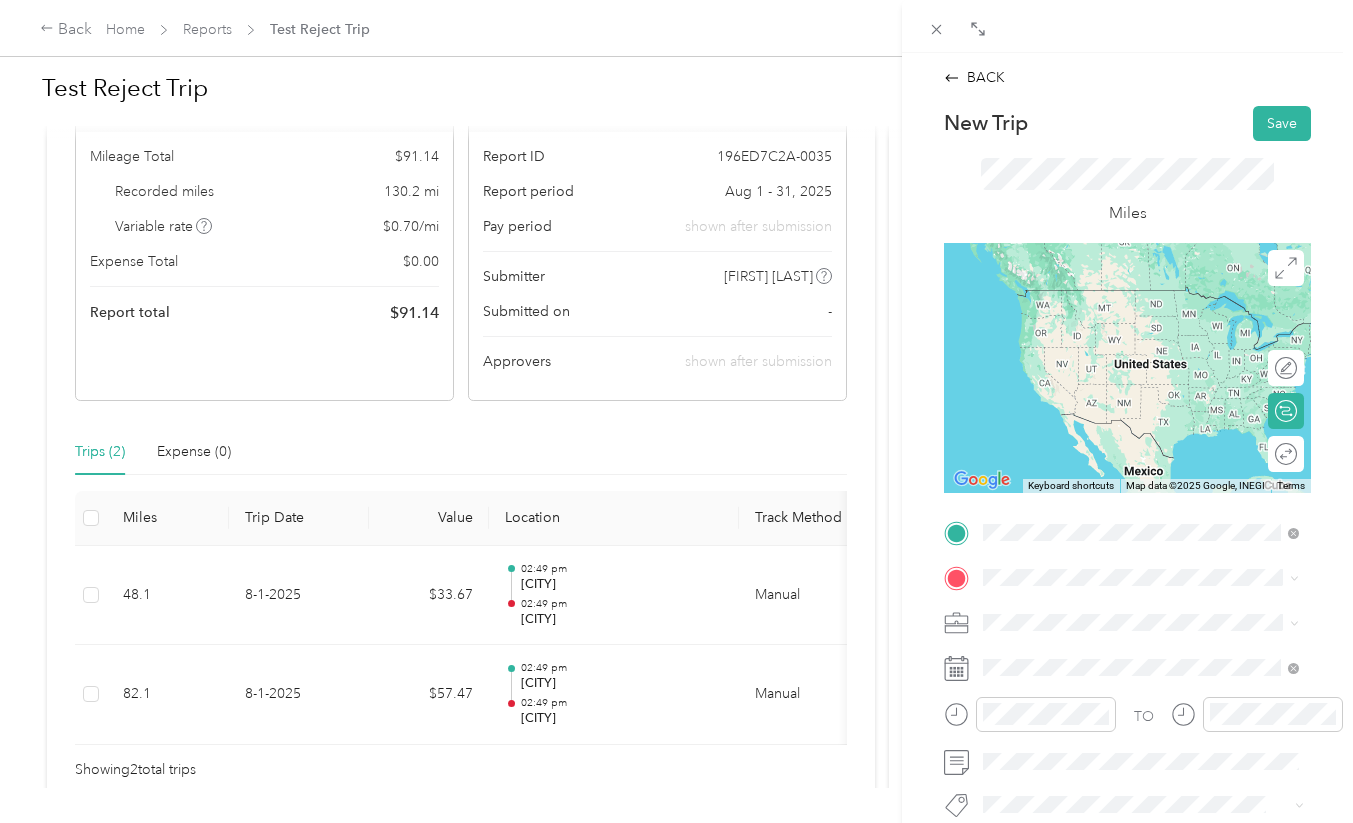 click on "[CITY]
[STATE], [COUNTRY]" at bounding box center [1086, 297] 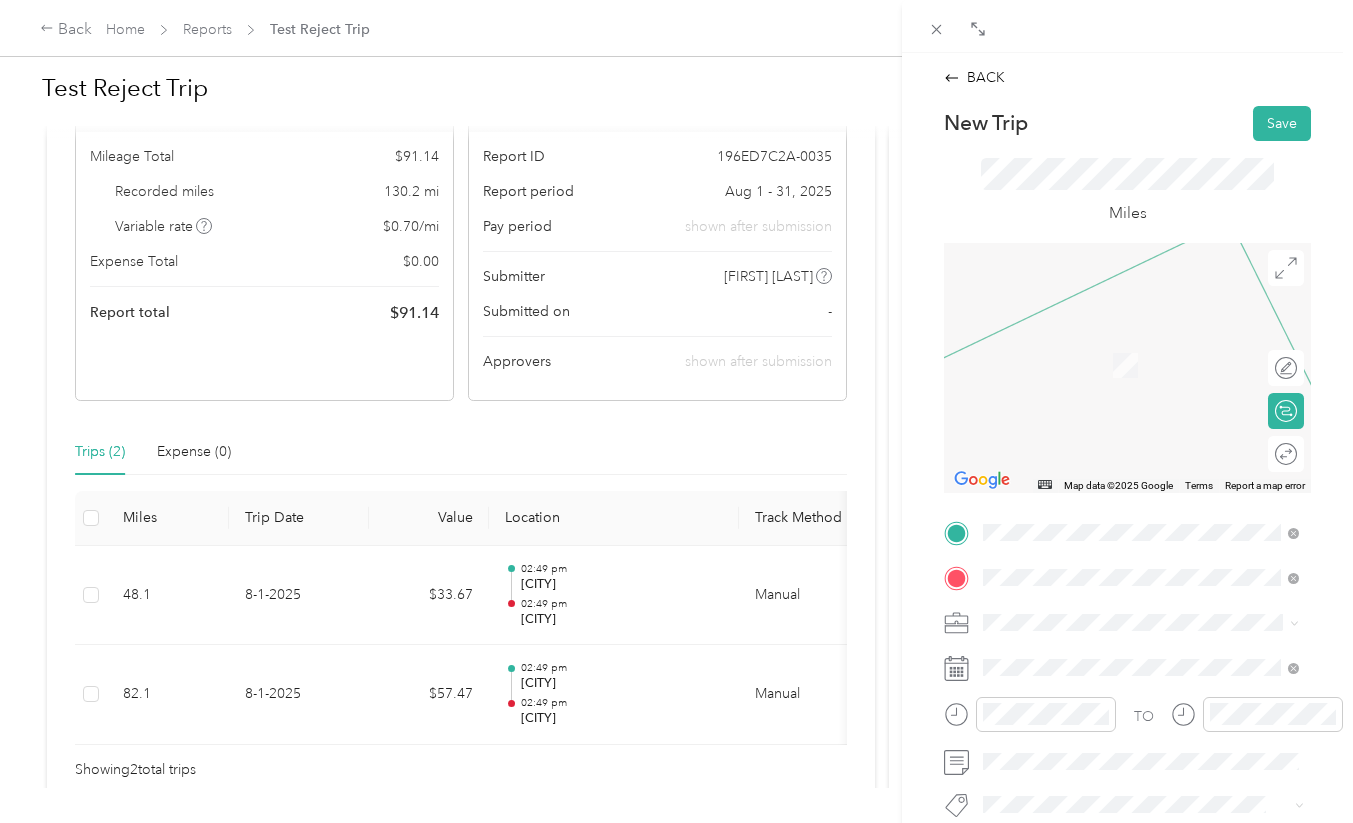drag, startPoint x: 1010, startPoint y: 586, endPoint x: 1109, endPoint y: 348, distance: 257.7693 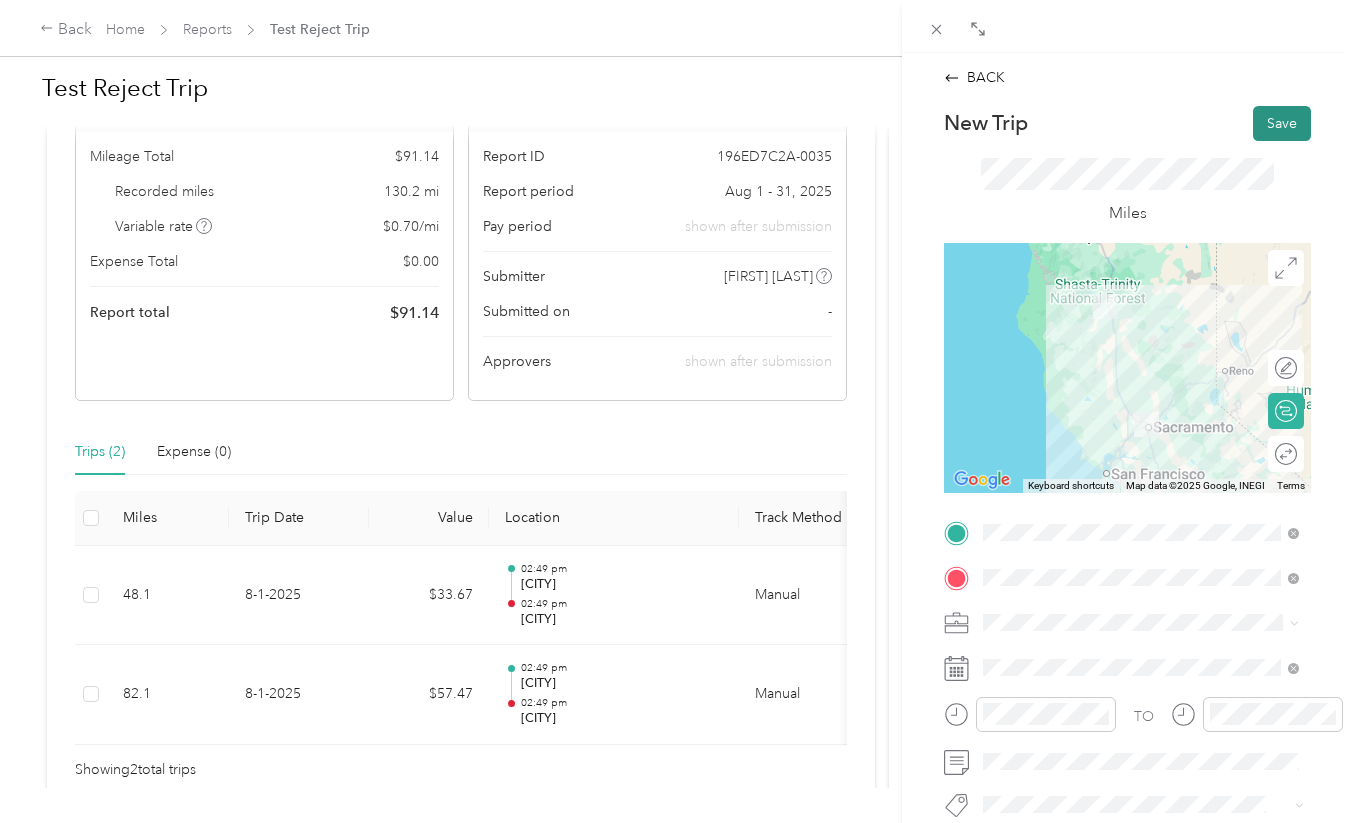 click on "Save" at bounding box center [1282, 123] 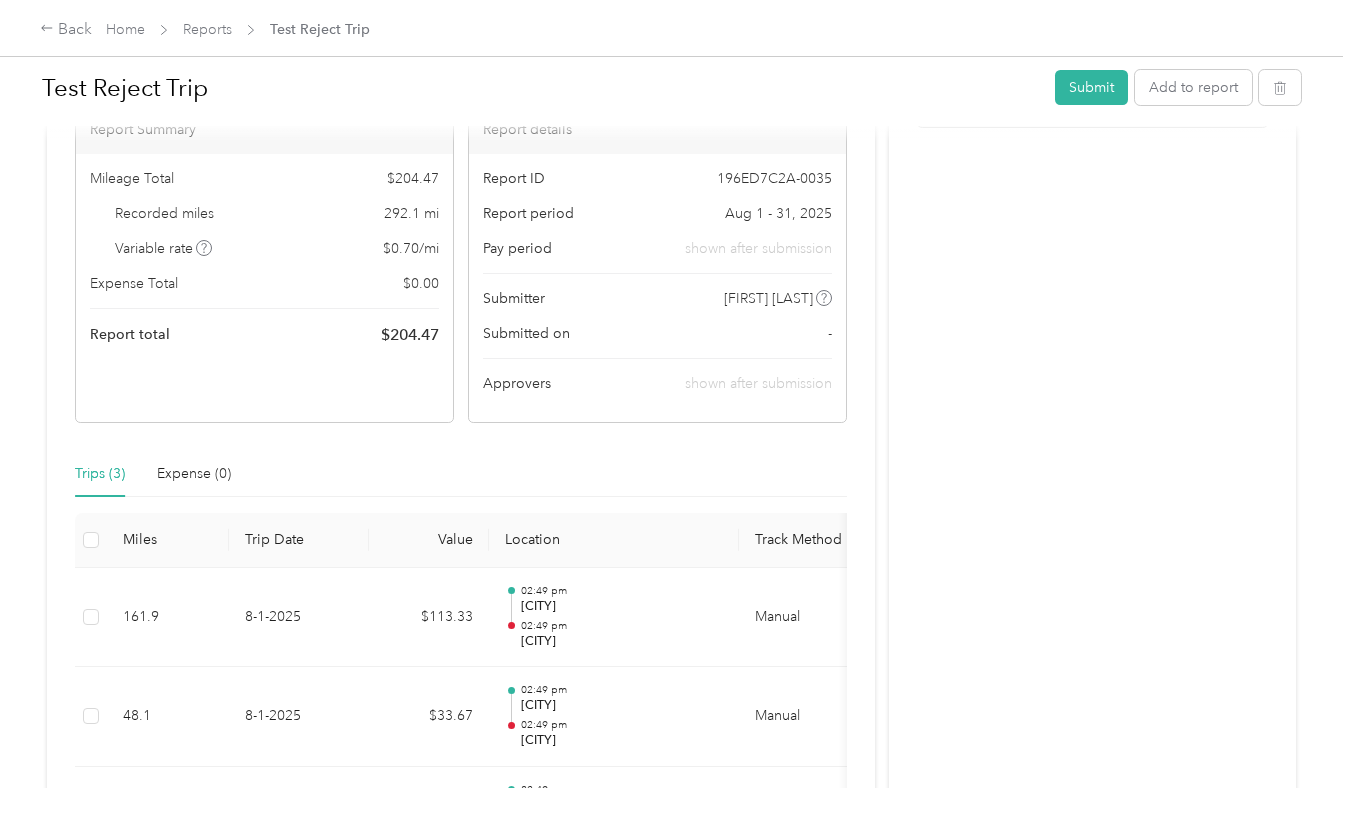 scroll, scrollTop: 141, scrollLeft: 0, axis: vertical 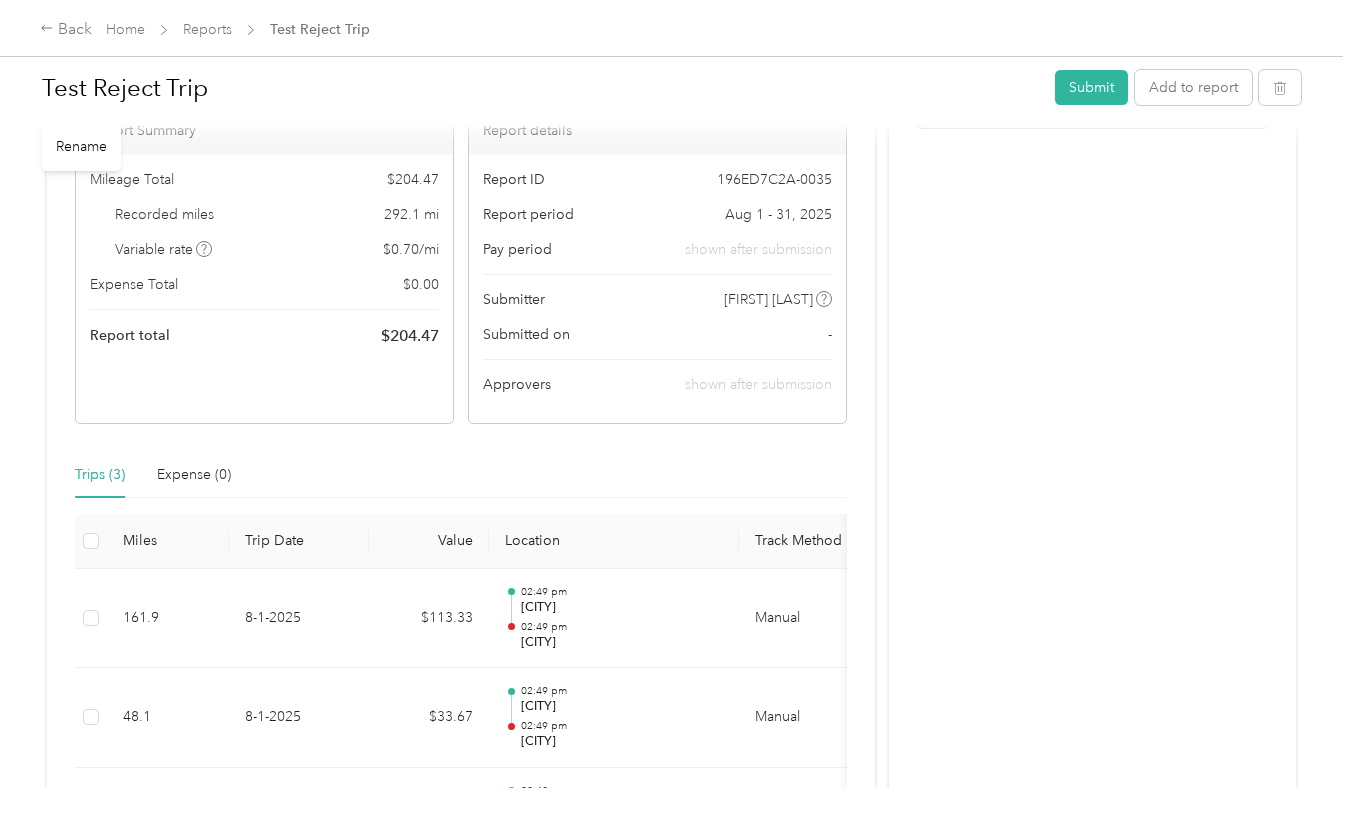 click on "Test Reject Trip" at bounding box center (541, 88) 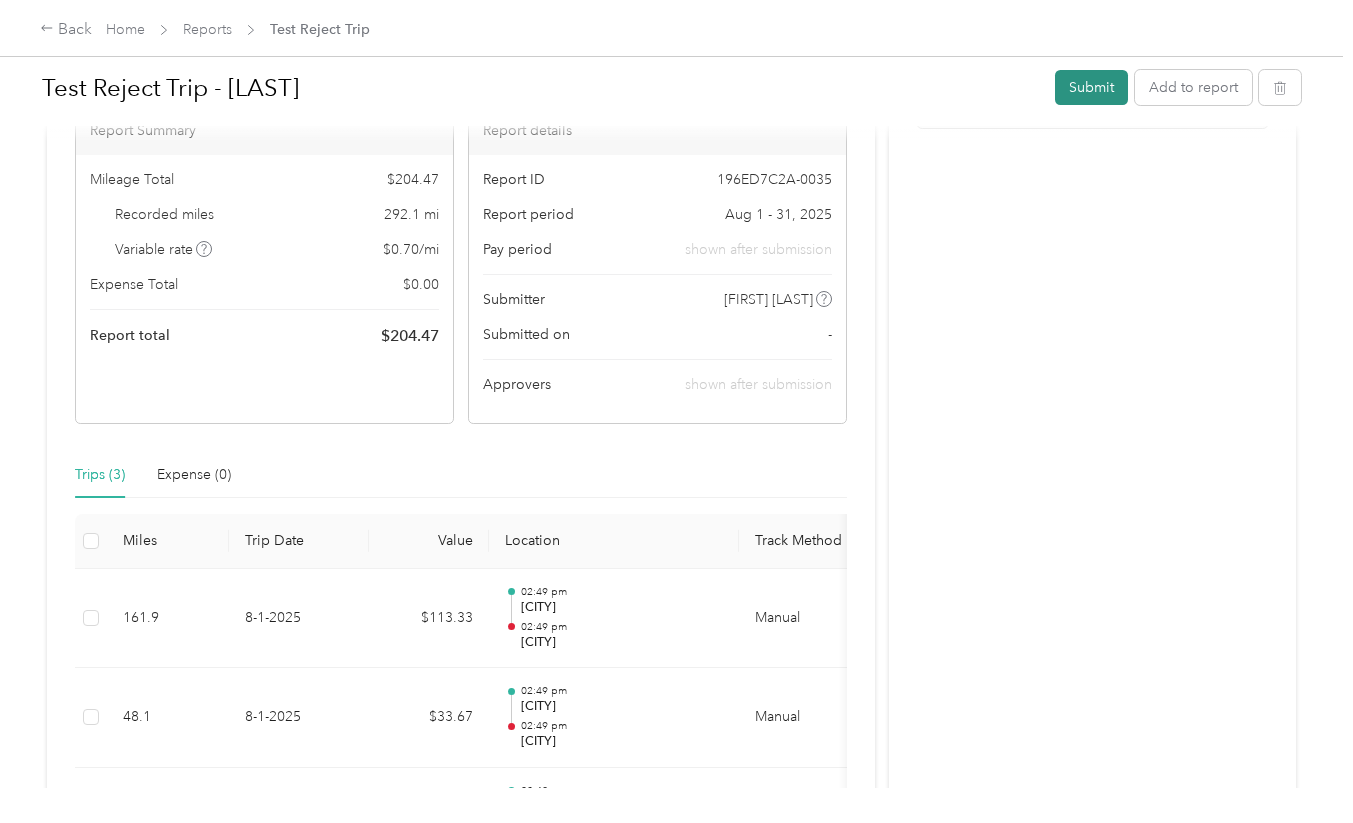 click on "Submit" at bounding box center (1091, 87) 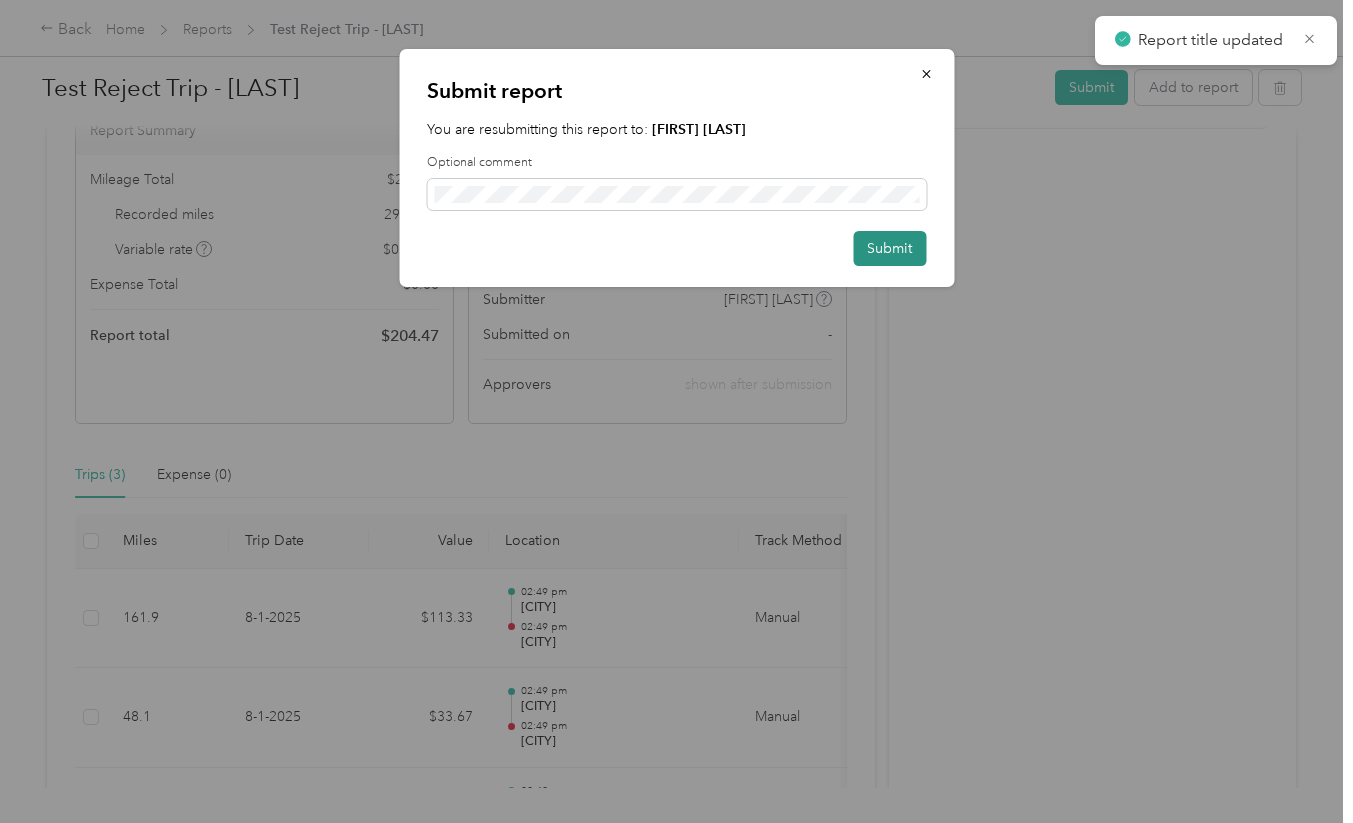 click on "Submit" at bounding box center [889, 248] 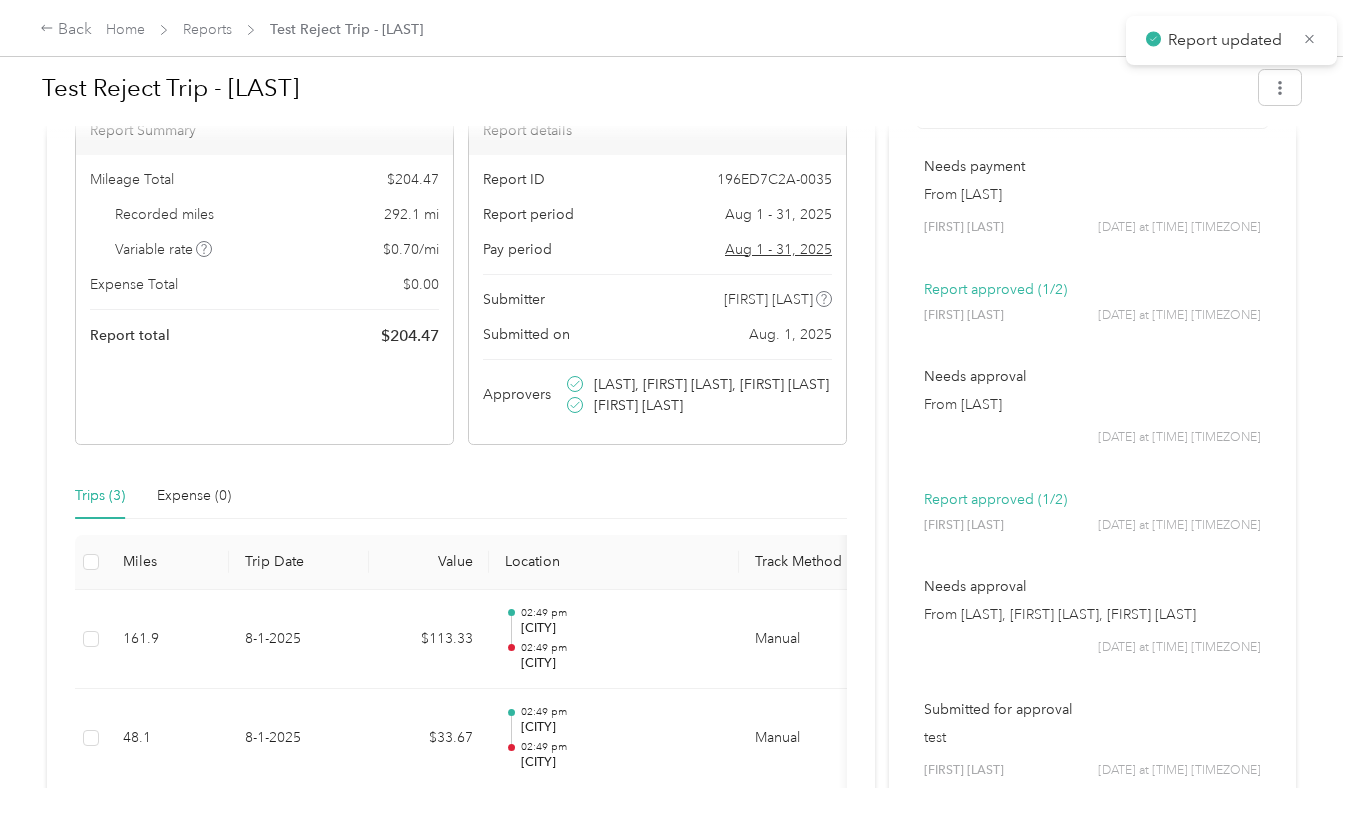 scroll, scrollTop: 0, scrollLeft: 0, axis: both 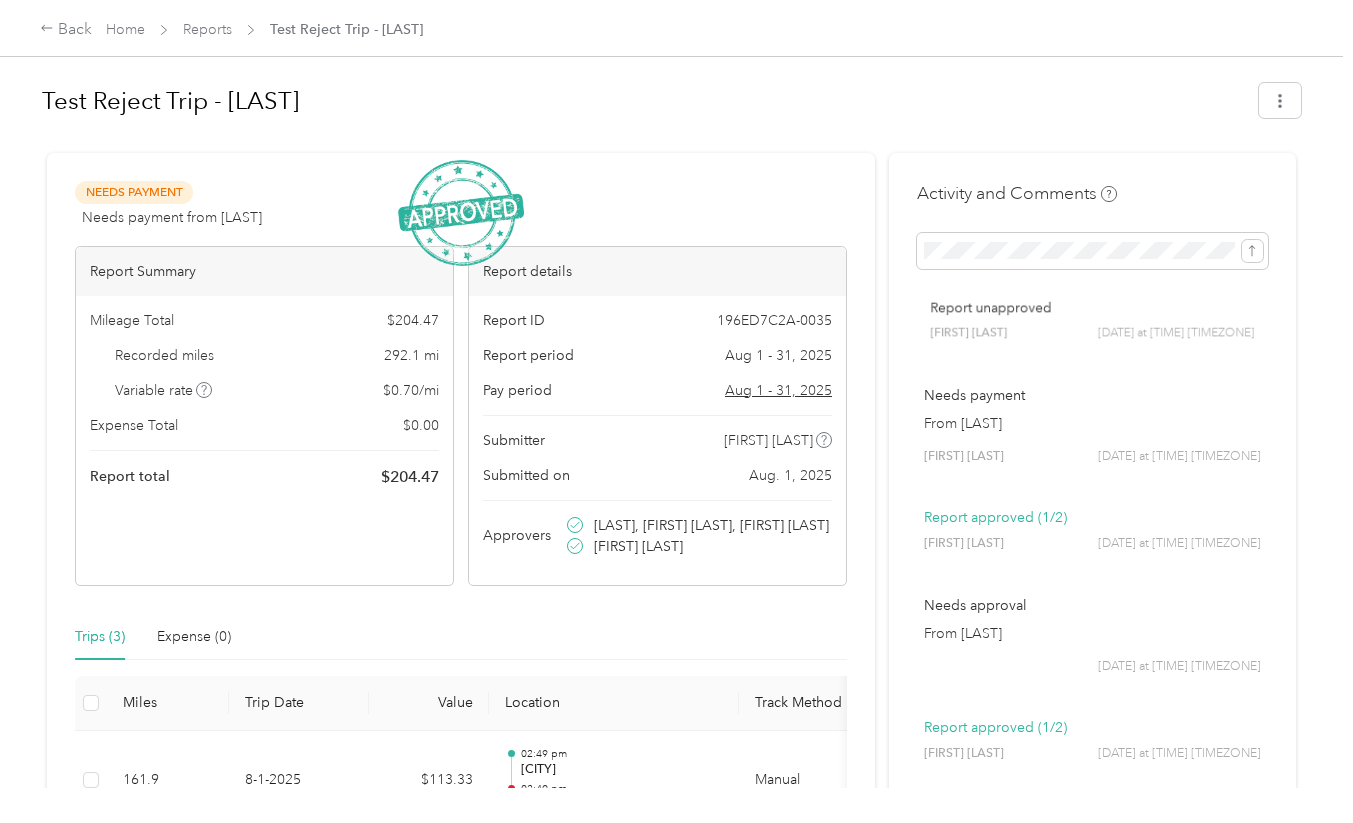 click on "Test Reject Trip - [LAST]" at bounding box center (643, 101) 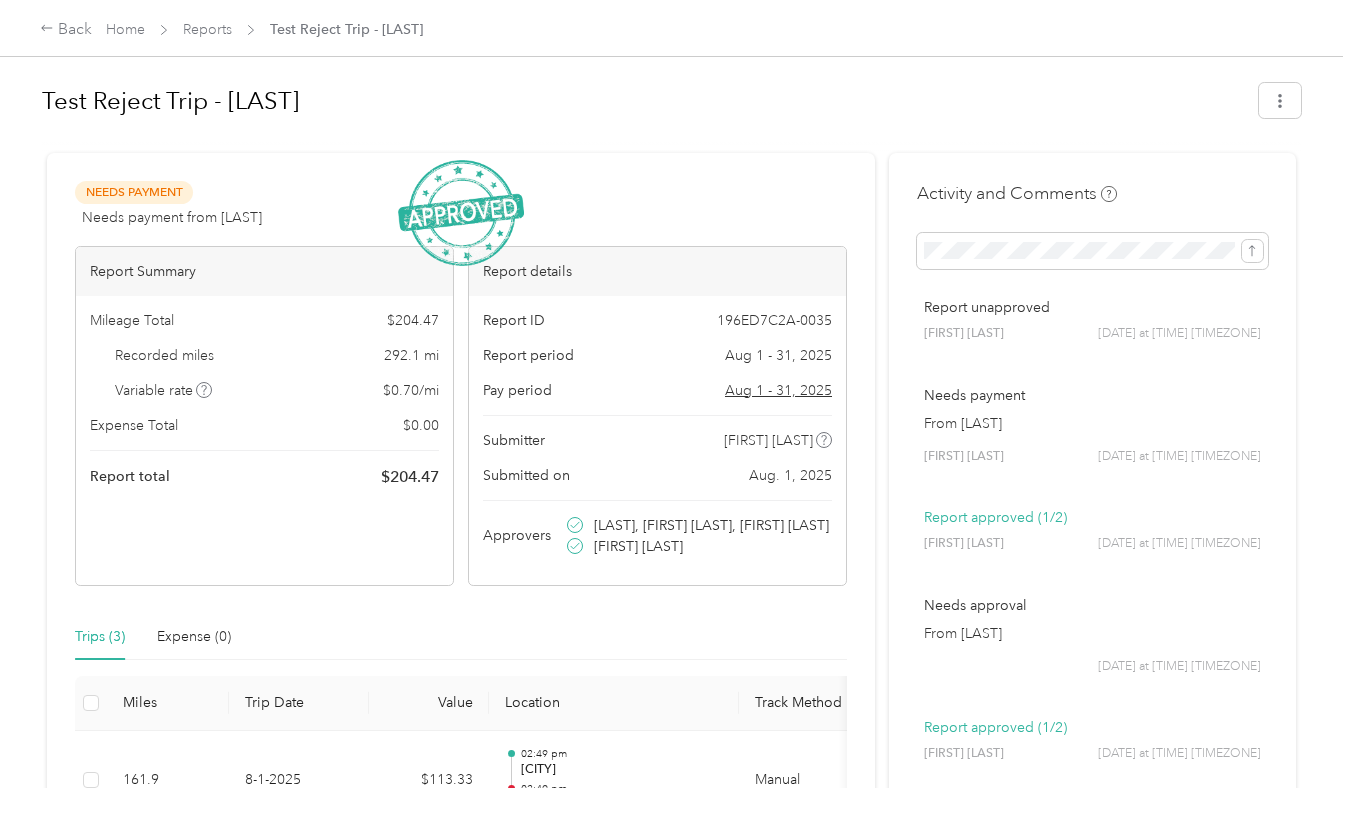 click on "Test Reject Trip - [LAST]" at bounding box center (643, 101) 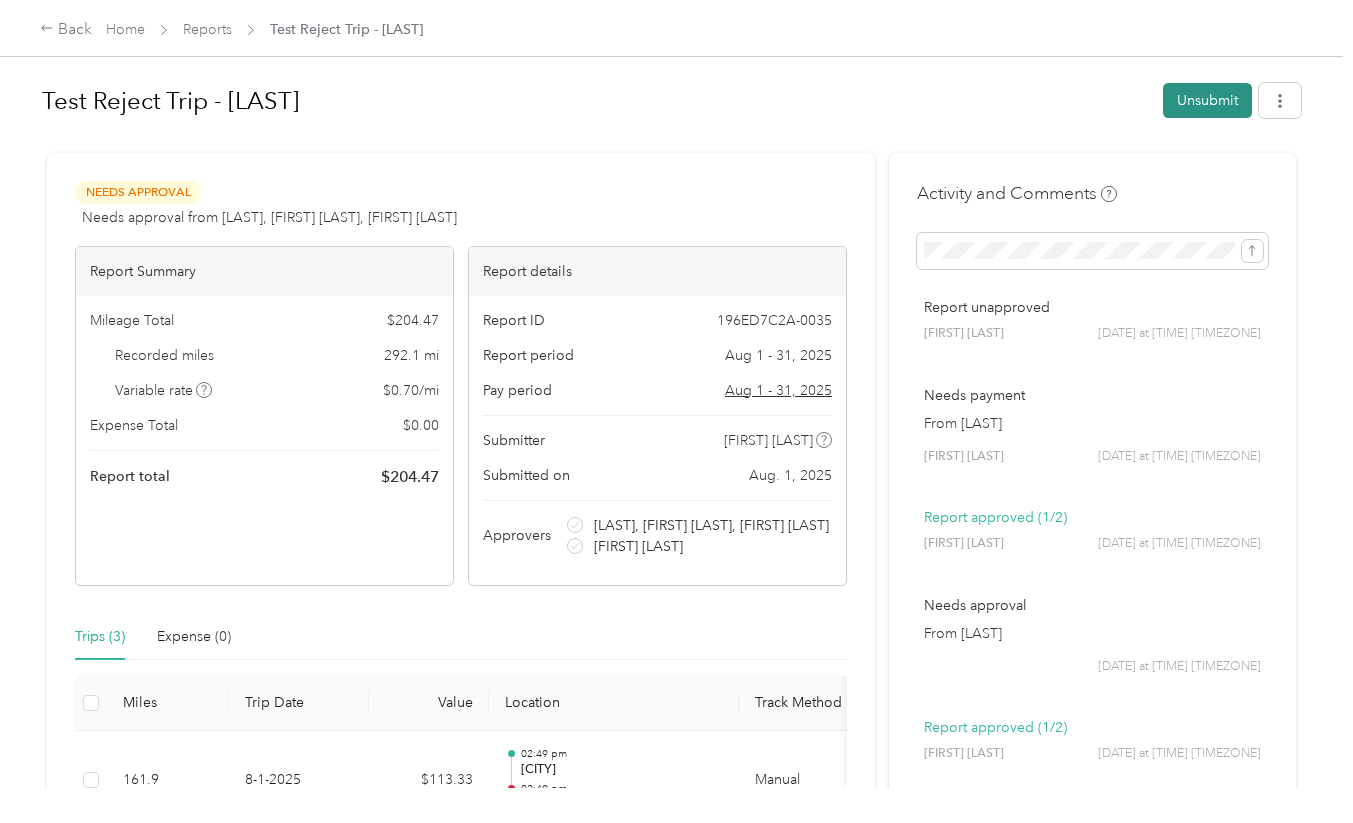 click on "Unsubmit" at bounding box center [1207, 100] 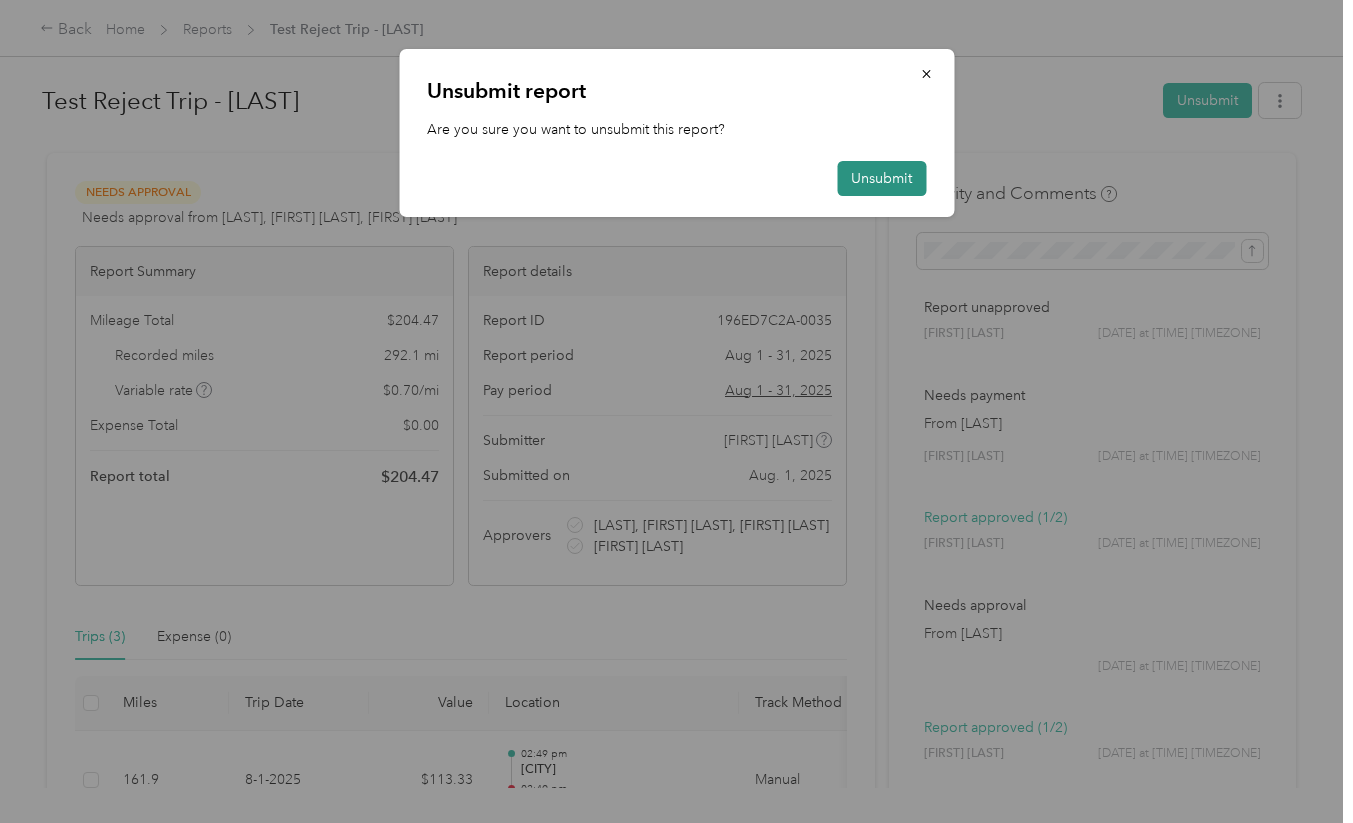 click on "Unsubmit" at bounding box center [881, 178] 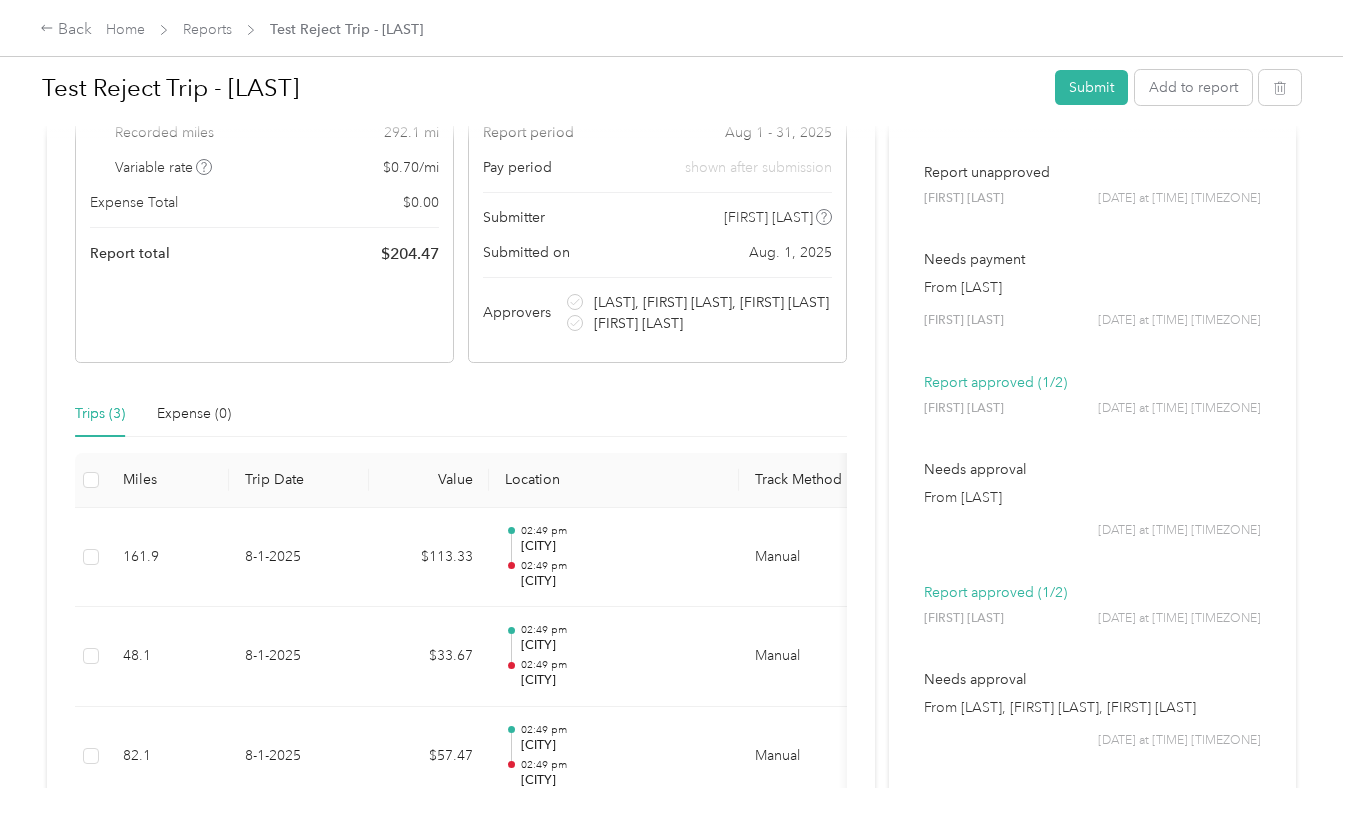 scroll, scrollTop: 147, scrollLeft: 0, axis: vertical 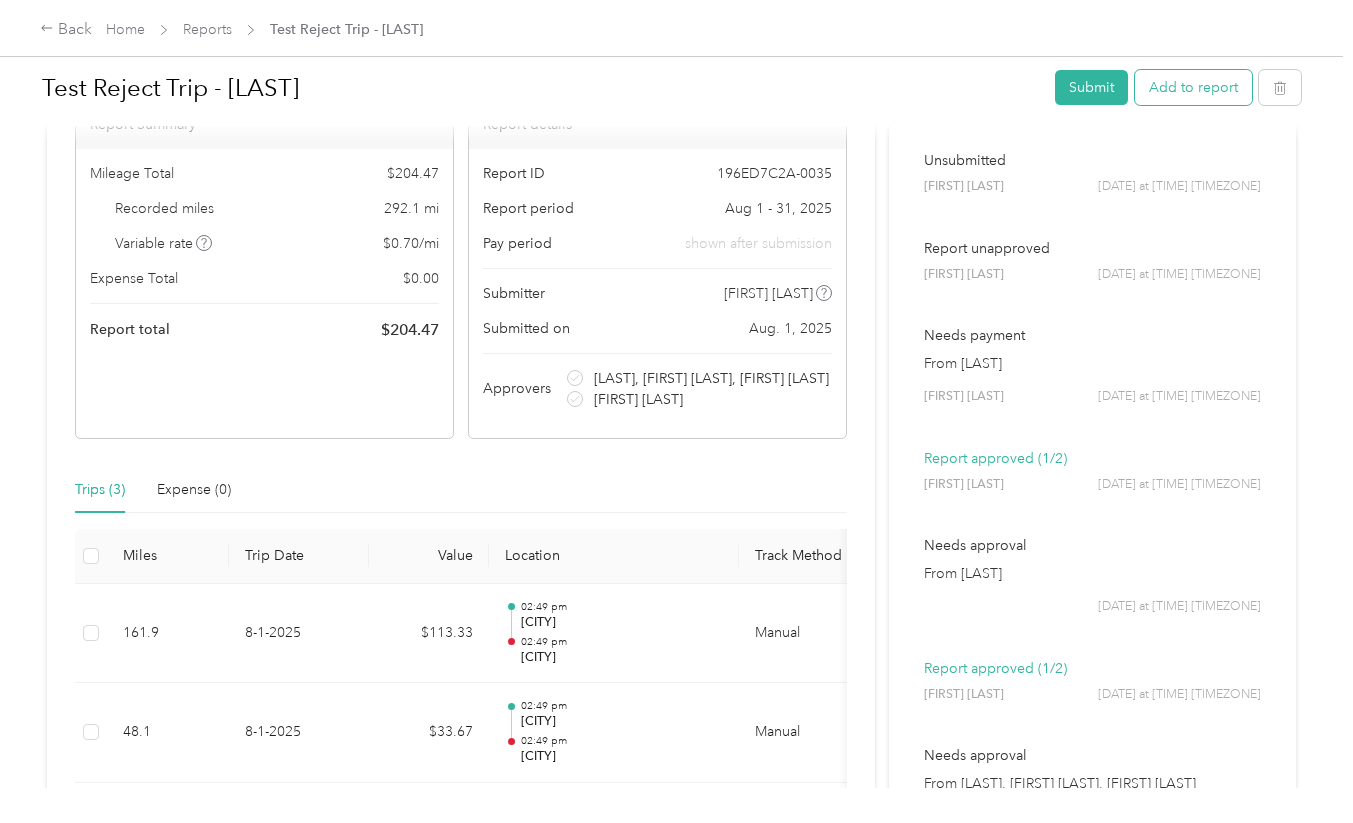 click on "Add to report" at bounding box center [1193, 87] 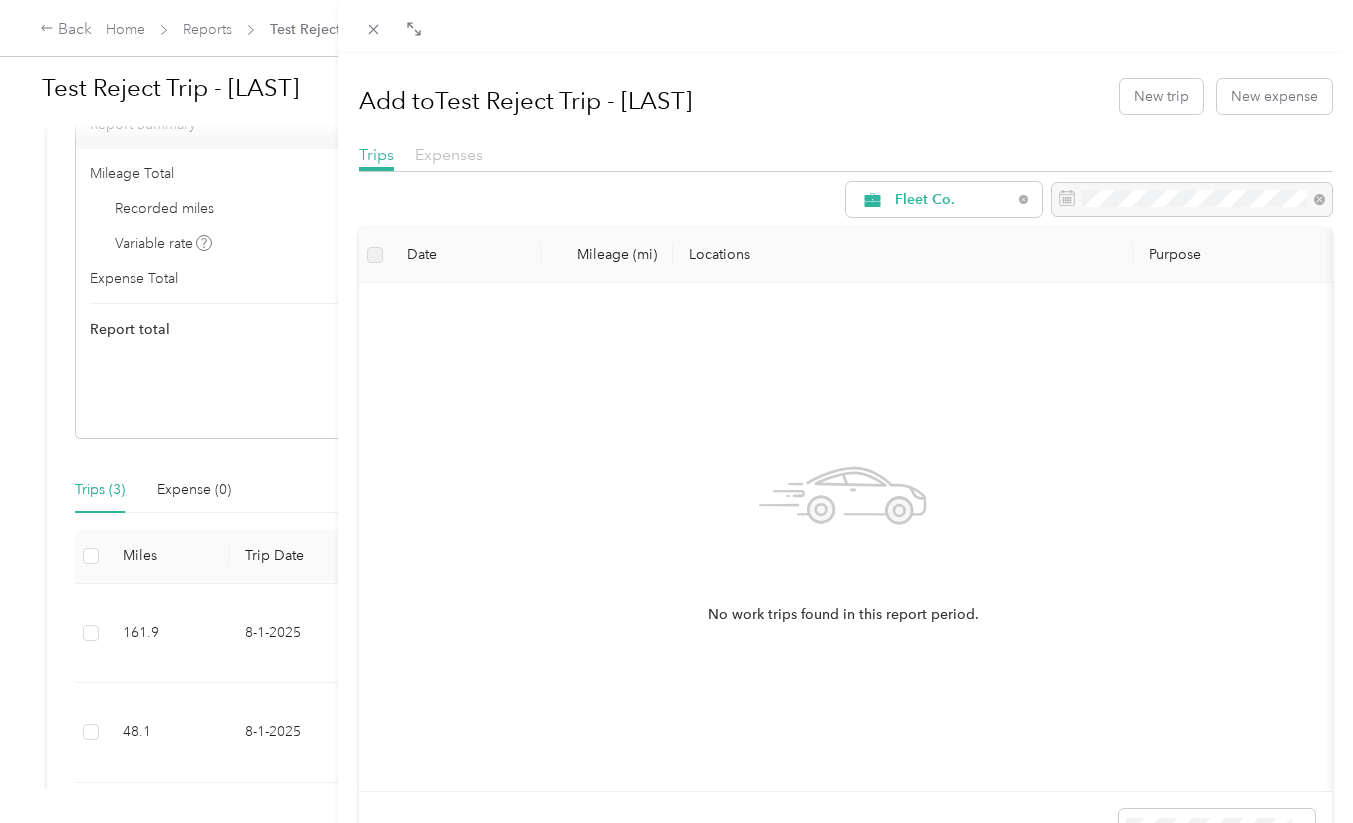click on "Expenses" at bounding box center (449, 154) 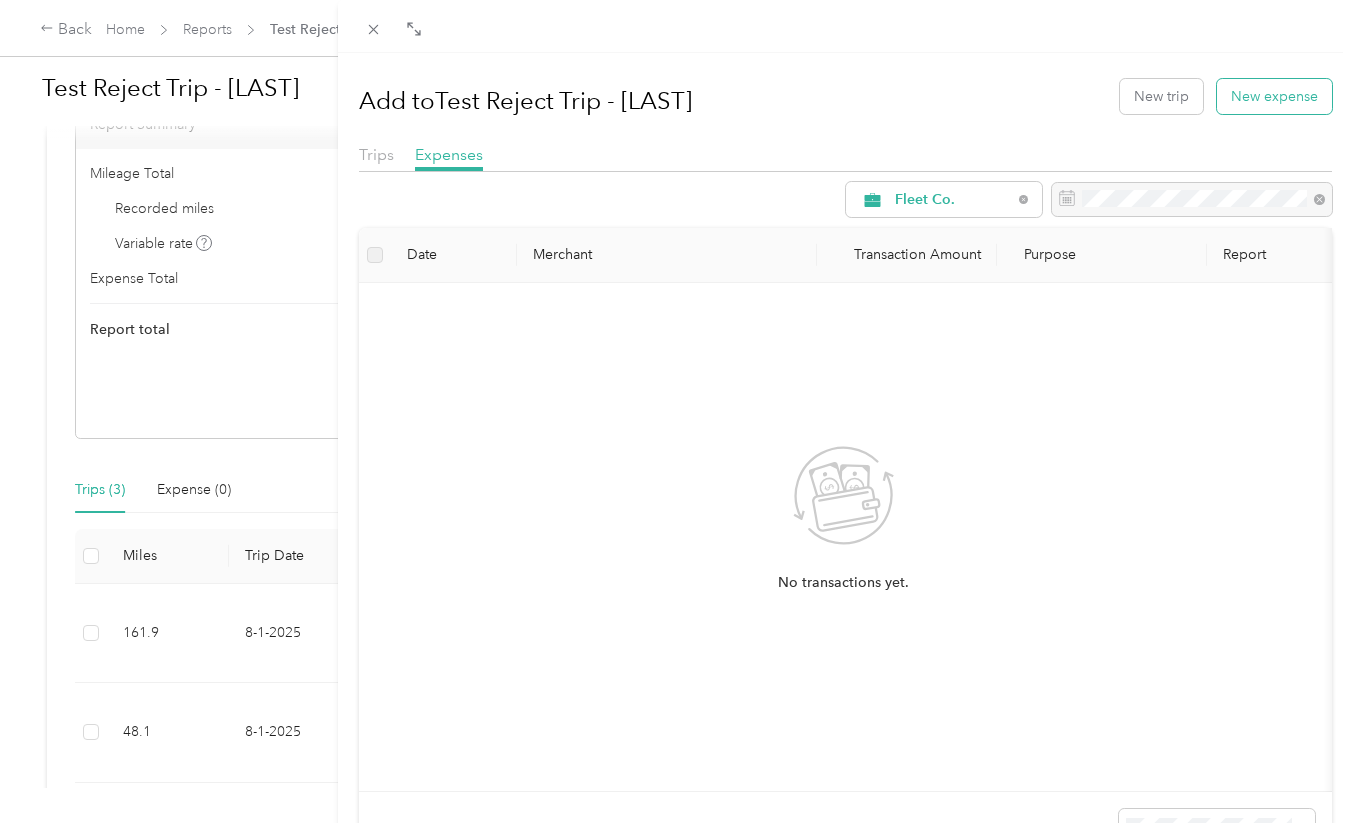 scroll, scrollTop: 0, scrollLeft: 0, axis: both 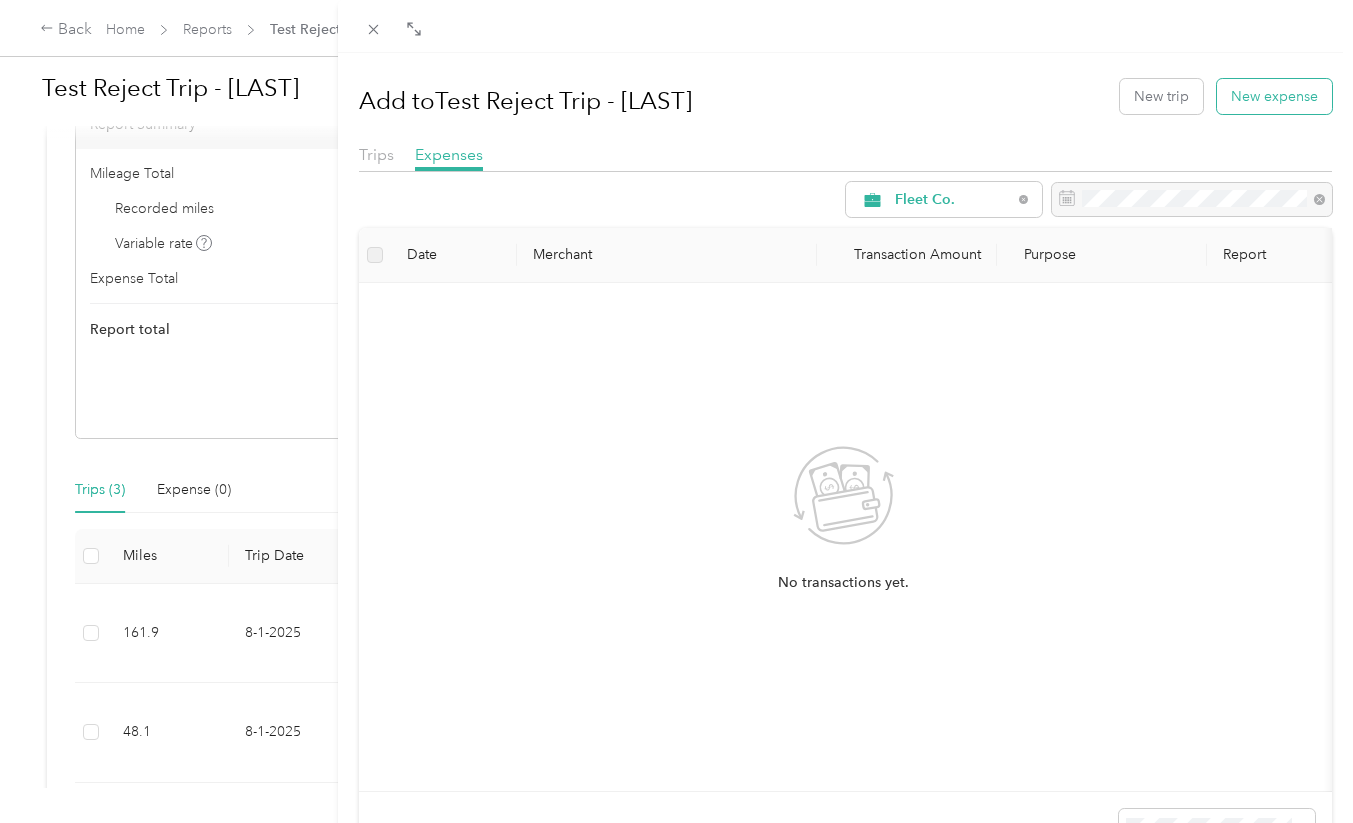 click on "New expense" at bounding box center (1274, 96) 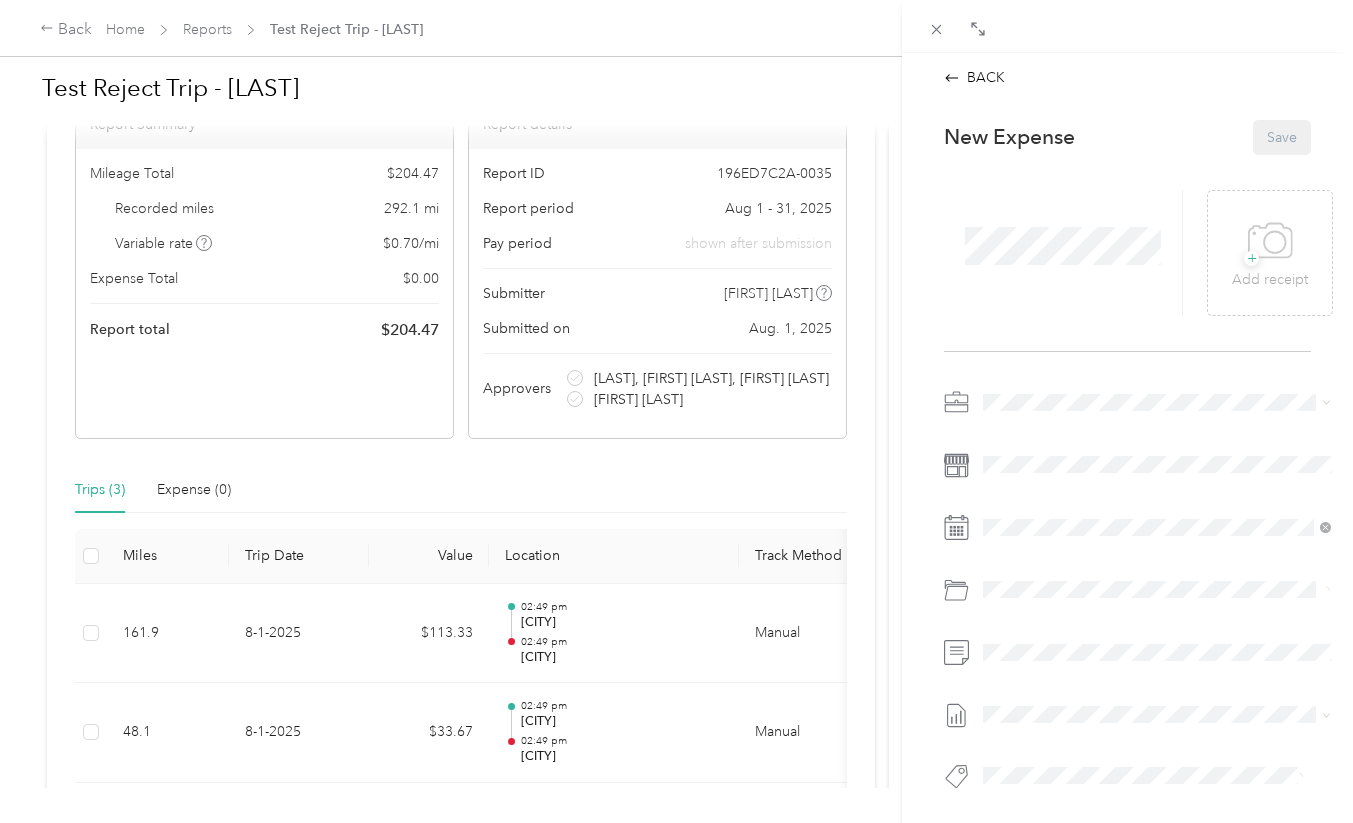 scroll, scrollTop: 0, scrollLeft: 0, axis: both 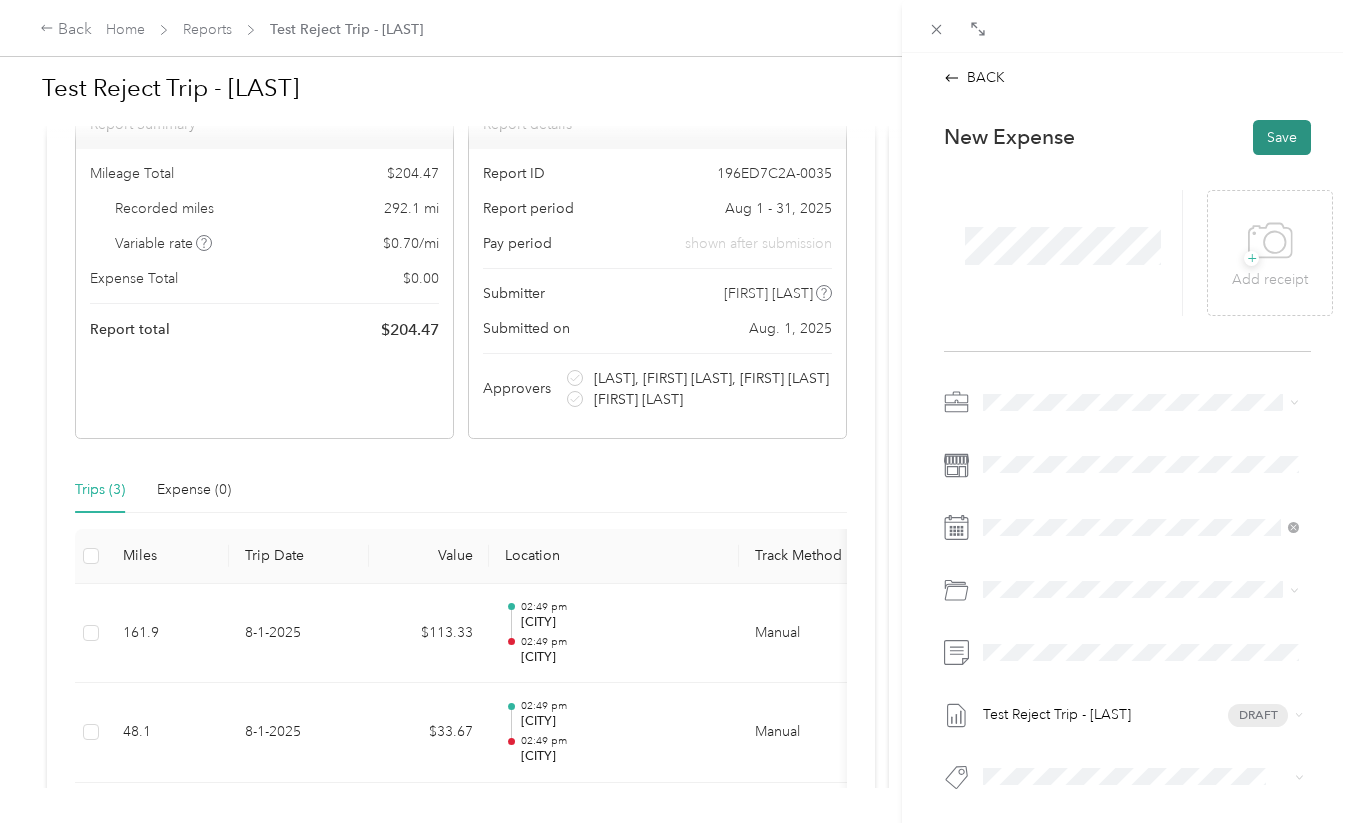click on "Save" at bounding box center (1282, 137) 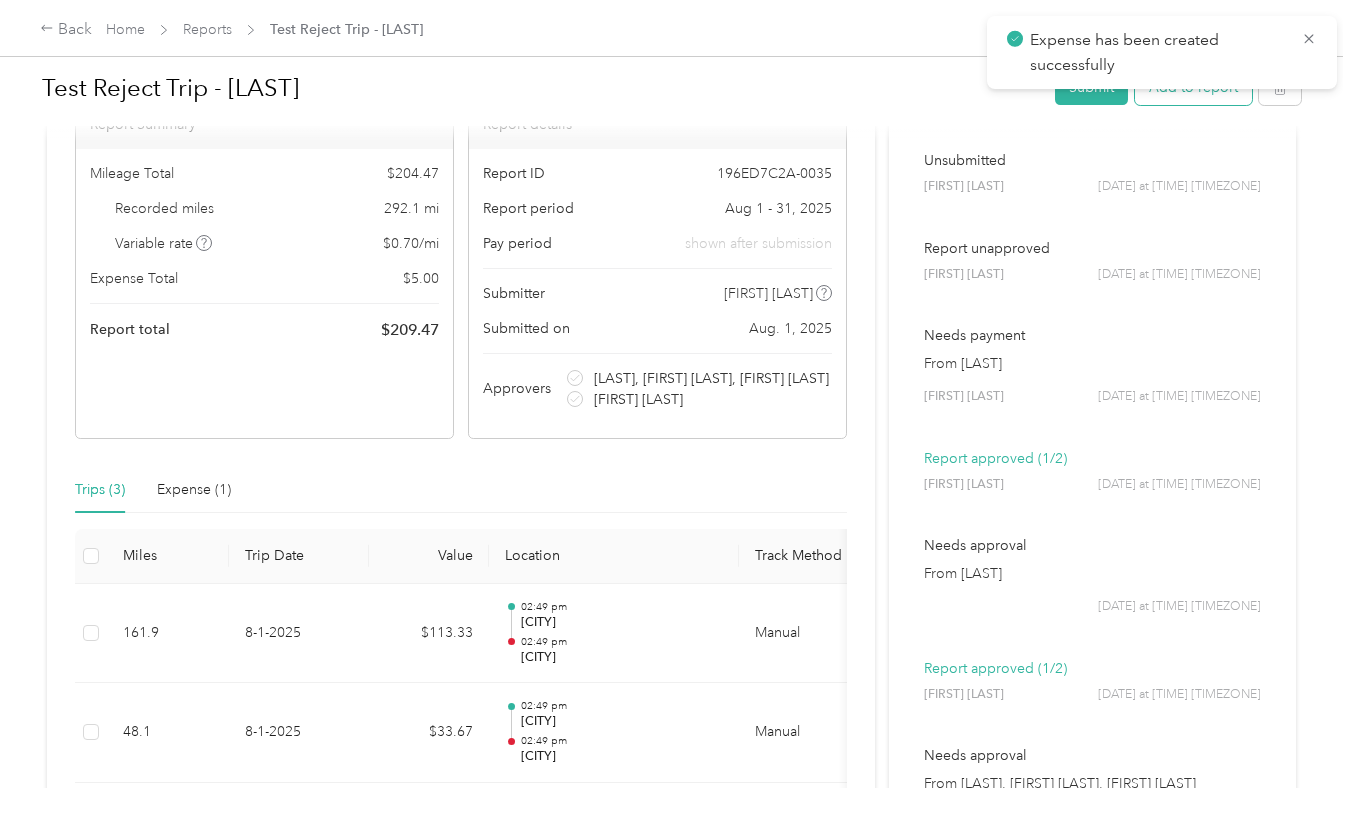 click on "Add to report" at bounding box center (1193, 87) 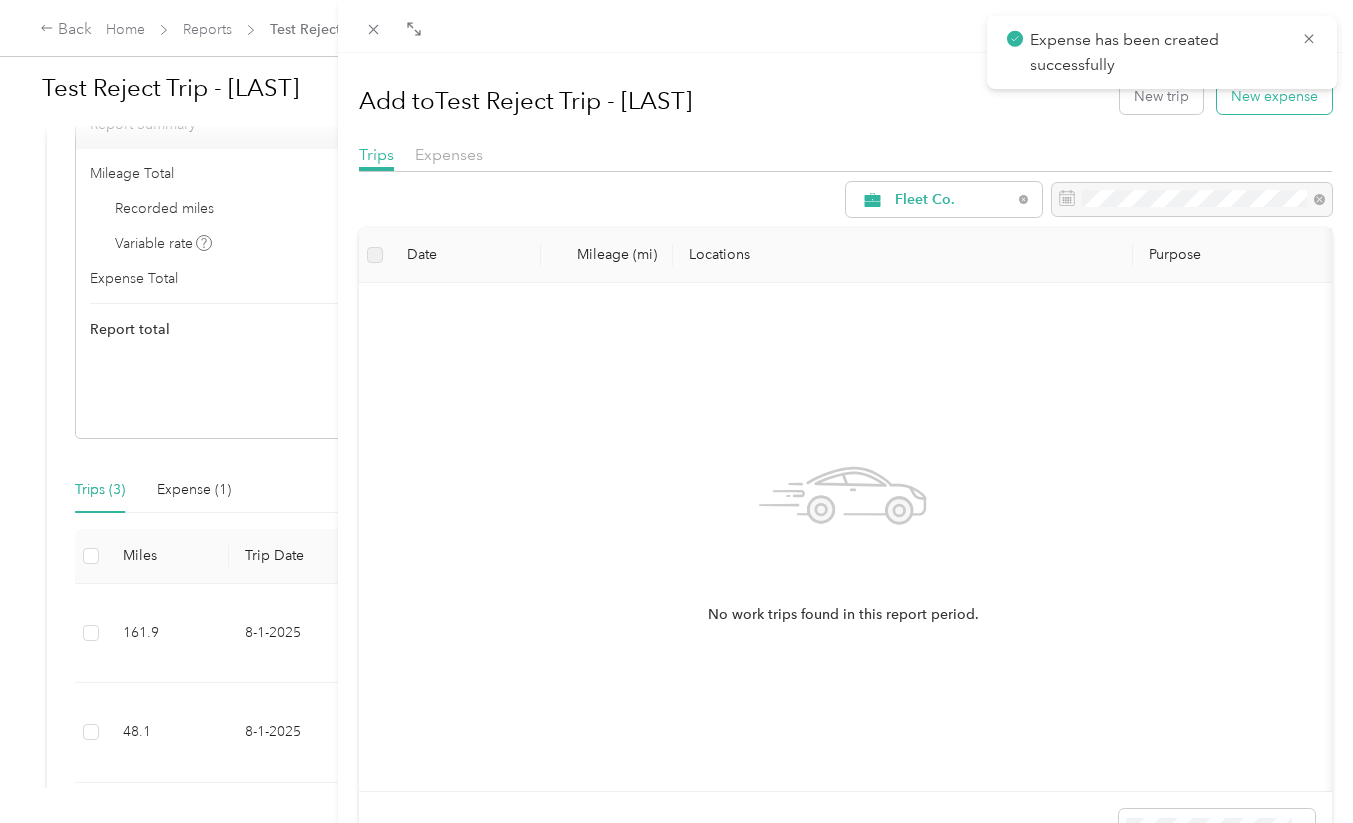 click on "New expense" at bounding box center (1274, 96) 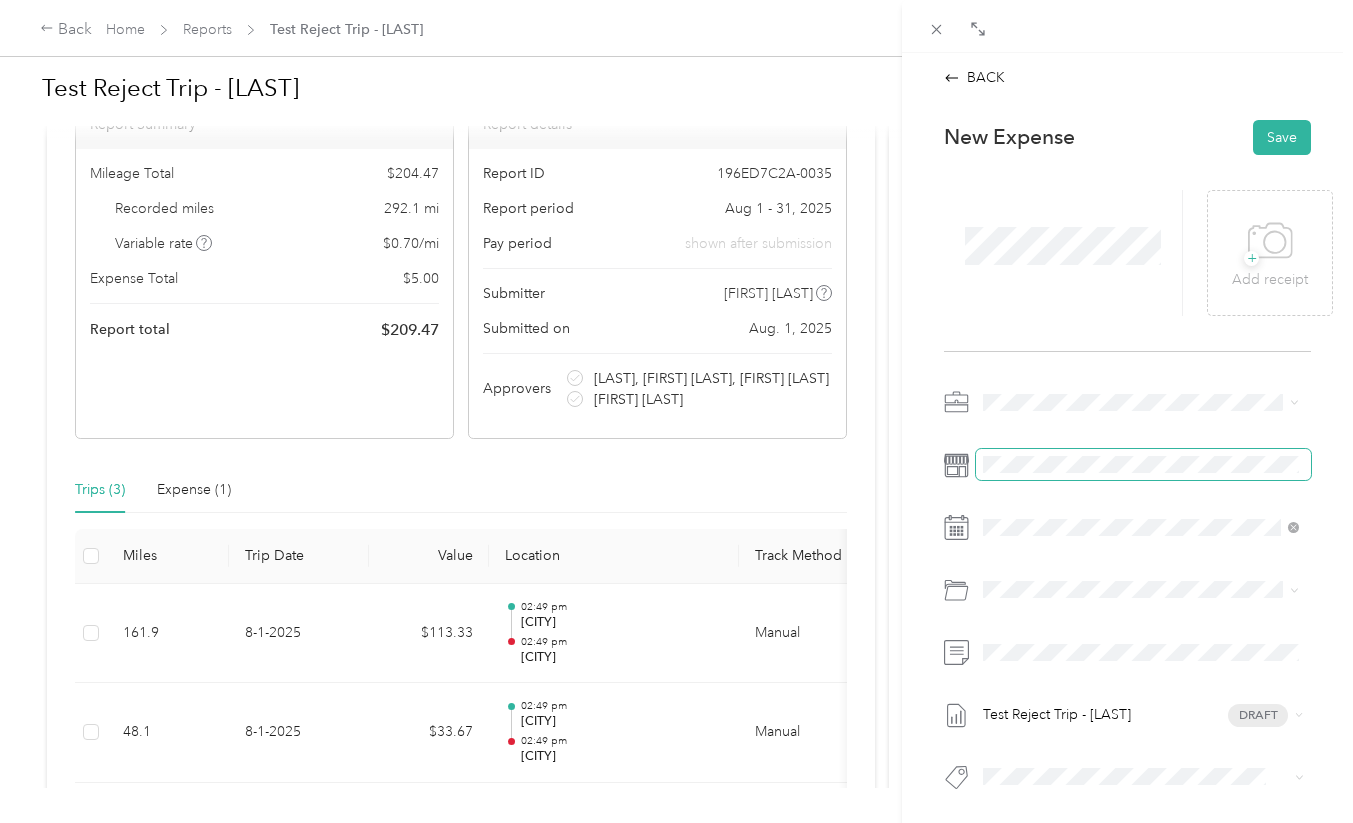 click at bounding box center [1143, 464] 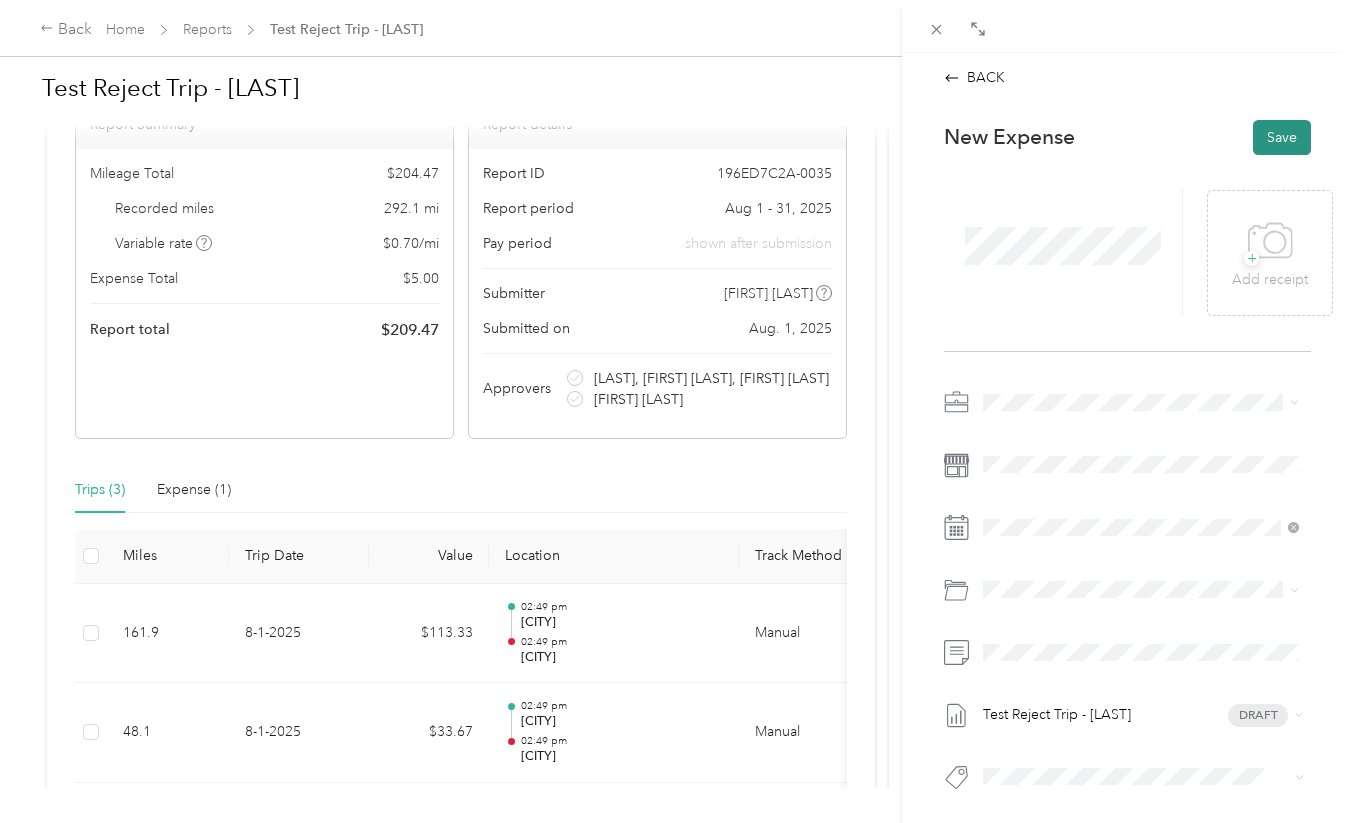 click on "Save" at bounding box center [1282, 137] 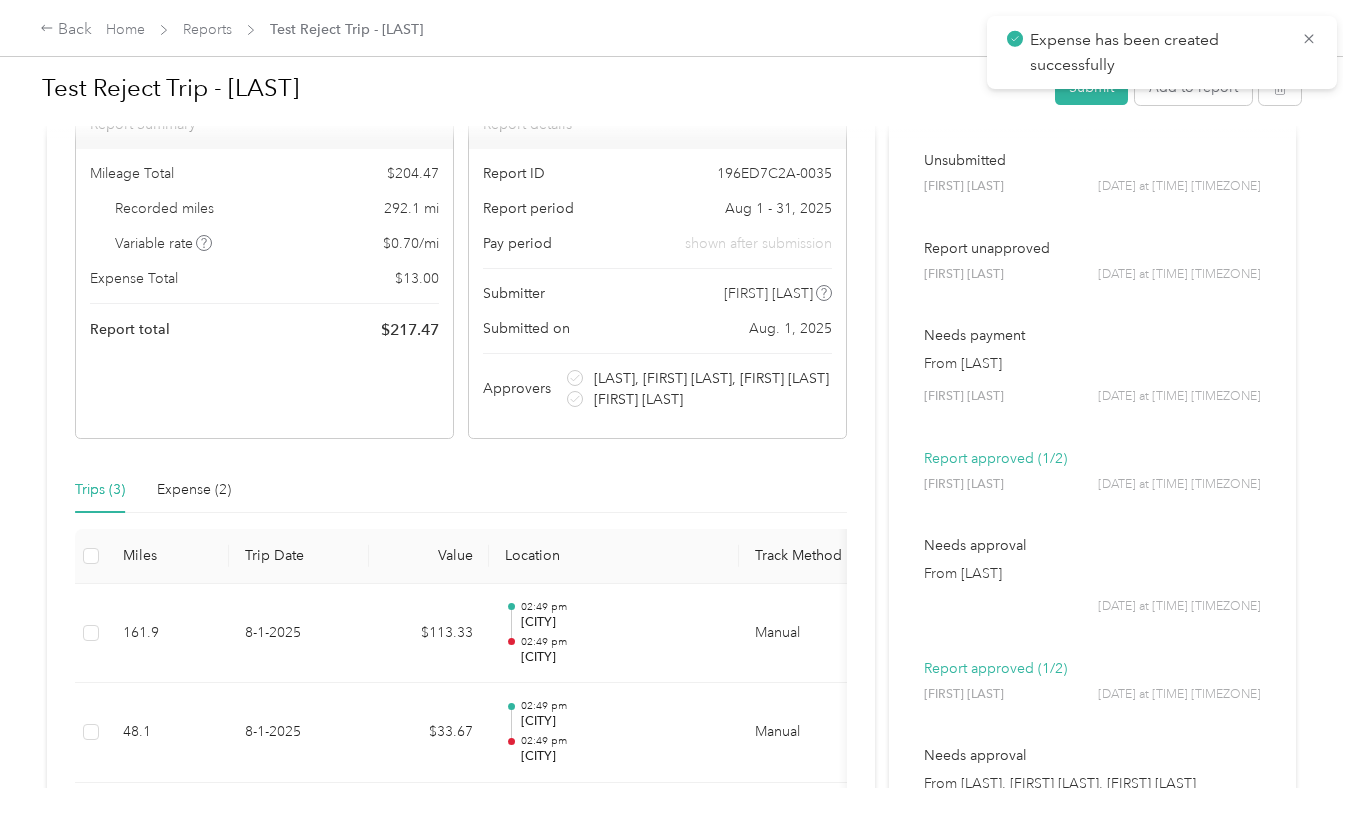 scroll, scrollTop: 156, scrollLeft: 0, axis: vertical 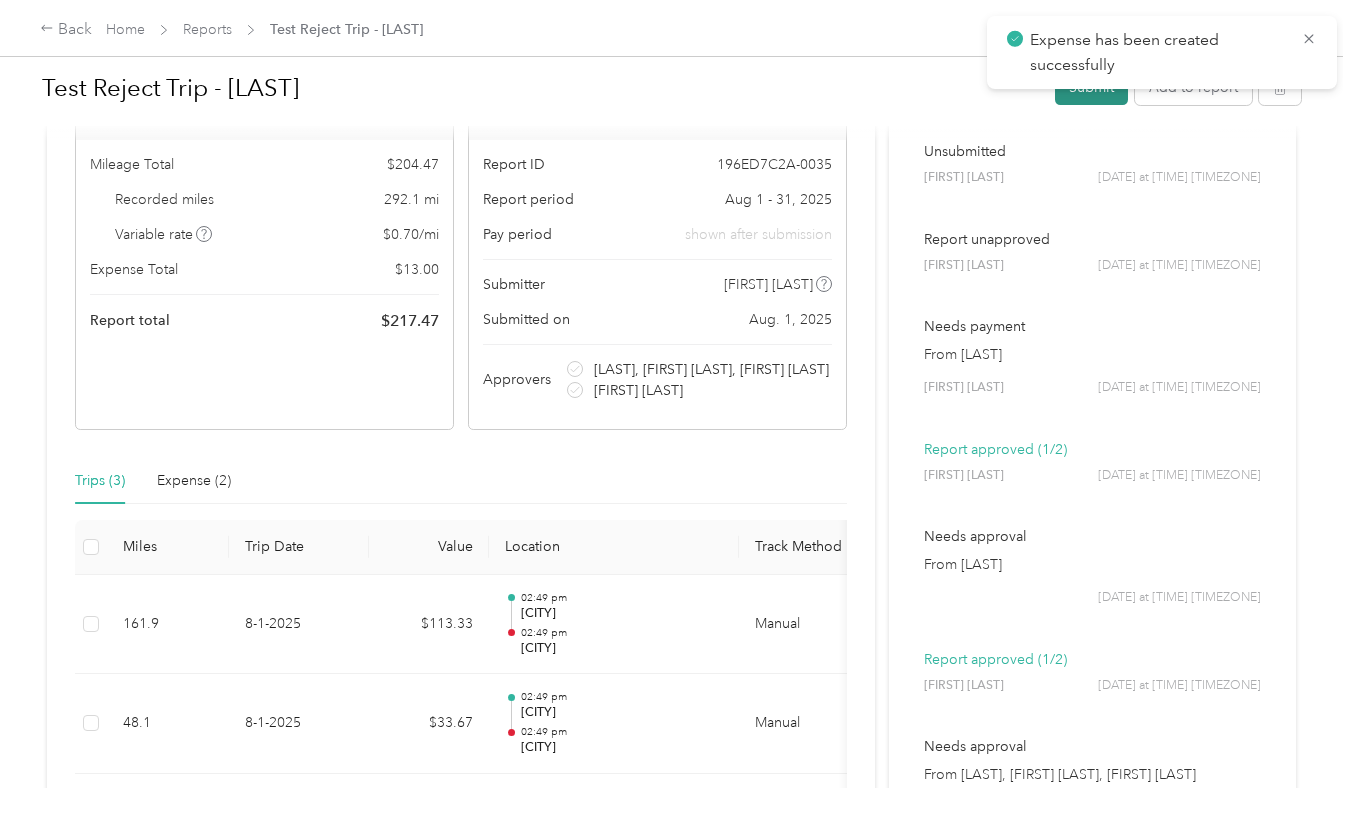 click on "Submit" at bounding box center [1091, 87] 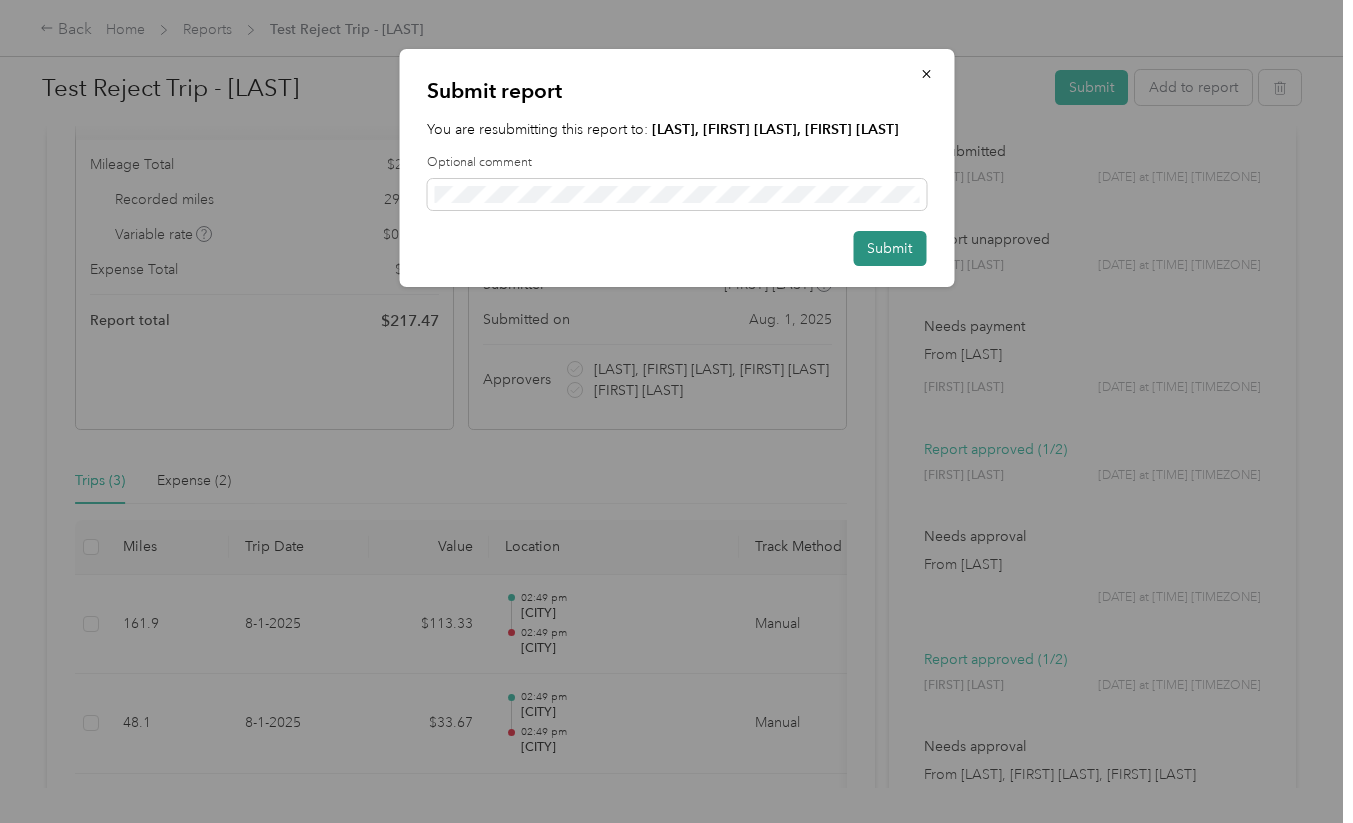 click on "Submit" at bounding box center [889, 248] 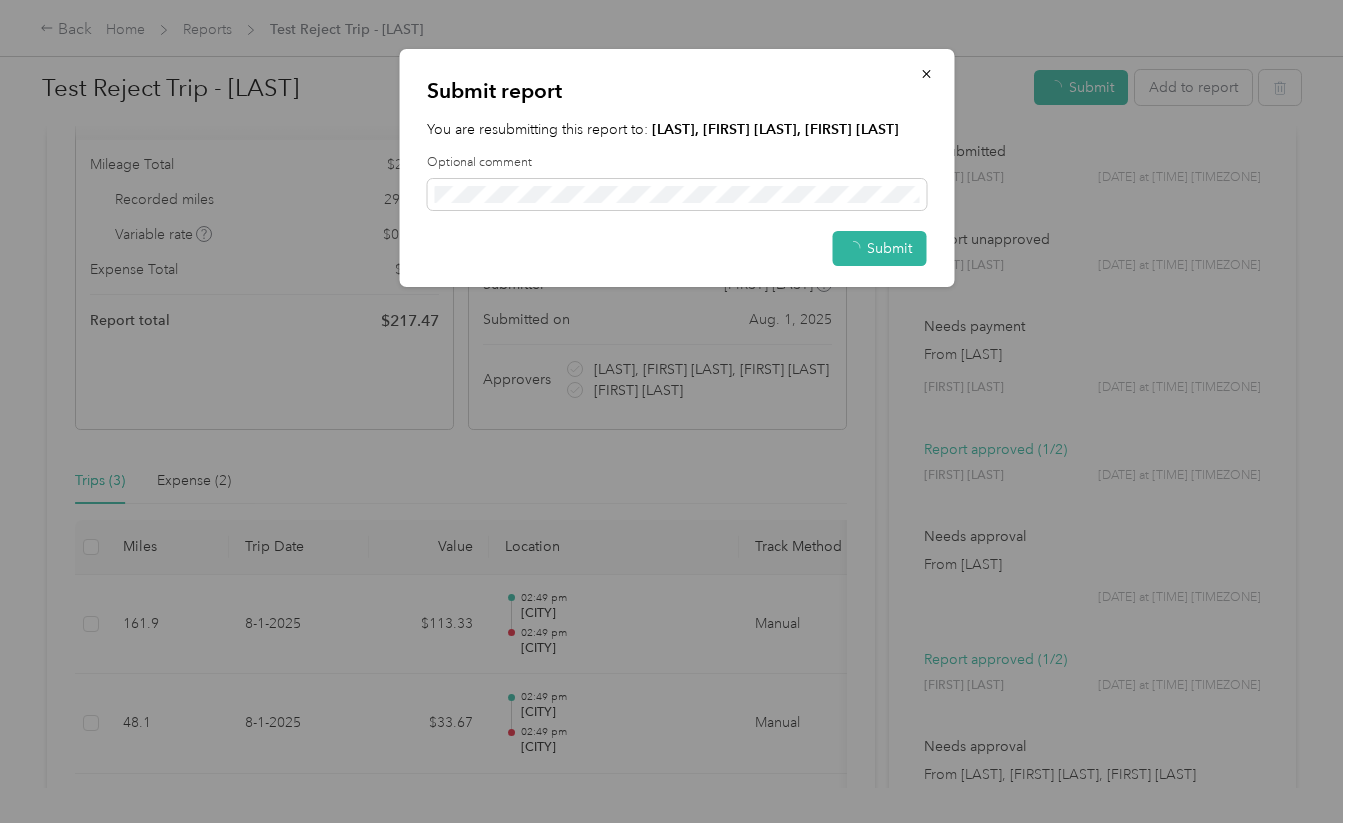 scroll, scrollTop: 0, scrollLeft: 0, axis: both 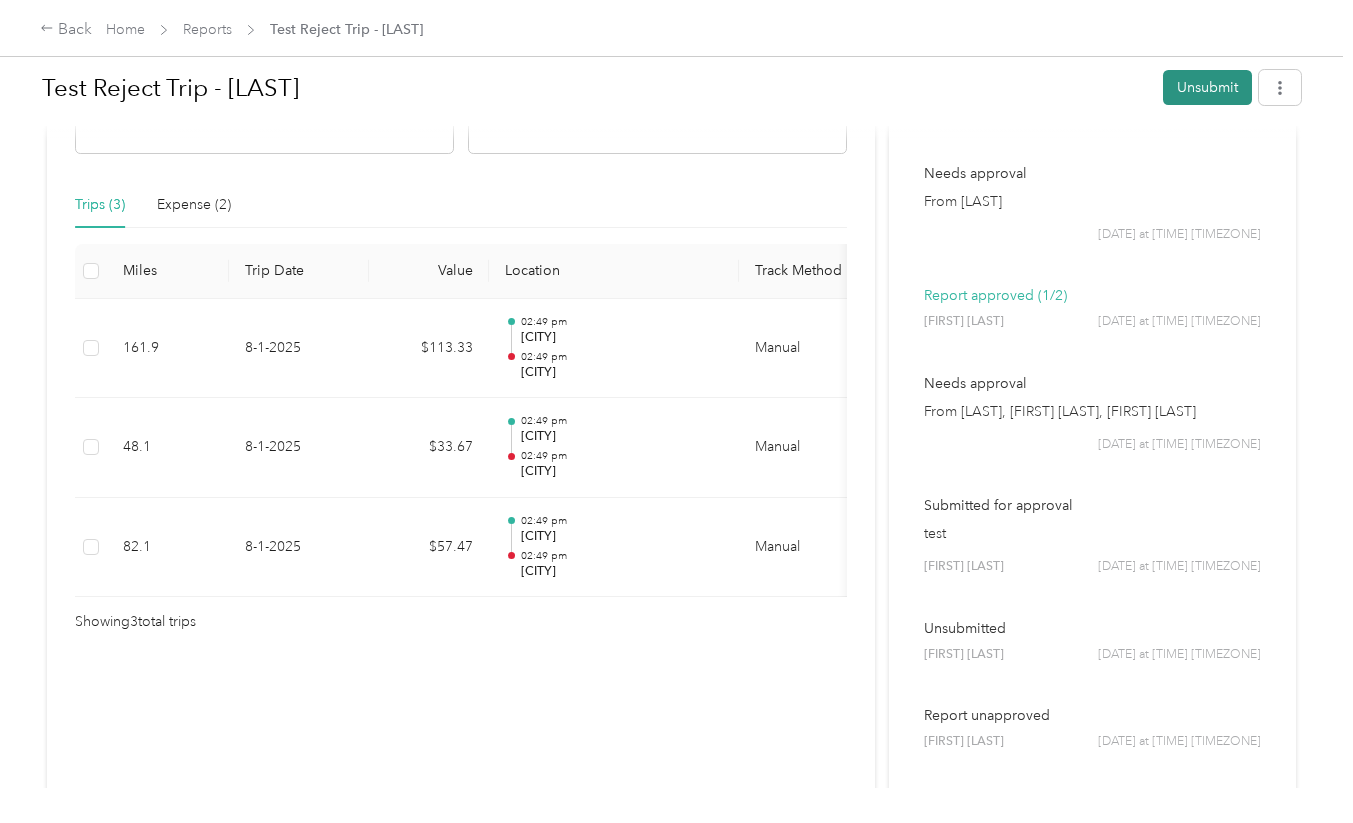 click on "Unsubmit" at bounding box center (1207, 87) 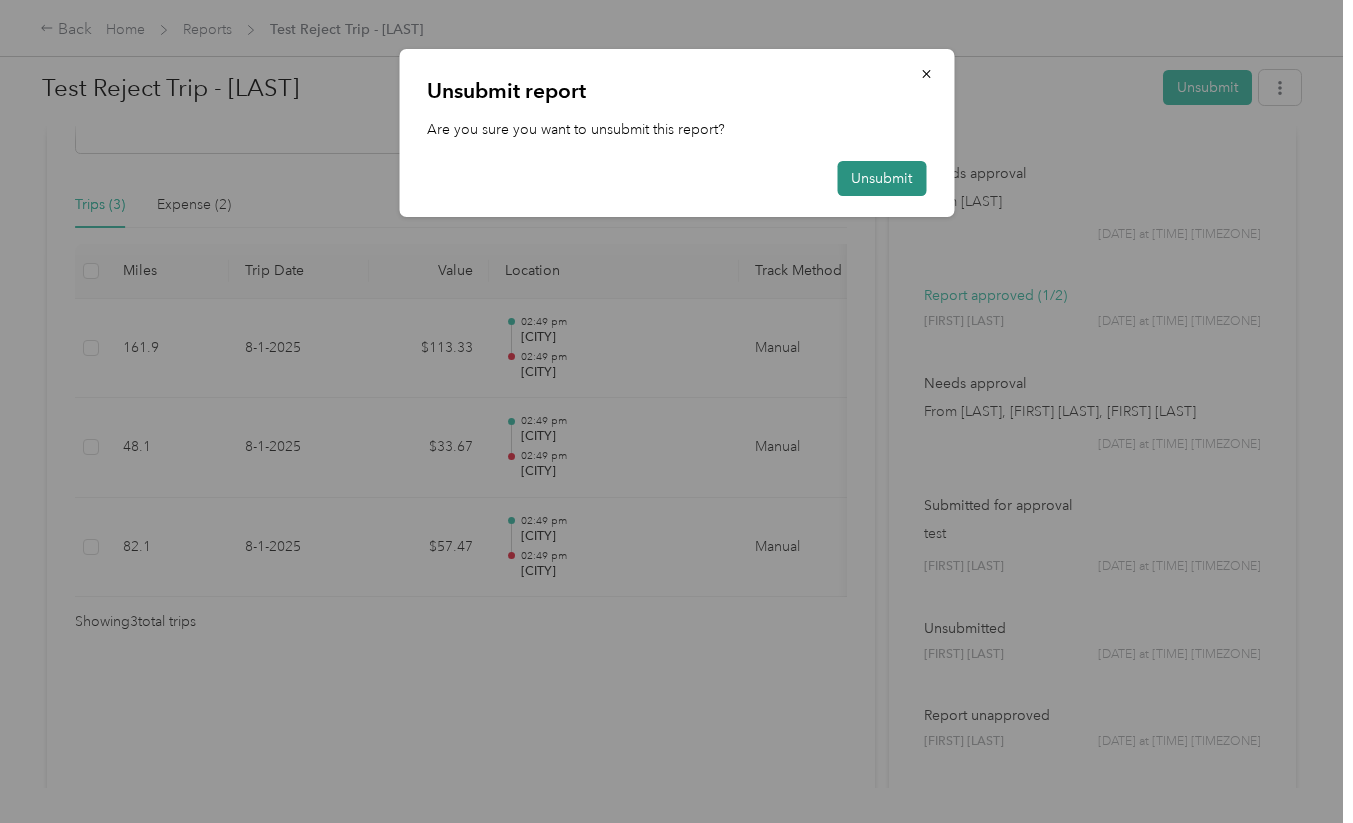 click on "Unsubmit" at bounding box center (881, 178) 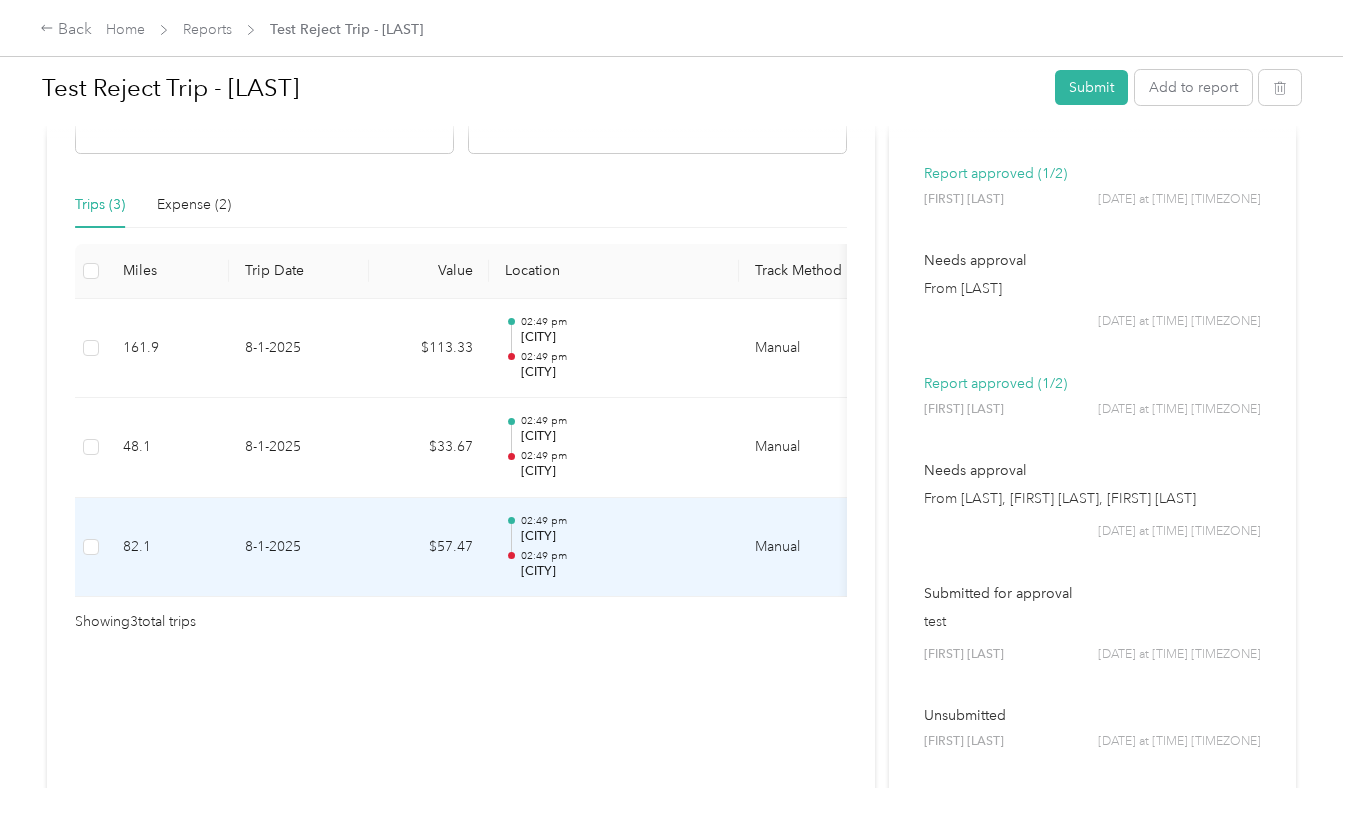 scroll, scrollTop: 217, scrollLeft: 0, axis: vertical 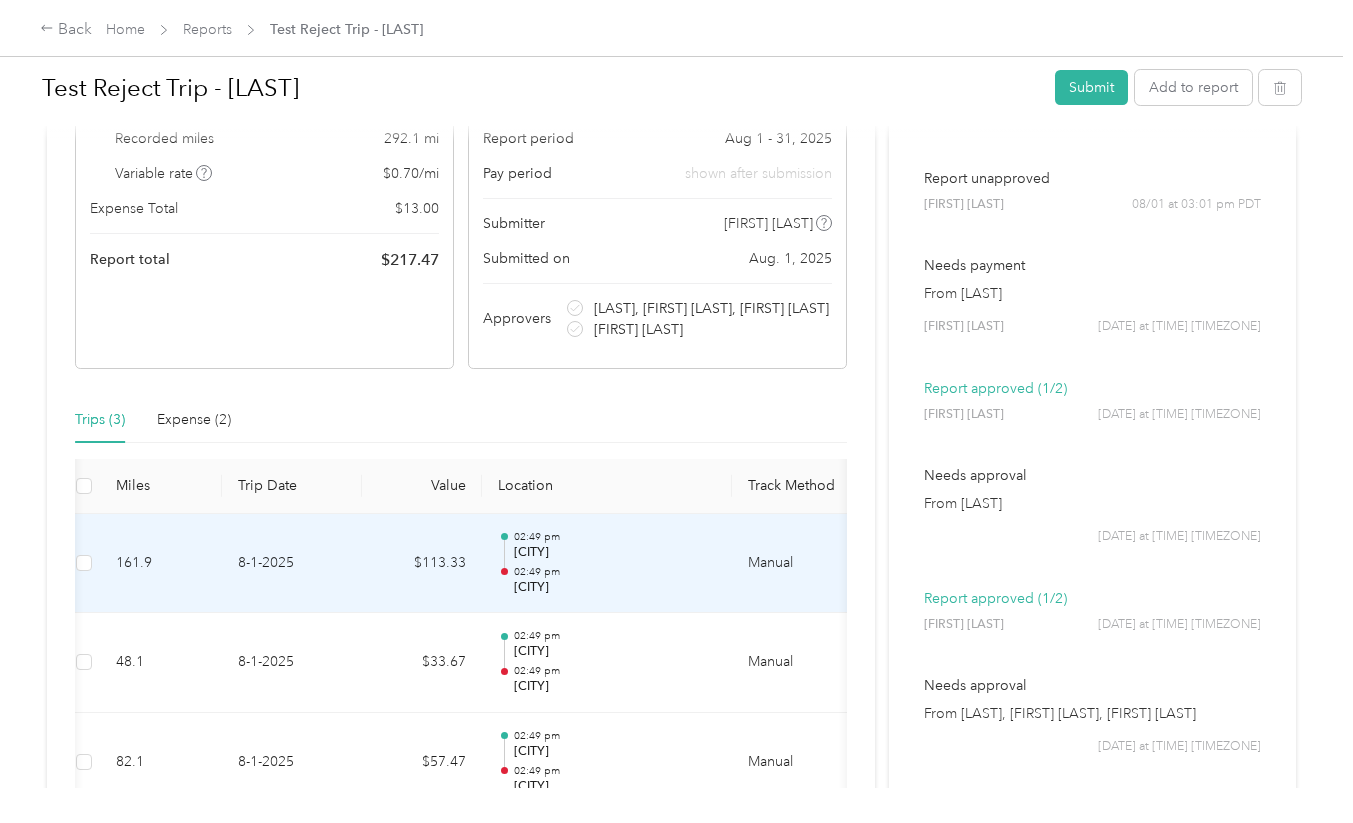 click on "$113.33" at bounding box center (422, 564) 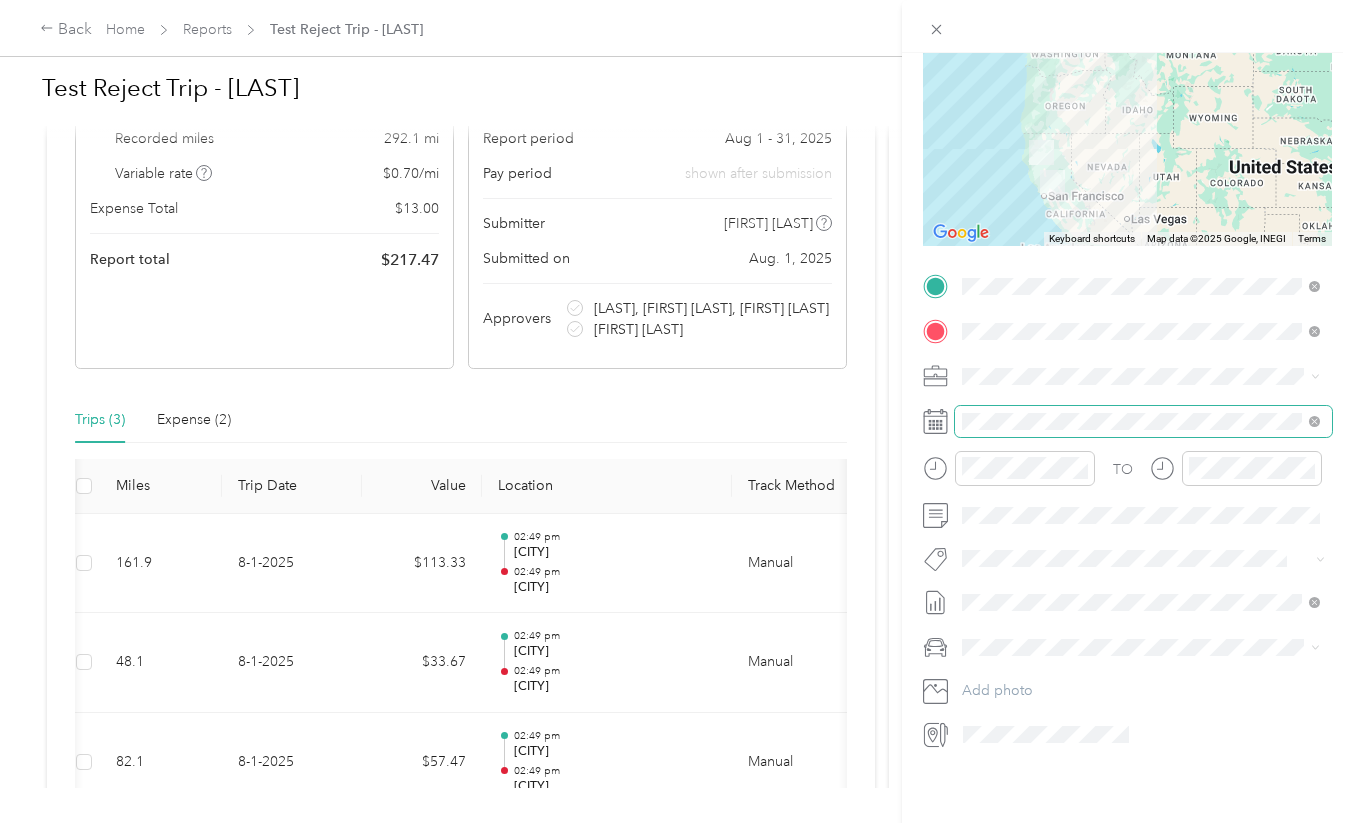 scroll, scrollTop: 230, scrollLeft: 0, axis: vertical 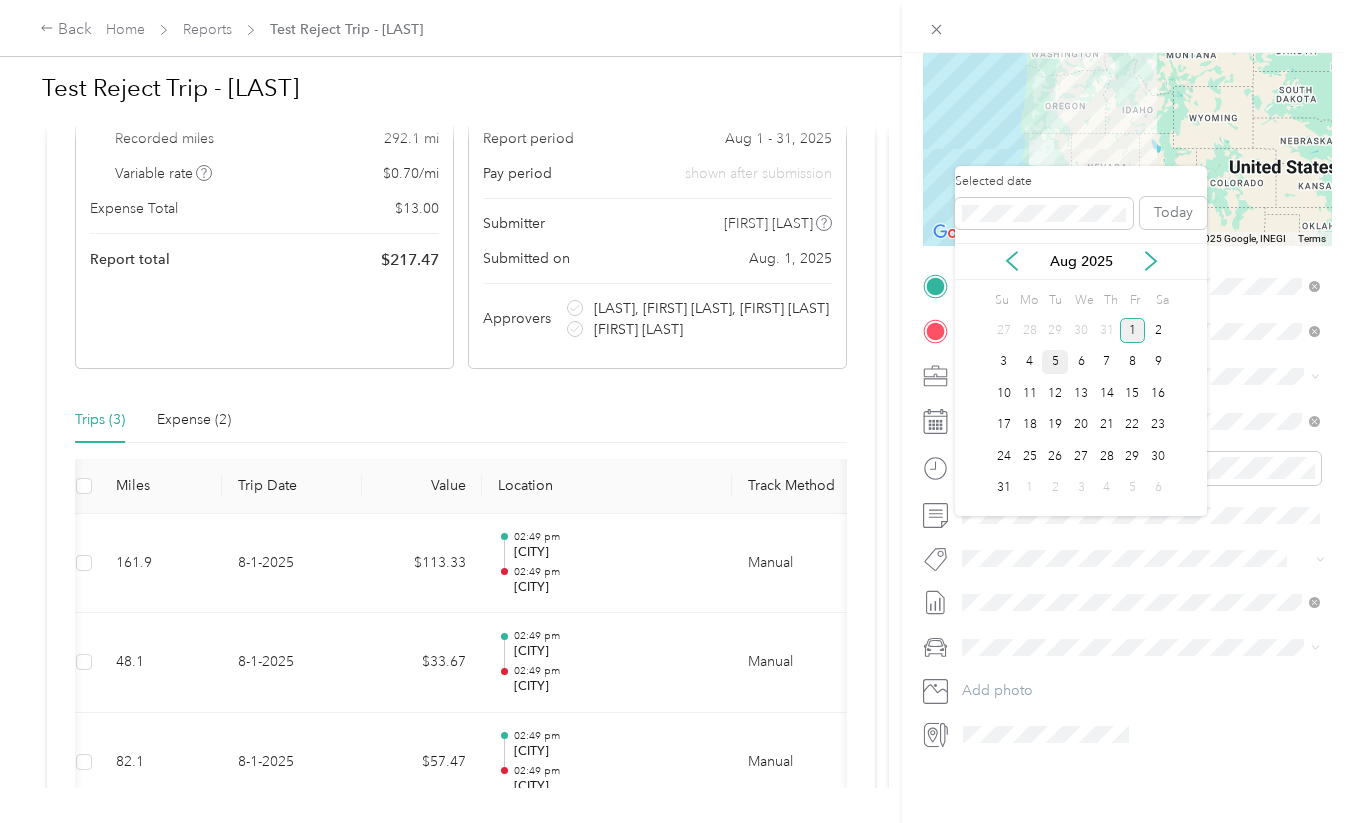 click on "5" at bounding box center [1055, 362] 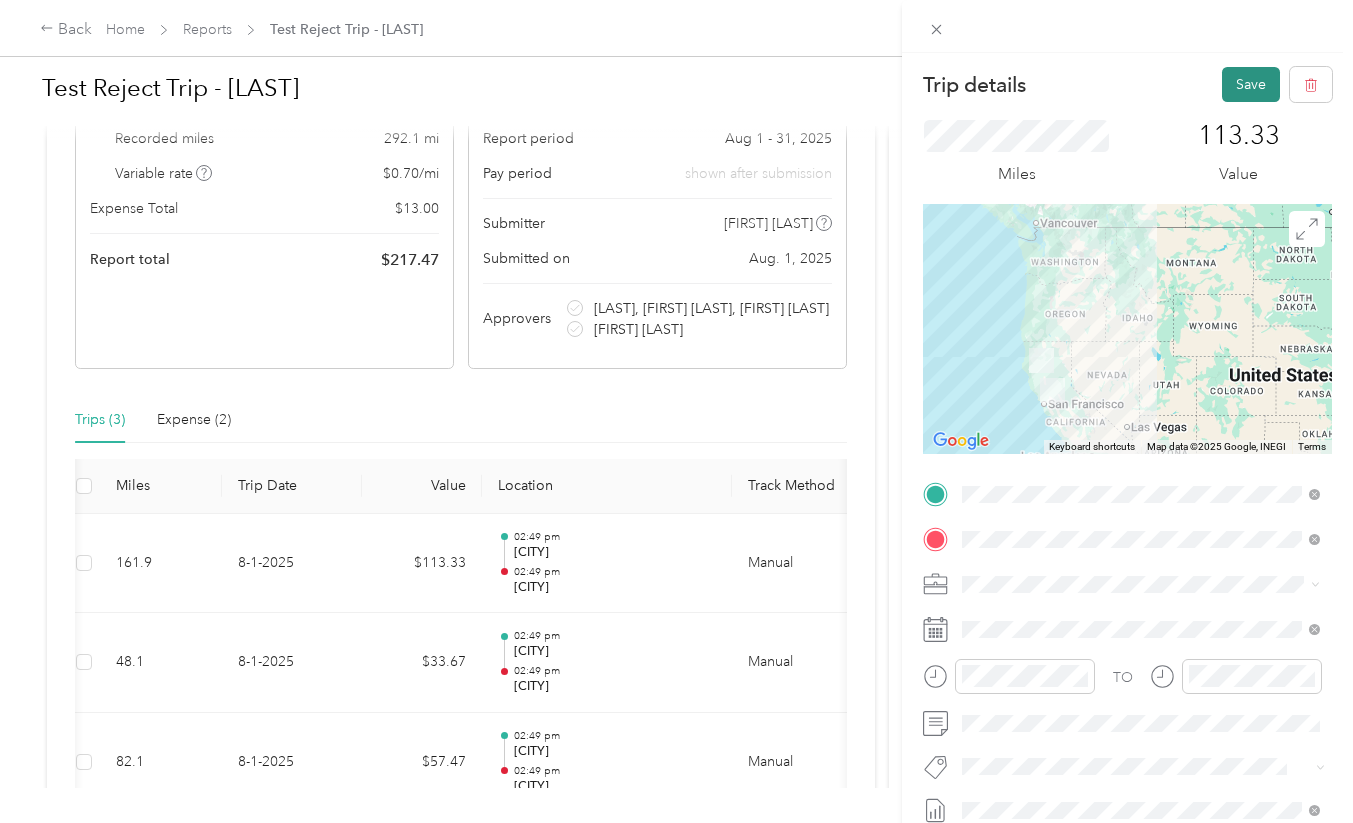scroll, scrollTop: 0, scrollLeft: 0, axis: both 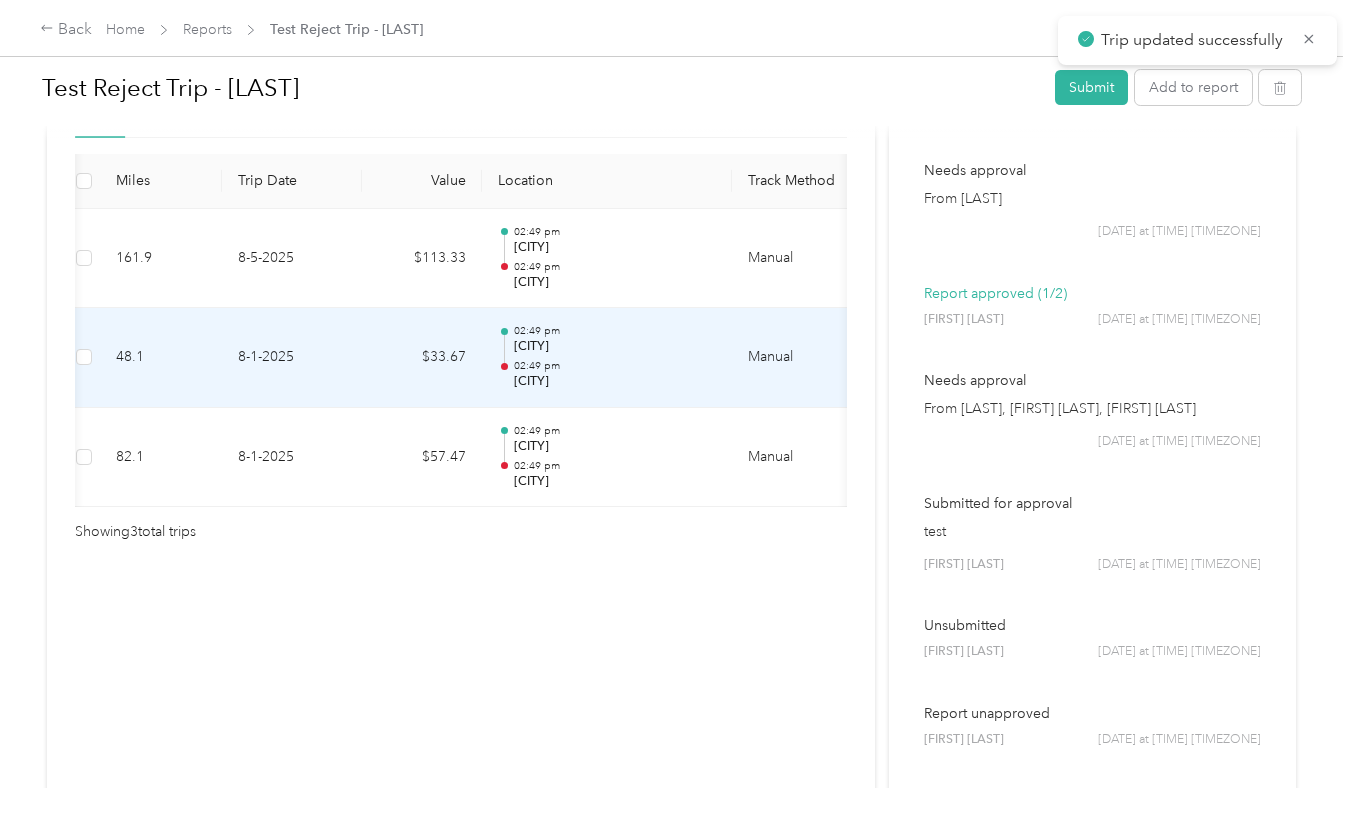 click on "8-1-2025" at bounding box center [292, 358] 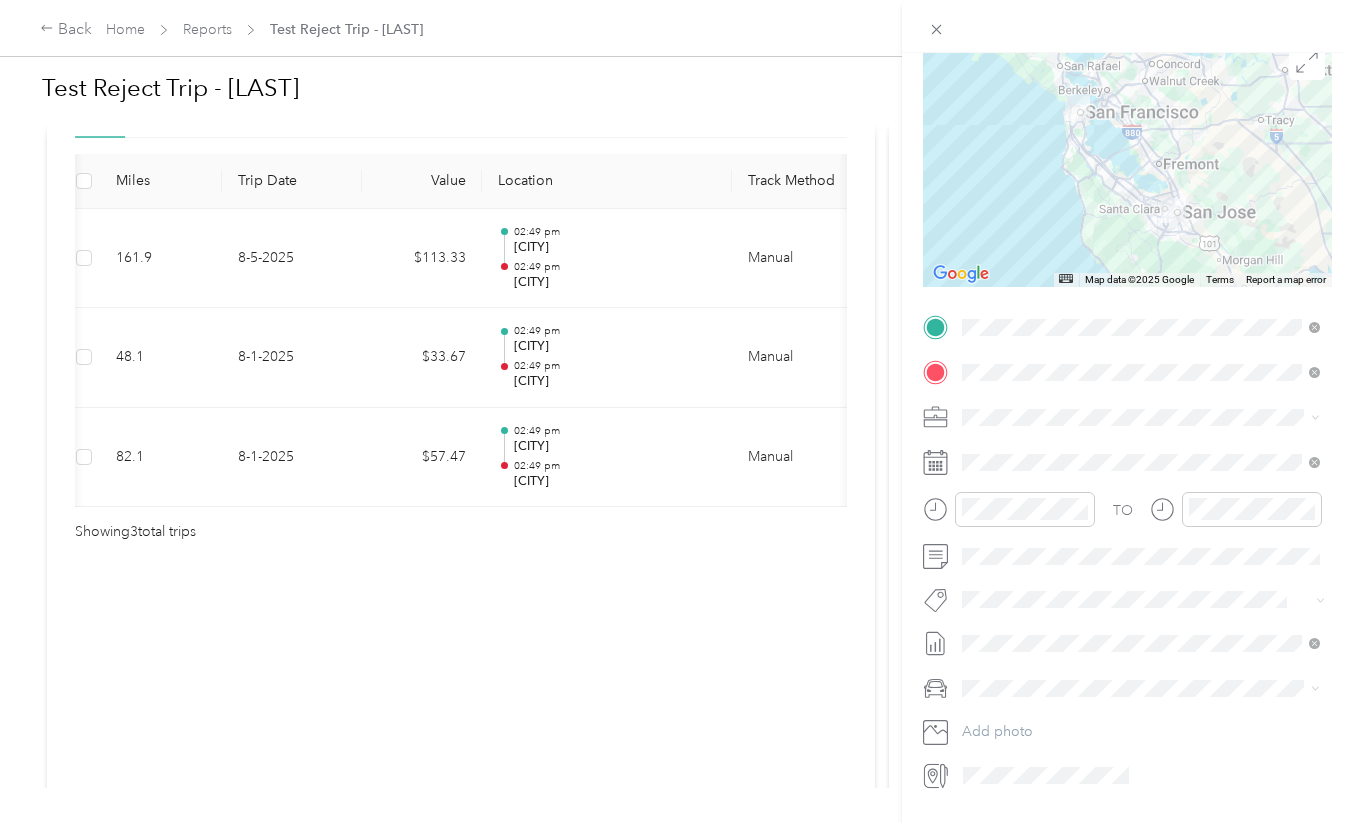 scroll, scrollTop: 180, scrollLeft: 0, axis: vertical 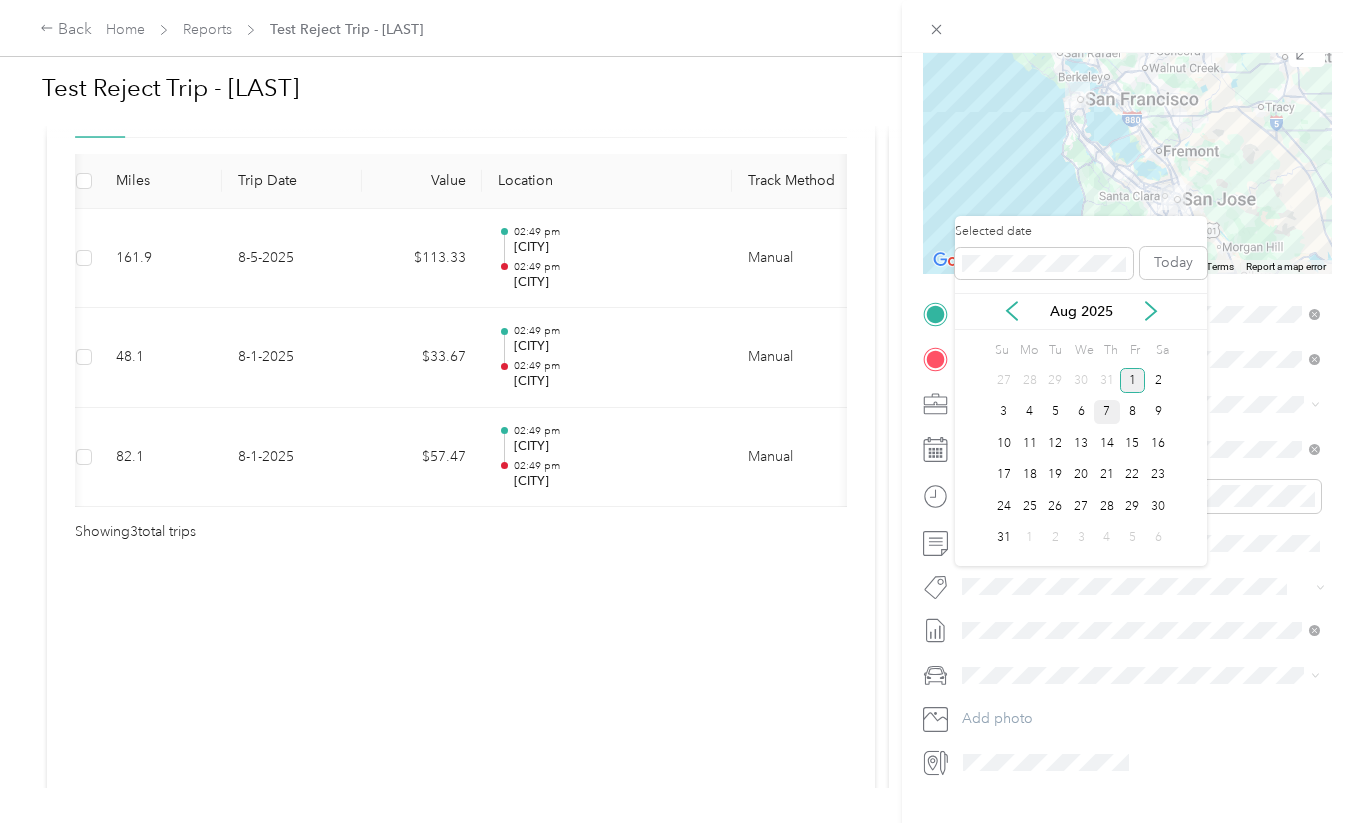drag, startPoint x: 1087, startPoint y: 437, endPoint x: 1102, endPoint y: 400, distance: 39.92493 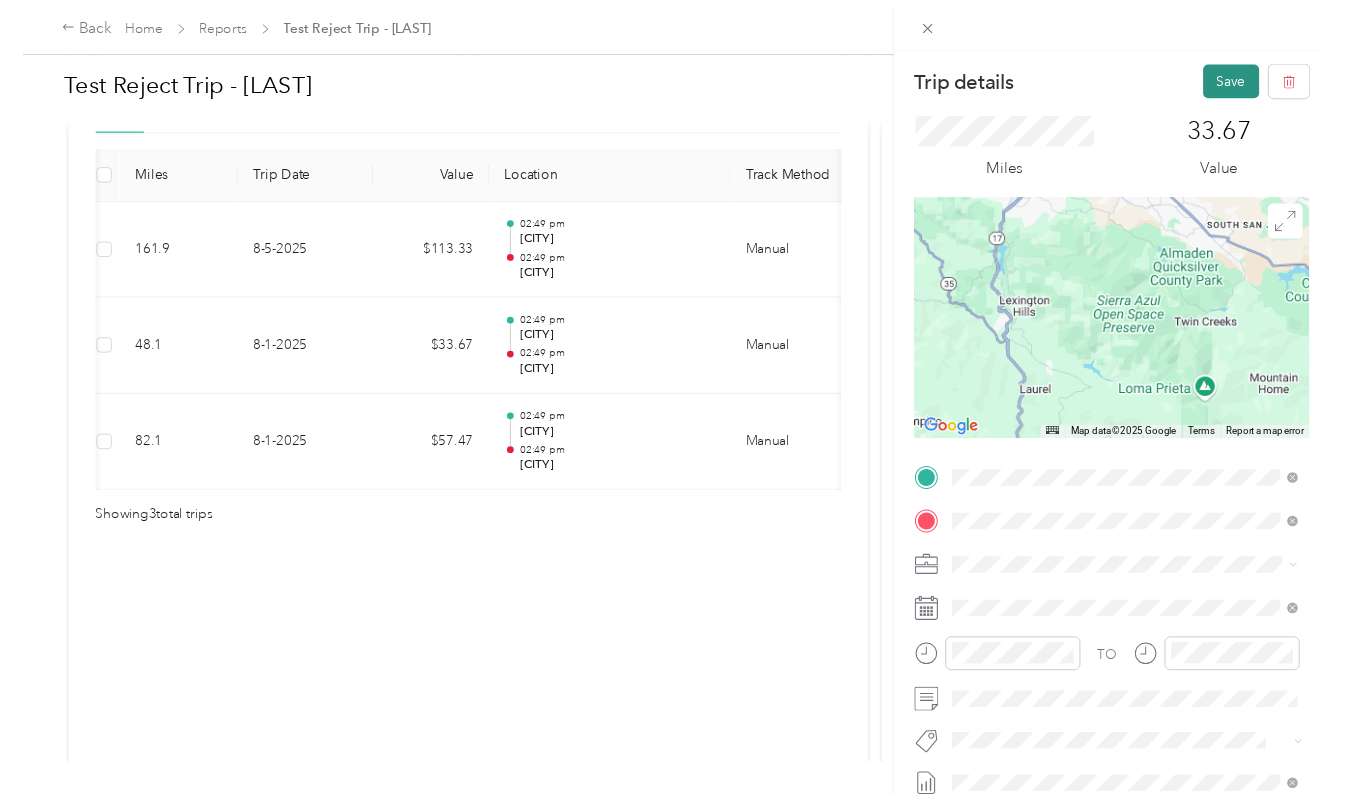 scroll, scrollTop: 0, scrollLeft: 0, axis: both 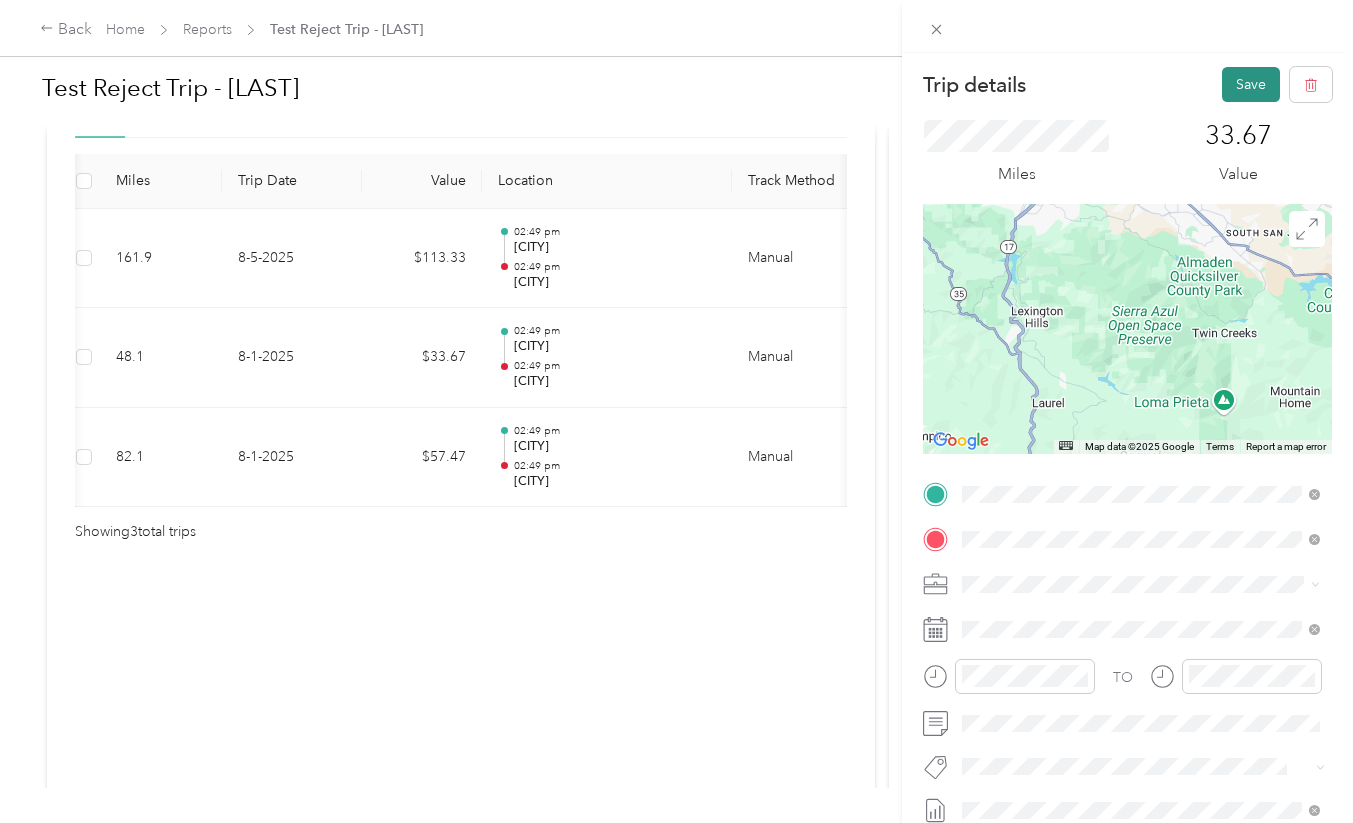 click on "Save" at bounding box center (1251, 84) 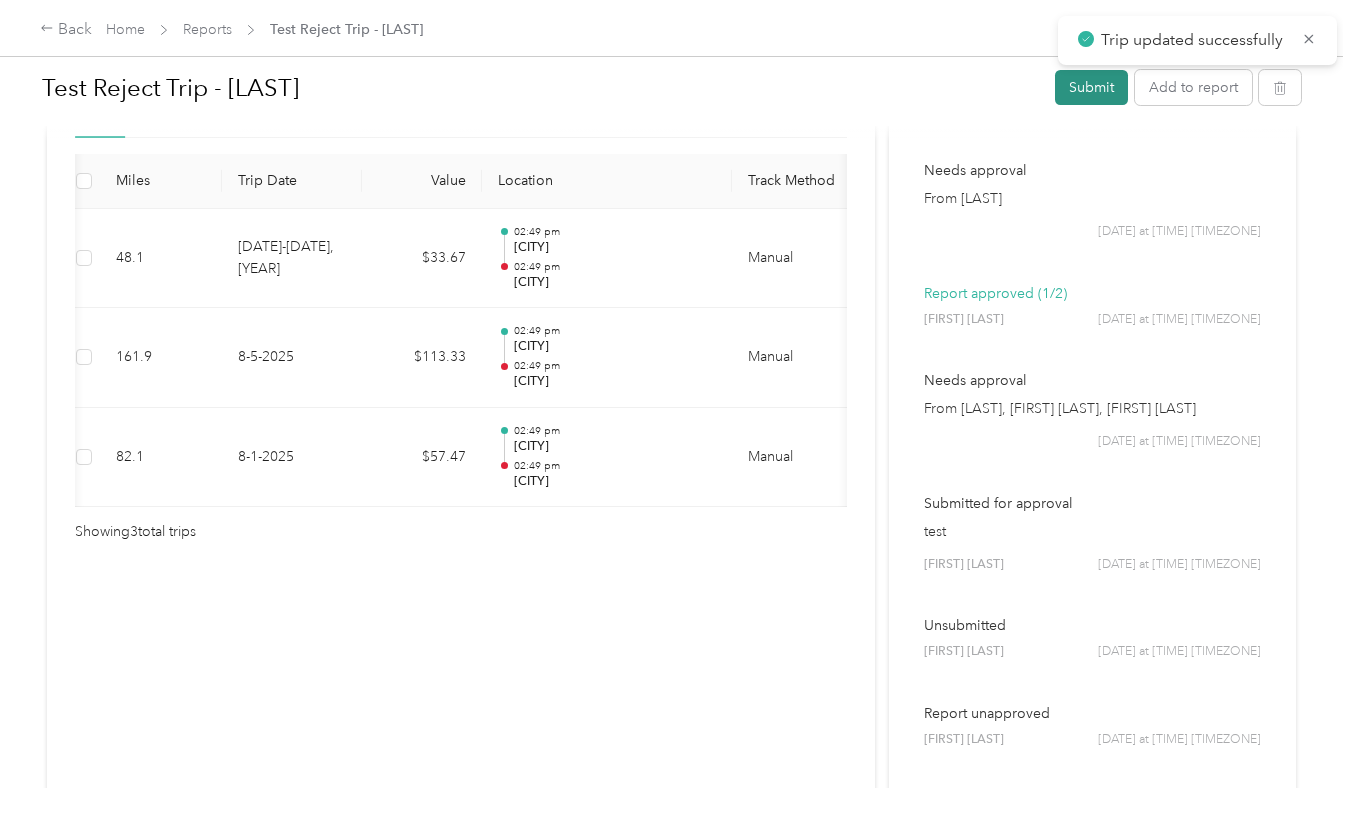 click on "Submit" at bounding box center [1091, 87] 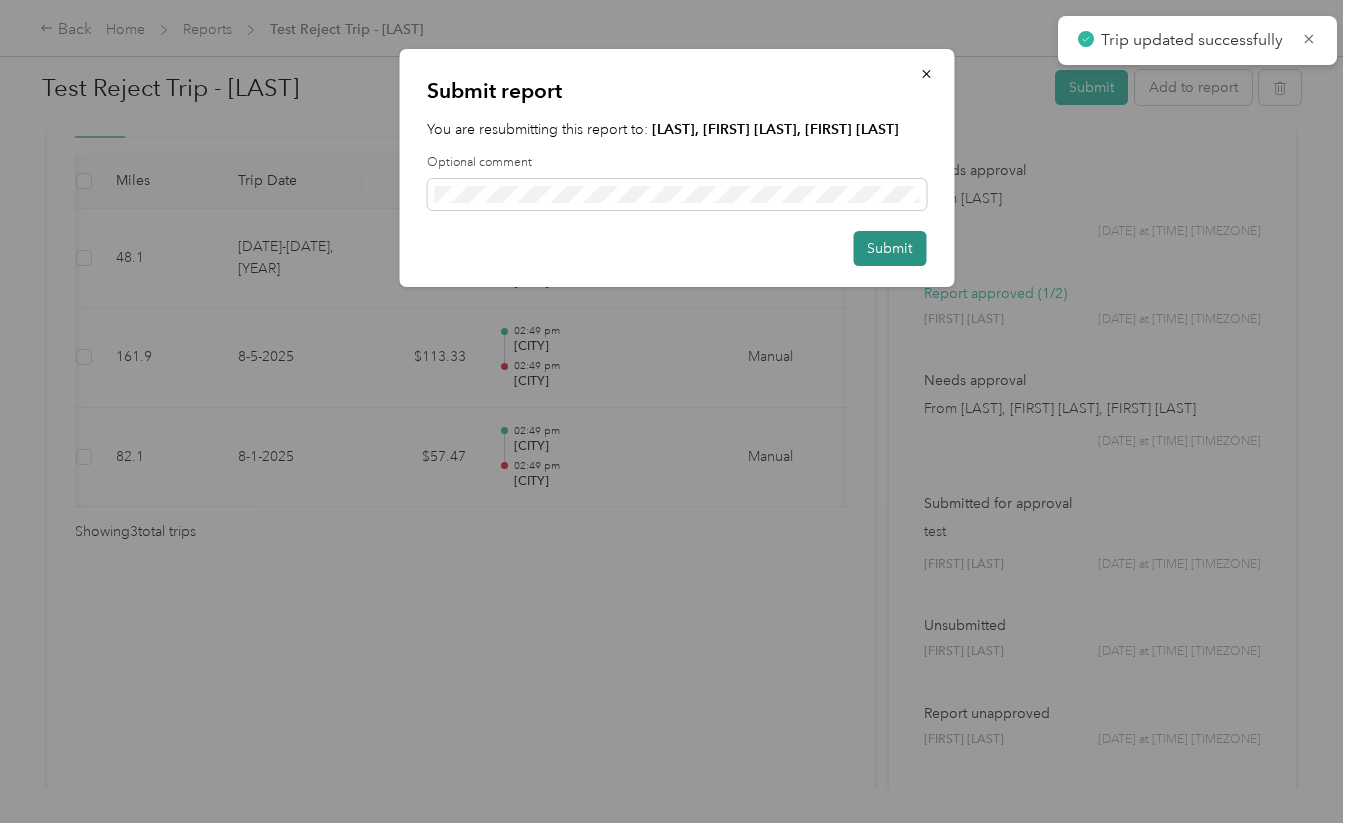 click on "Submit report You are resubmitting this report to:   [FIRST] [LAST], [FIRST] [LAST], [FIRST] [LAST] Optional comment   Submit" at bounding box center (676, 168) 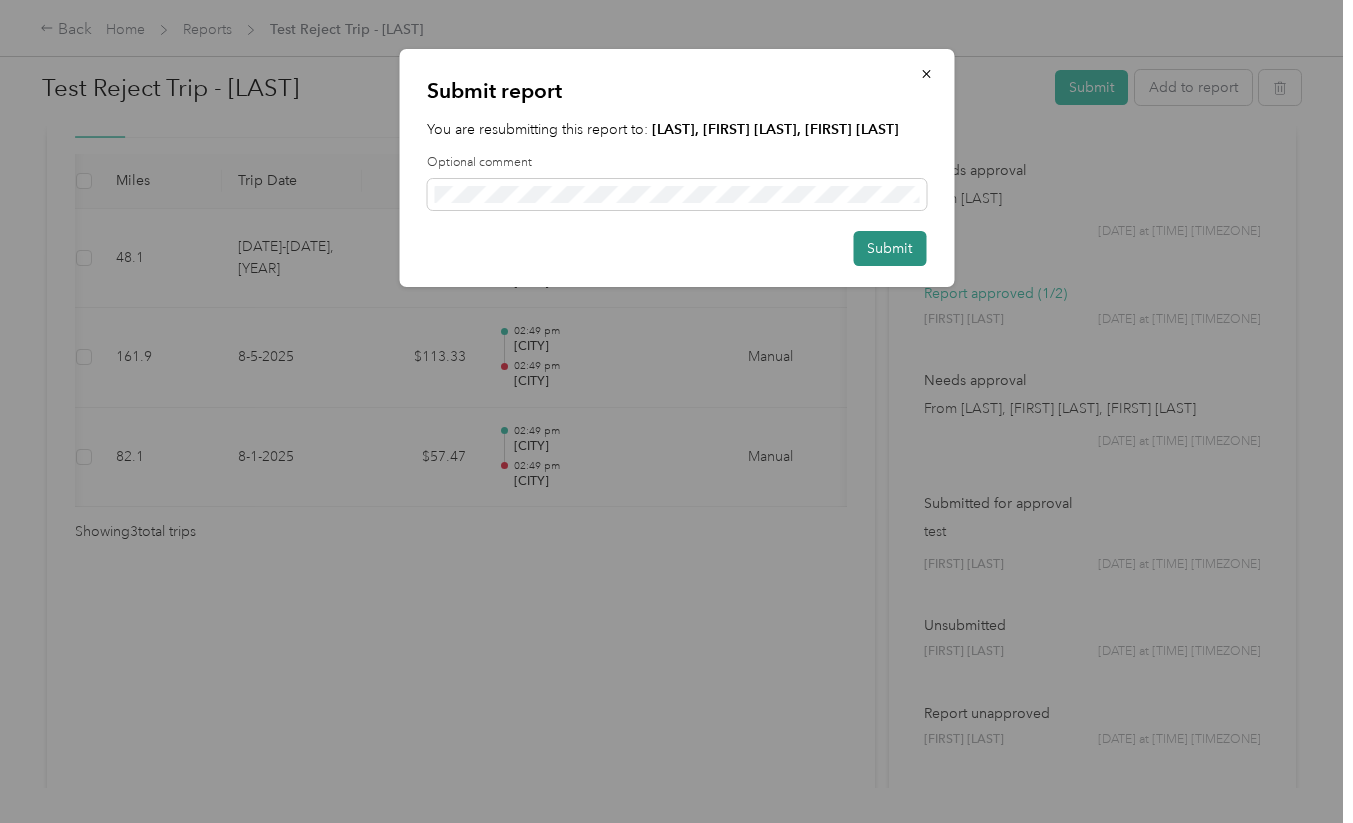 click on "Submit" at bounding box center (889, 248) 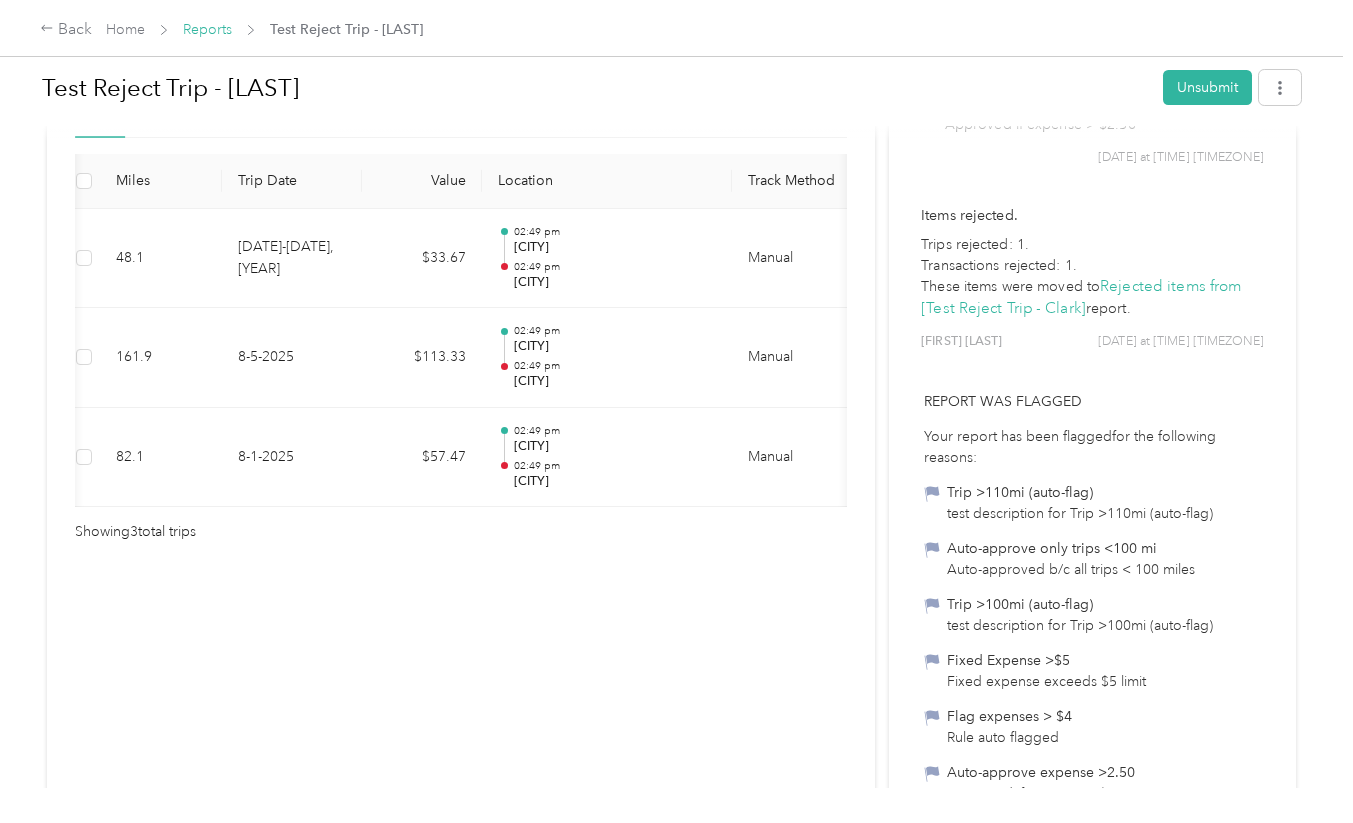 click on "Reports" at bounding box center [207, 29] 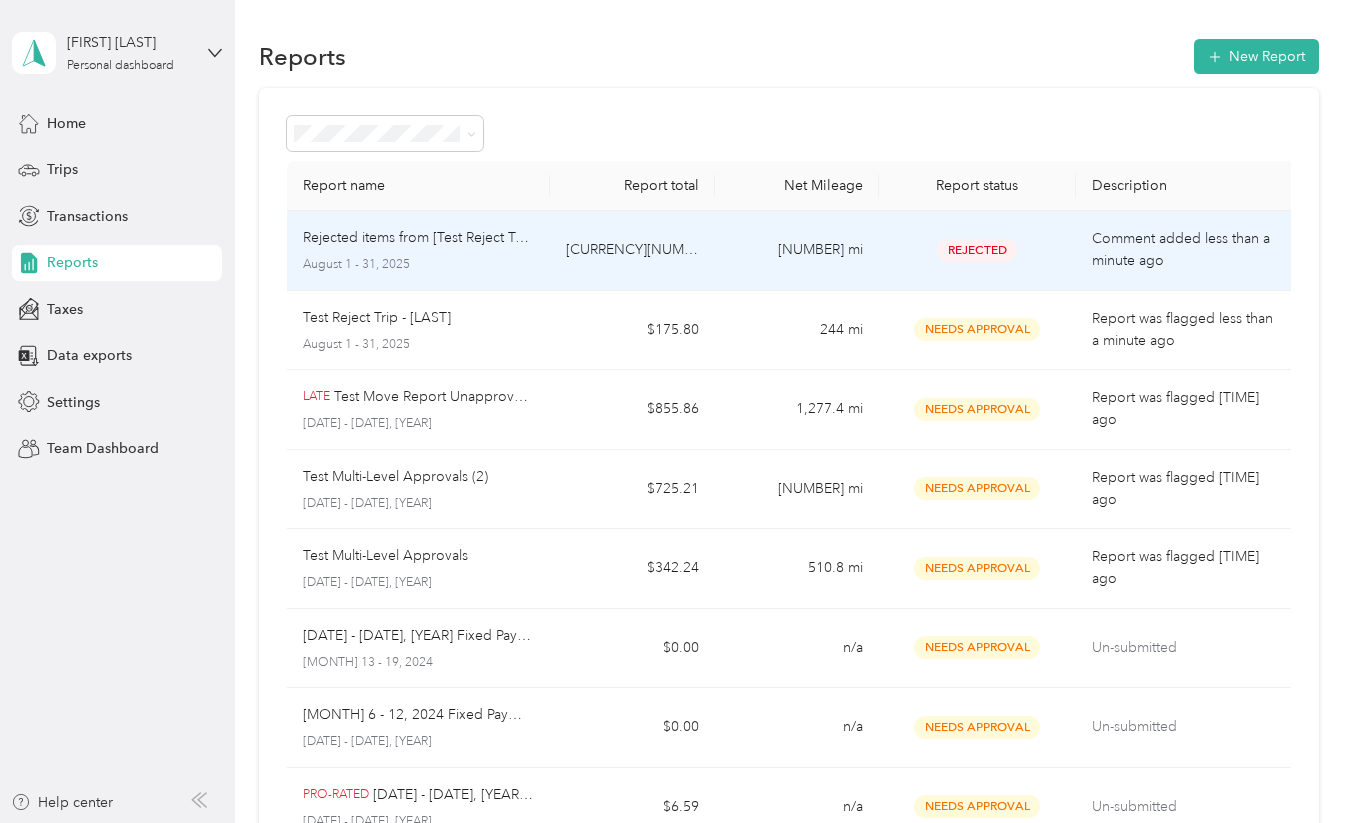 click on "Rejected items from [Test Reject Trip - Clark]" at bounding box center [418, 238] 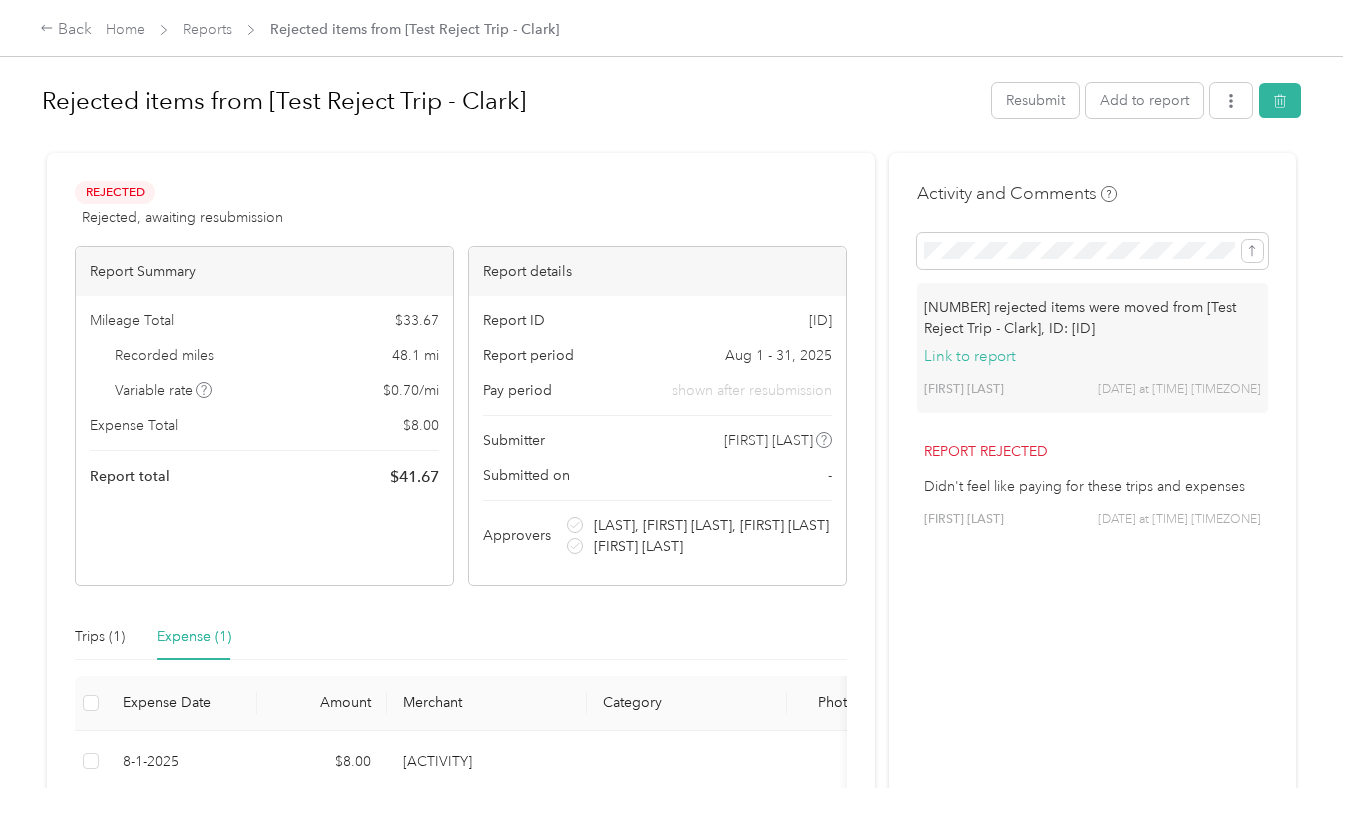 click on "Link to report" at bounding box center (970, 356) 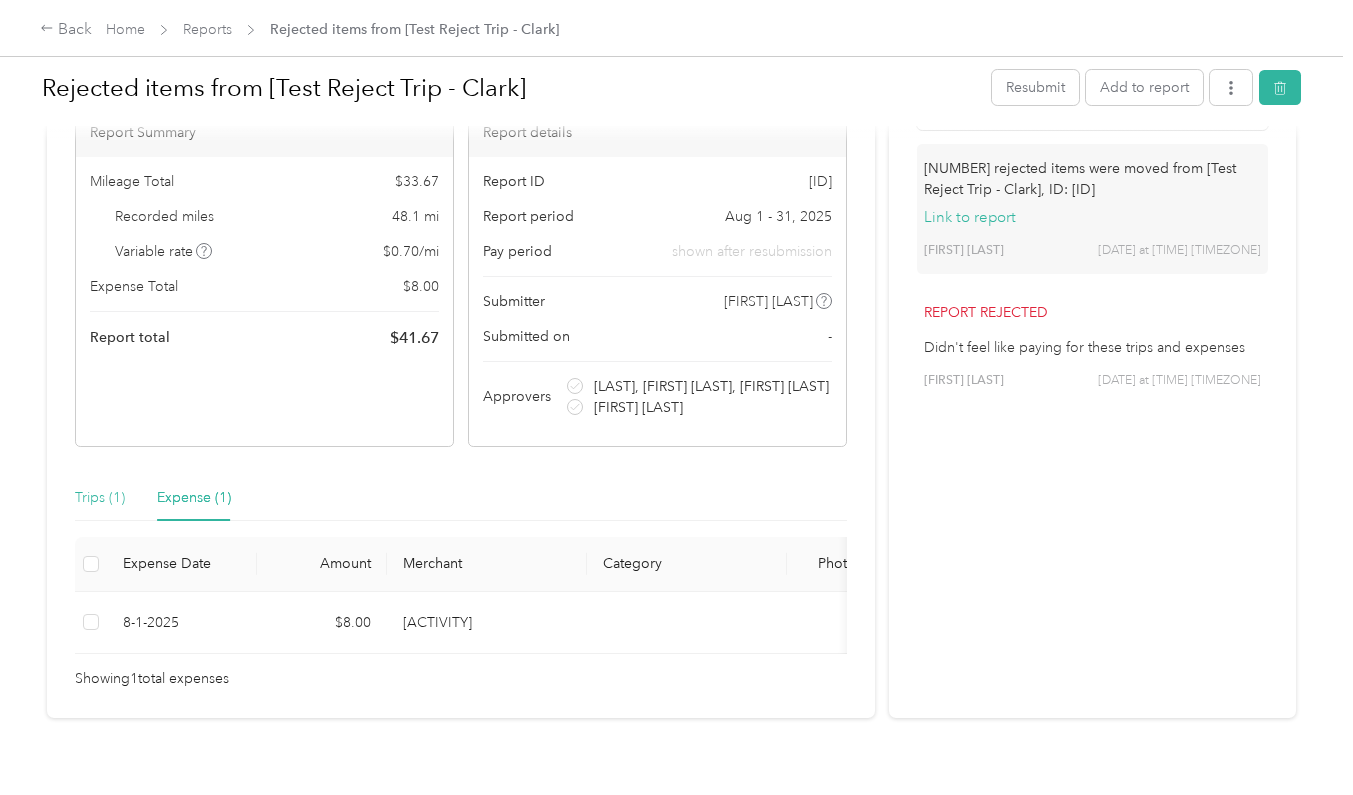 click on "Rejected Rejected, awaiting resubmission View  activity & comments Report Summary Mileage Total $ 33.67 Recorded miles 48.1   mi Variable rate   $ 0.70 / mi Expense Total $ 8.00 Report total $ 41.67 Report details Report ID 196ED7C2A-0036 Report period Aug 1 - 31, 2025 Pay period shown after resubmission Submitter [FIRST] [LAST], [FIRST] [LAST], [FIRST] [LAST] Trips (1) Expense (1) Expense Date Amount Merchant Category Photo Notes Tags                   8-1-2025 $8.00 Bowling - Showing  1  total expenses" at bounding box center (461, 366) 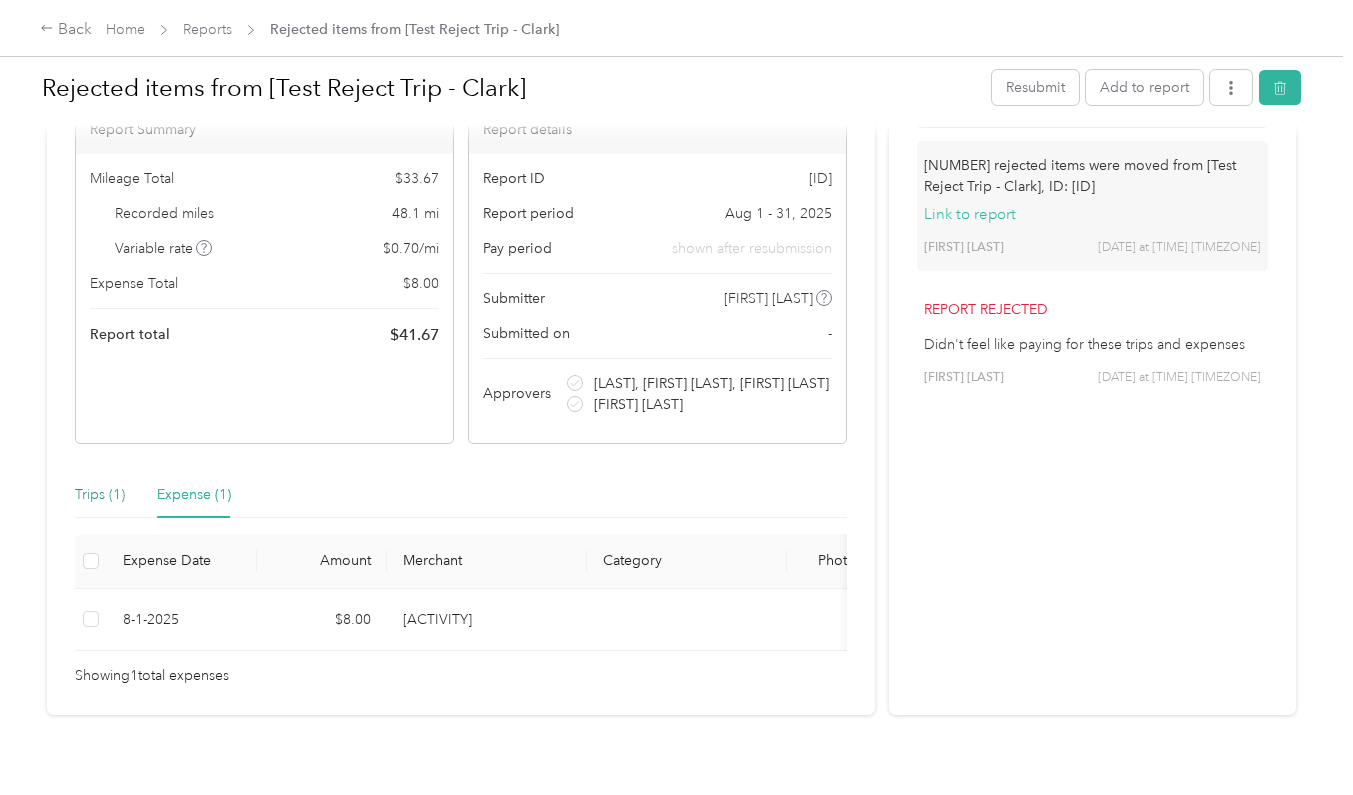 click on "Trips (1)" at bounding box center (100, 495) 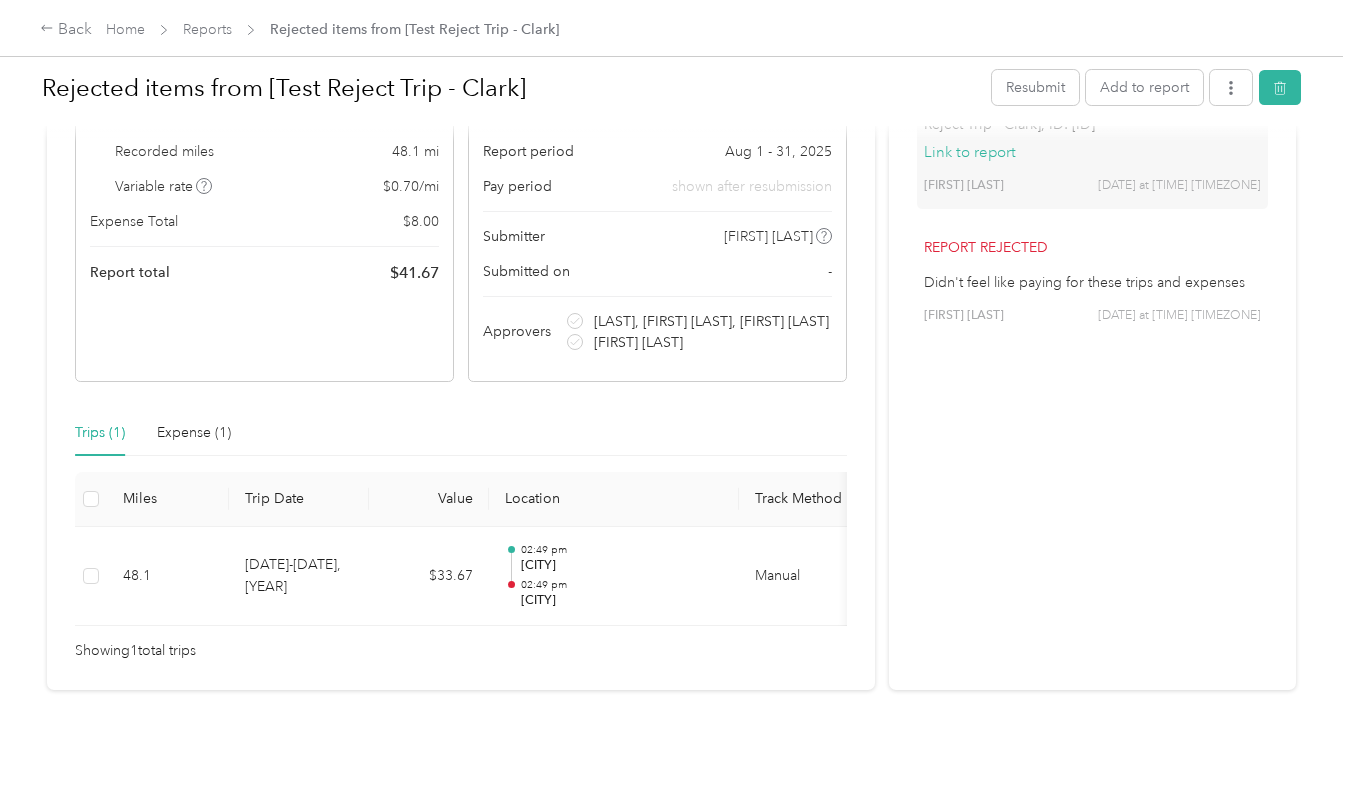 scroll, scrollTop: 231, scrollLeft: 0, axis: vertical 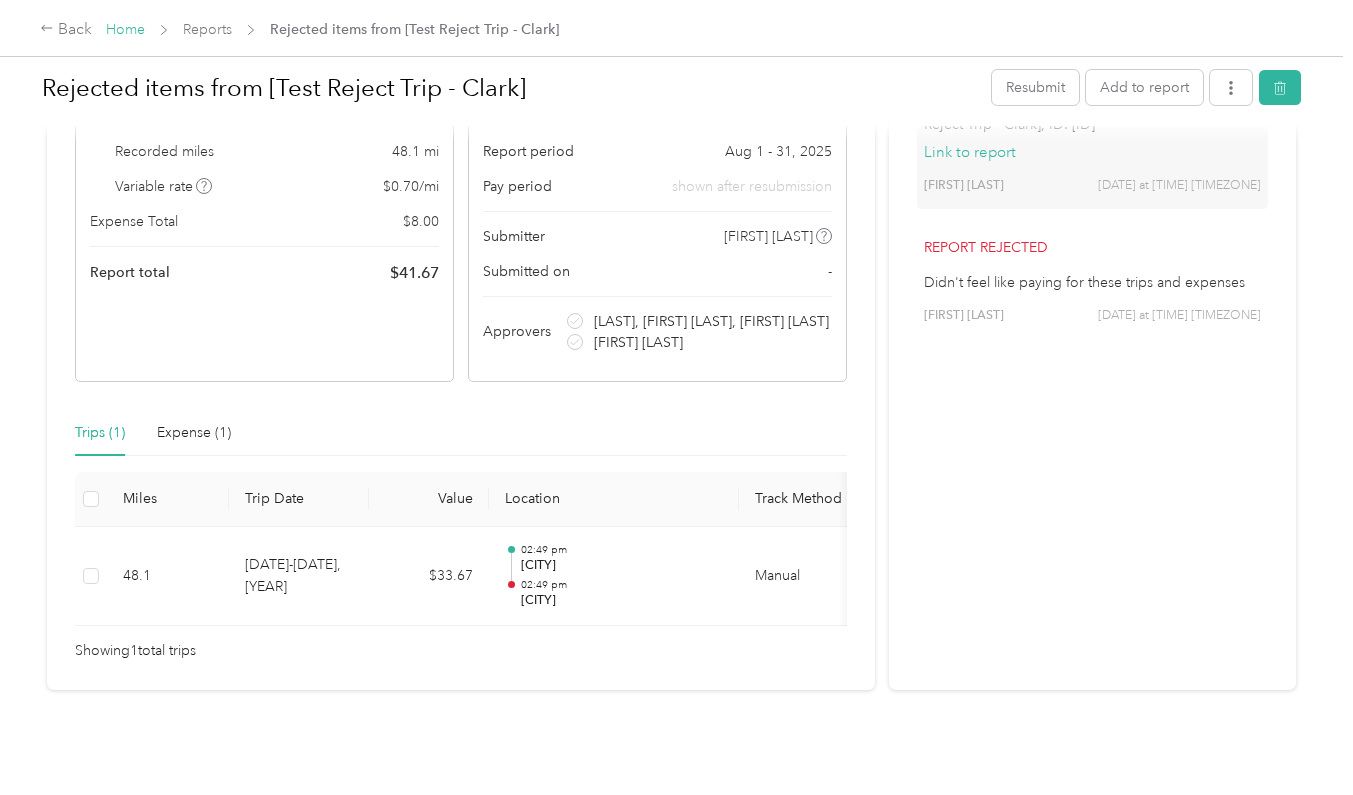 click on "Home" at bounding box center (125, 29) 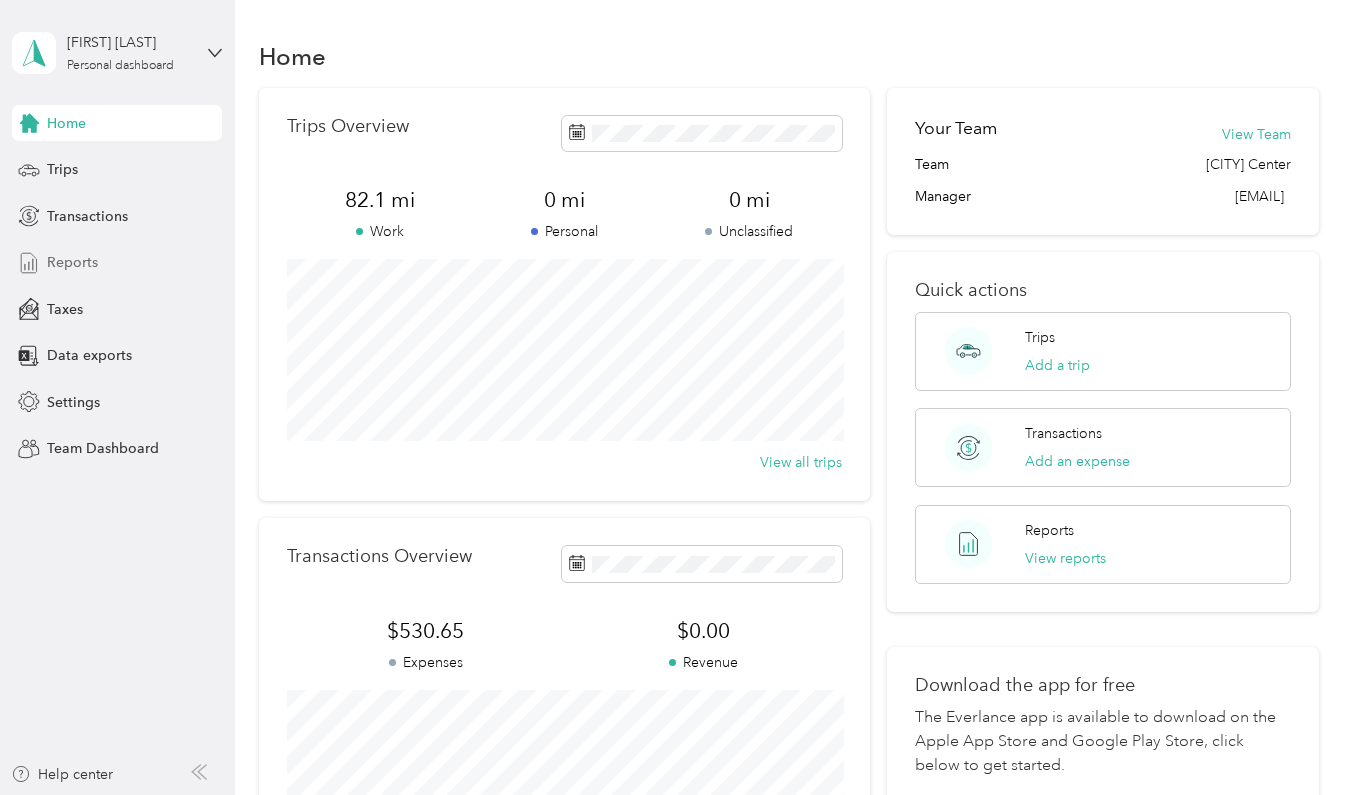 click on "Reports" at bounding box center (72, 262) 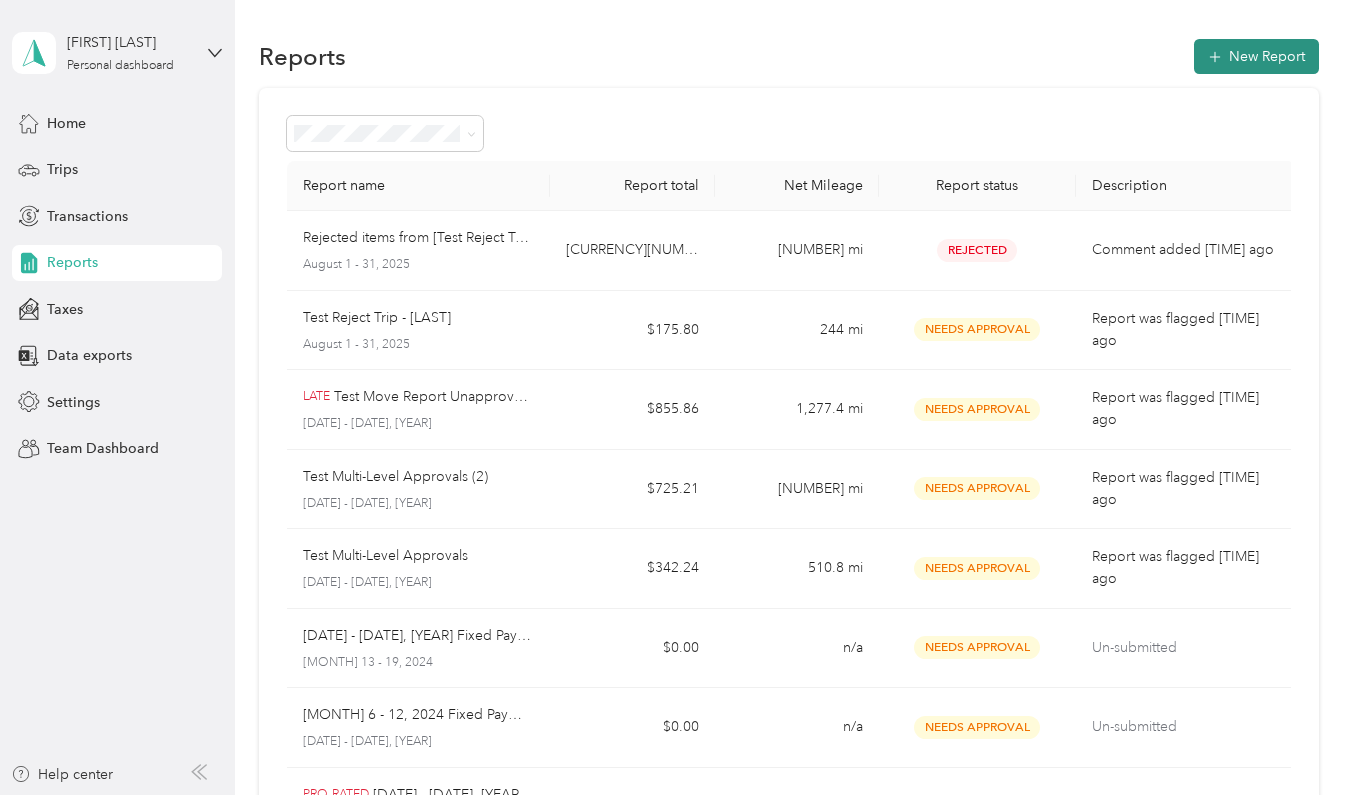 scroll, scrollTop: 0, scrollLeft: 0, axis: both 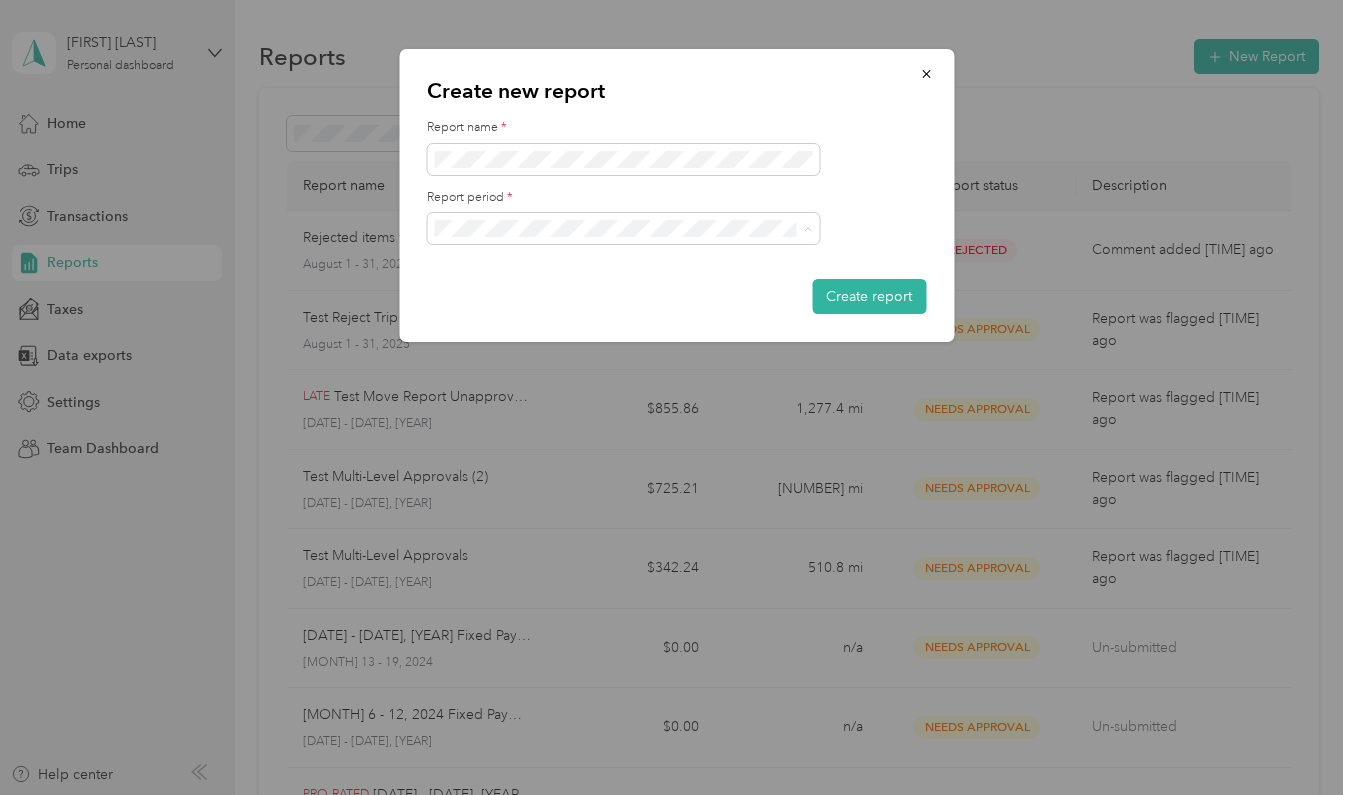 click on "Jun 1 - 30, 2025" at bounding box center (623, 432) 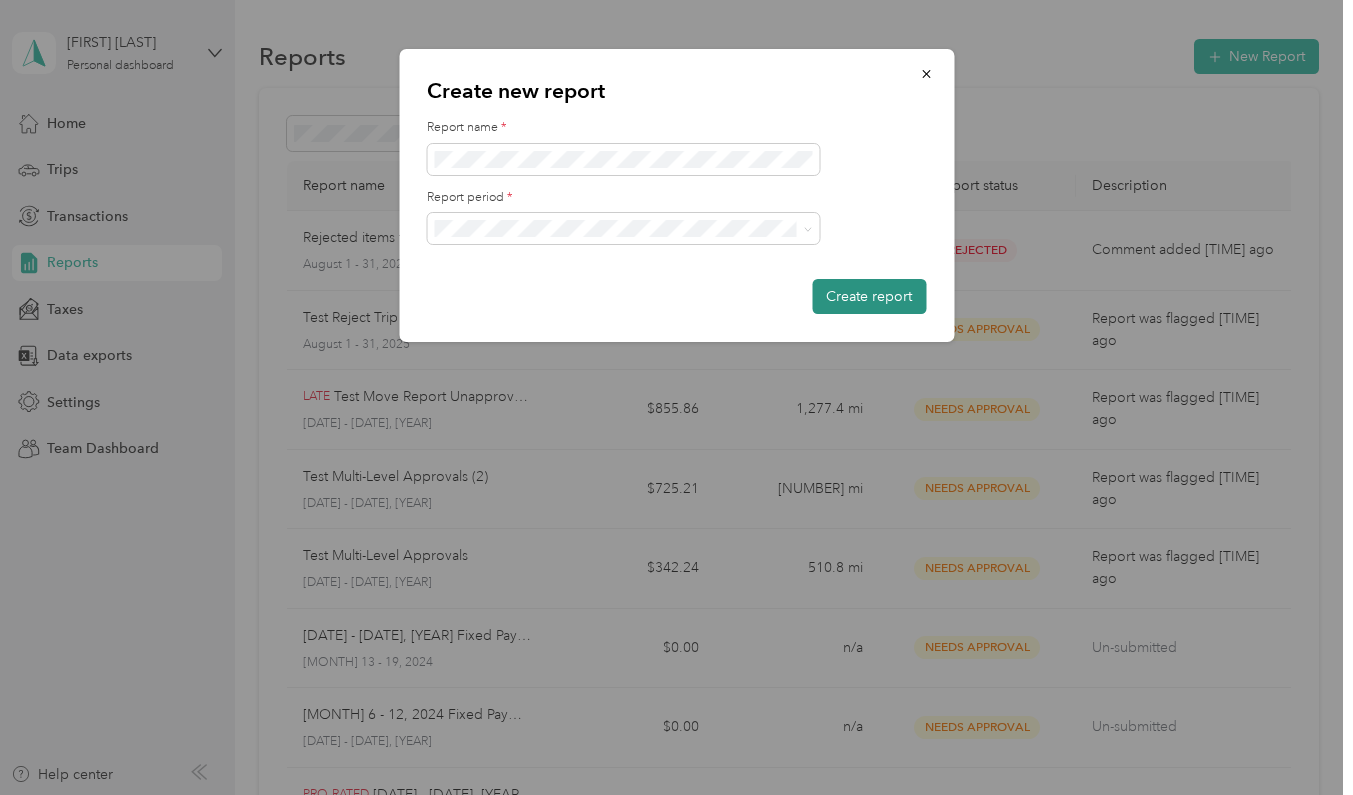 click on "Create report" at bounding box center (869, 296) 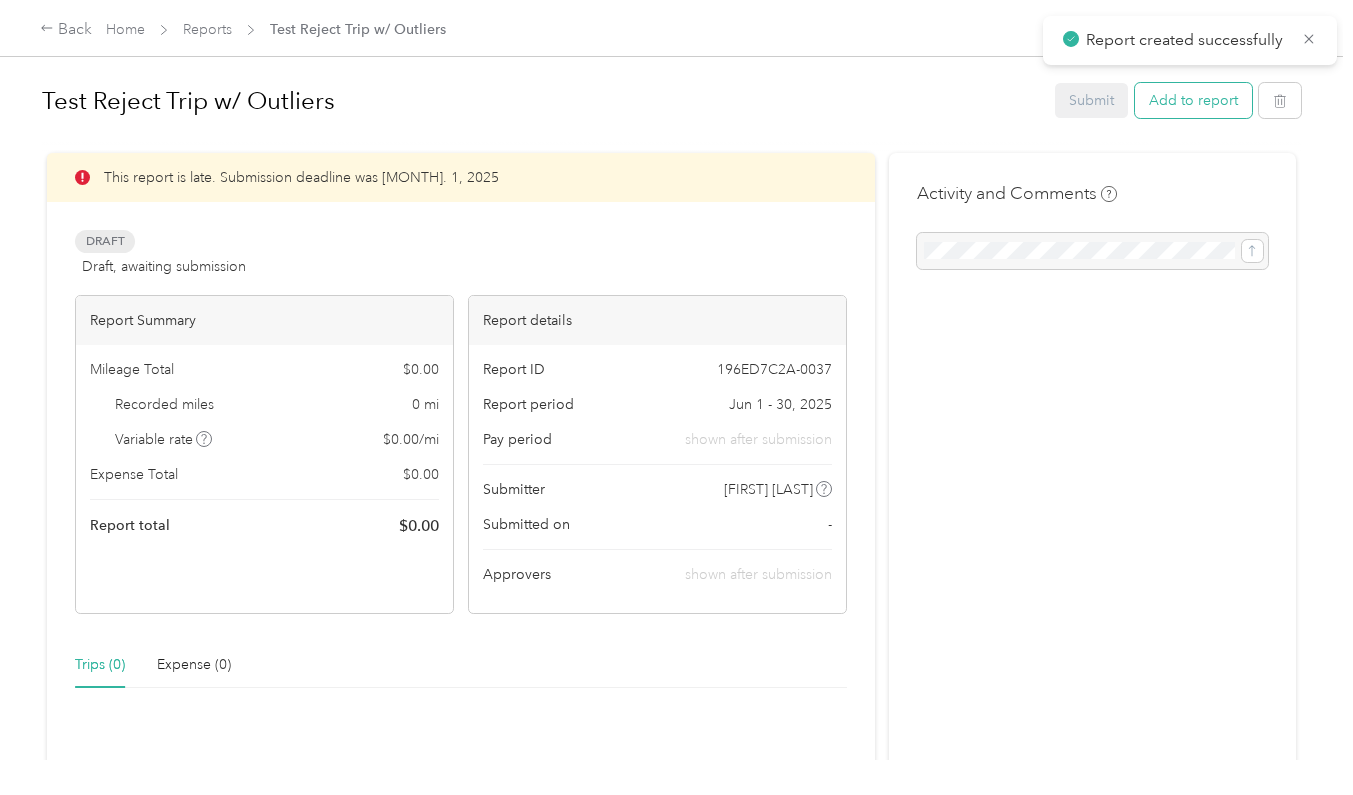 click on "Add to report" at bounding box center [1193, 100] 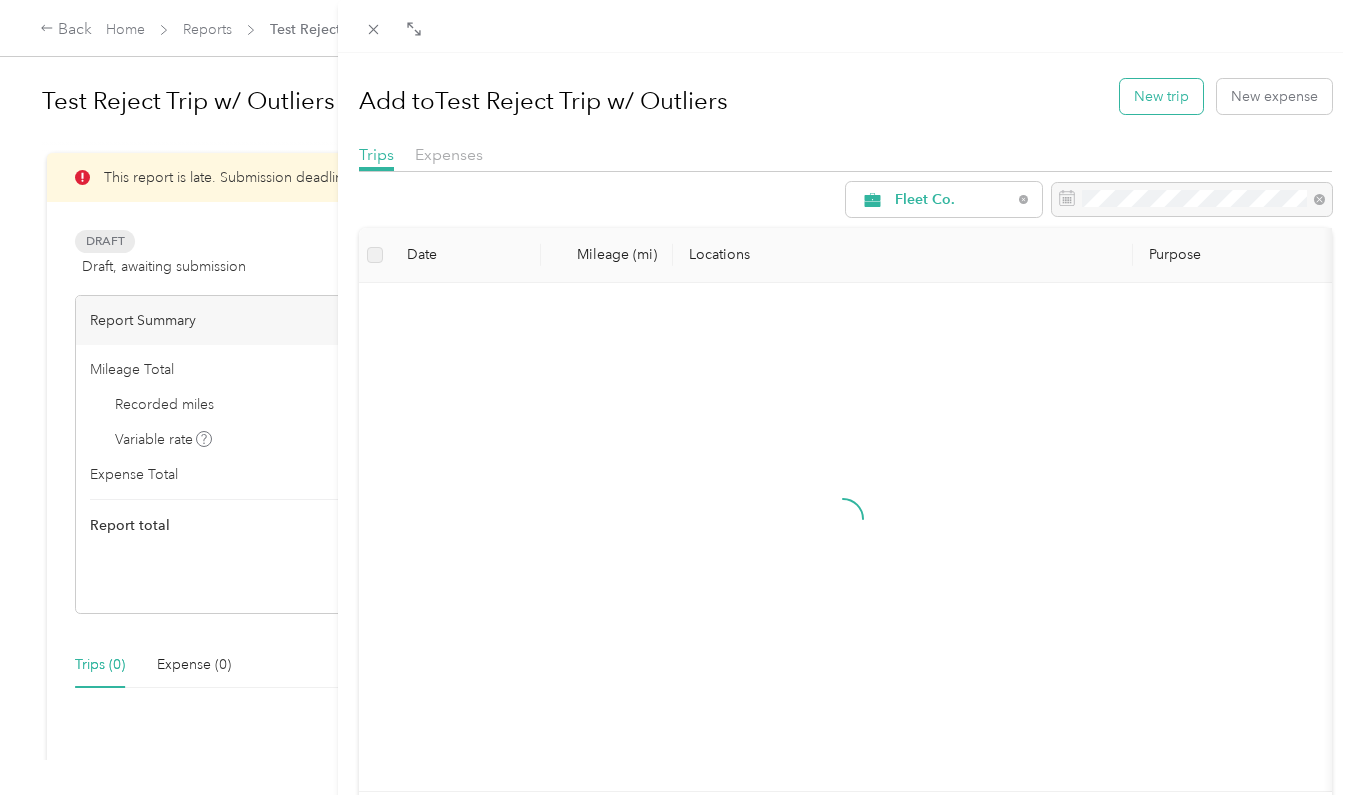 click on "New trip" at bounding box center [1161, 96] 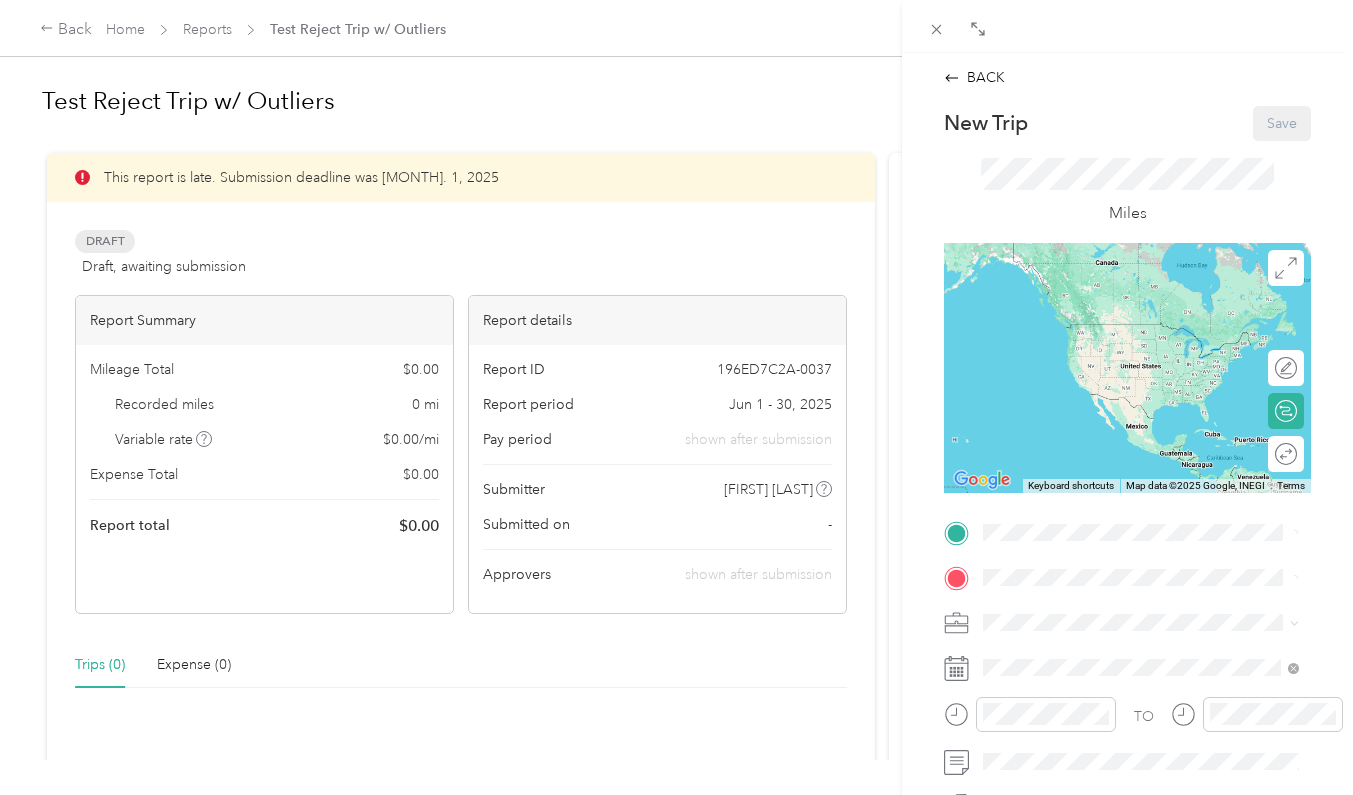 scroll, scrollTop: 0, scrollLeft: 0, axis: both 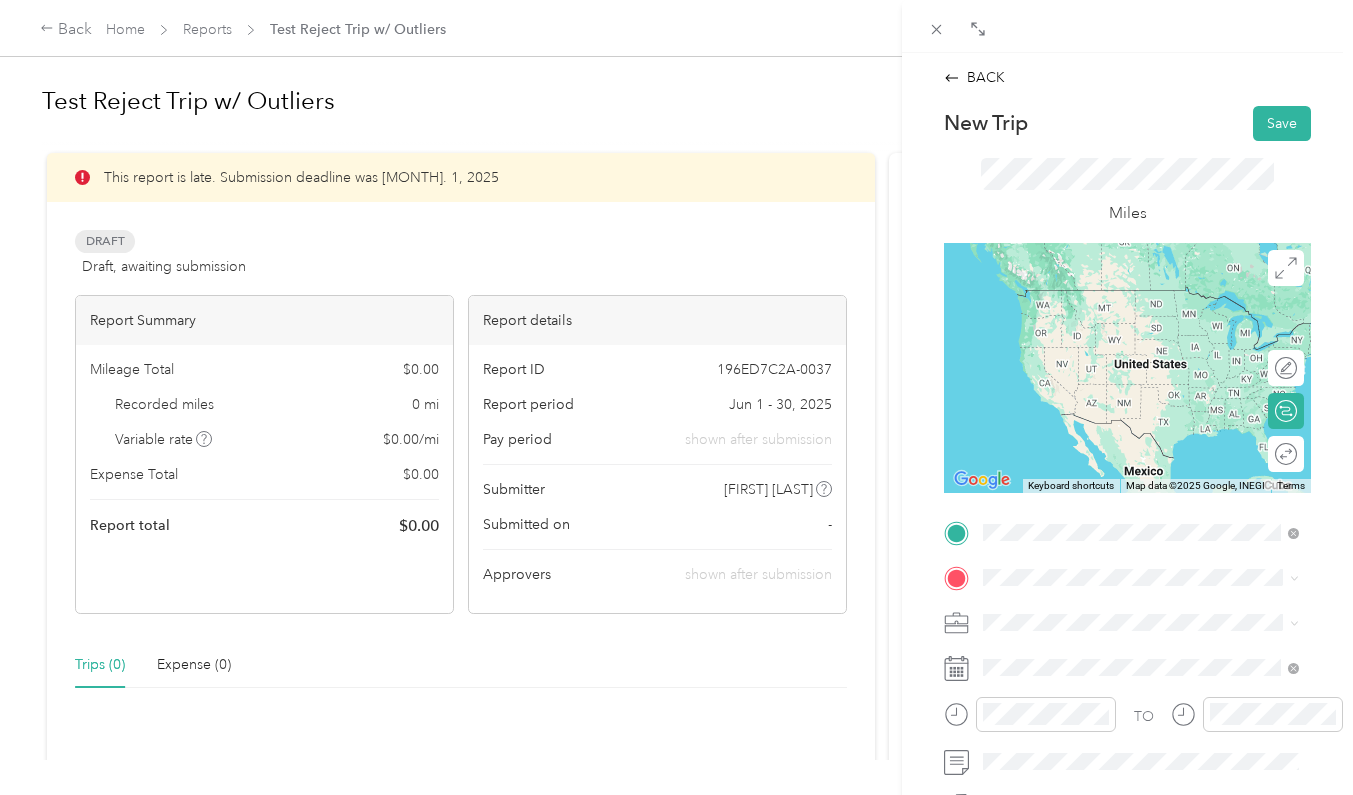 click on "[CITY]
[STATE], [COUNTRY]" at bounding box center [1141, 298] 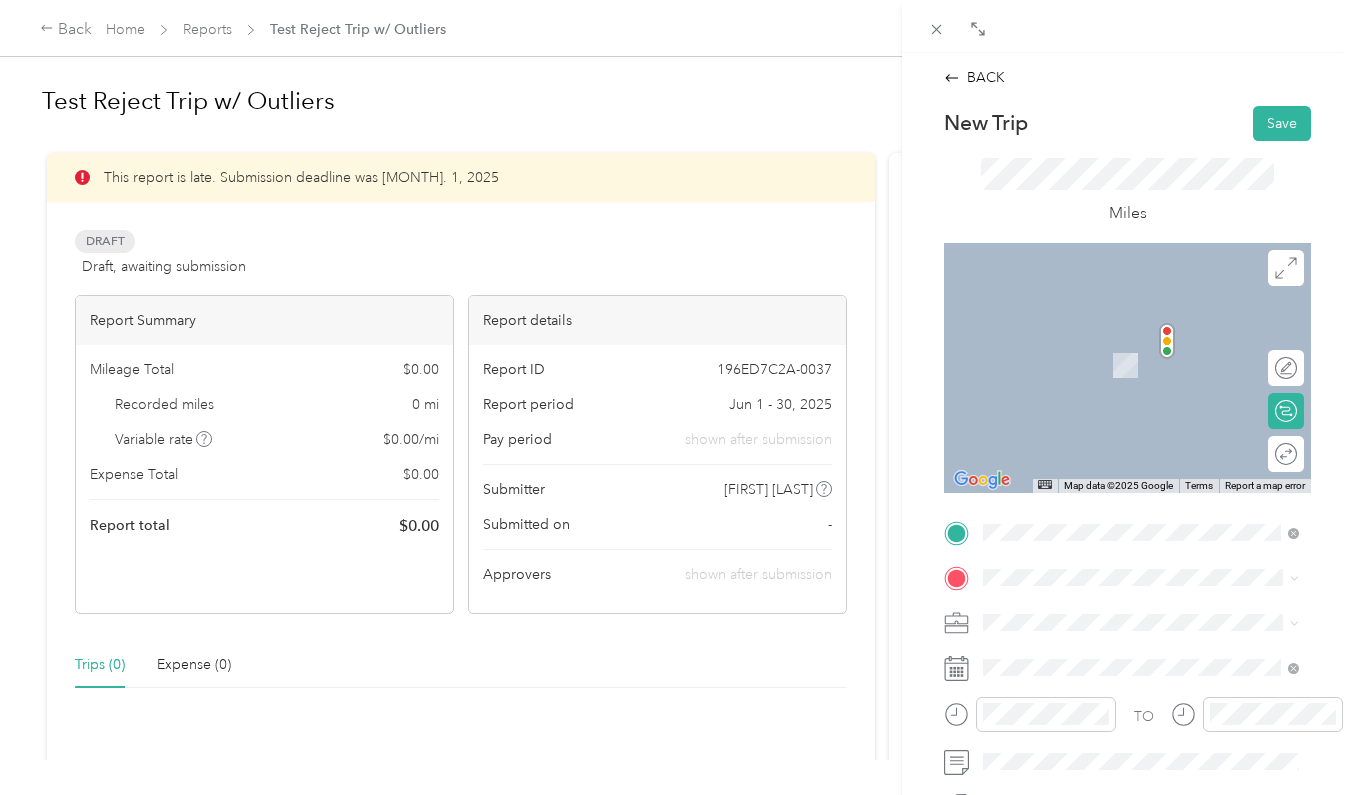 drag, startPoint x: 1132, startPoint y: 350, endPoint x: 1125, endPoint y: 361, distance: 13.038404 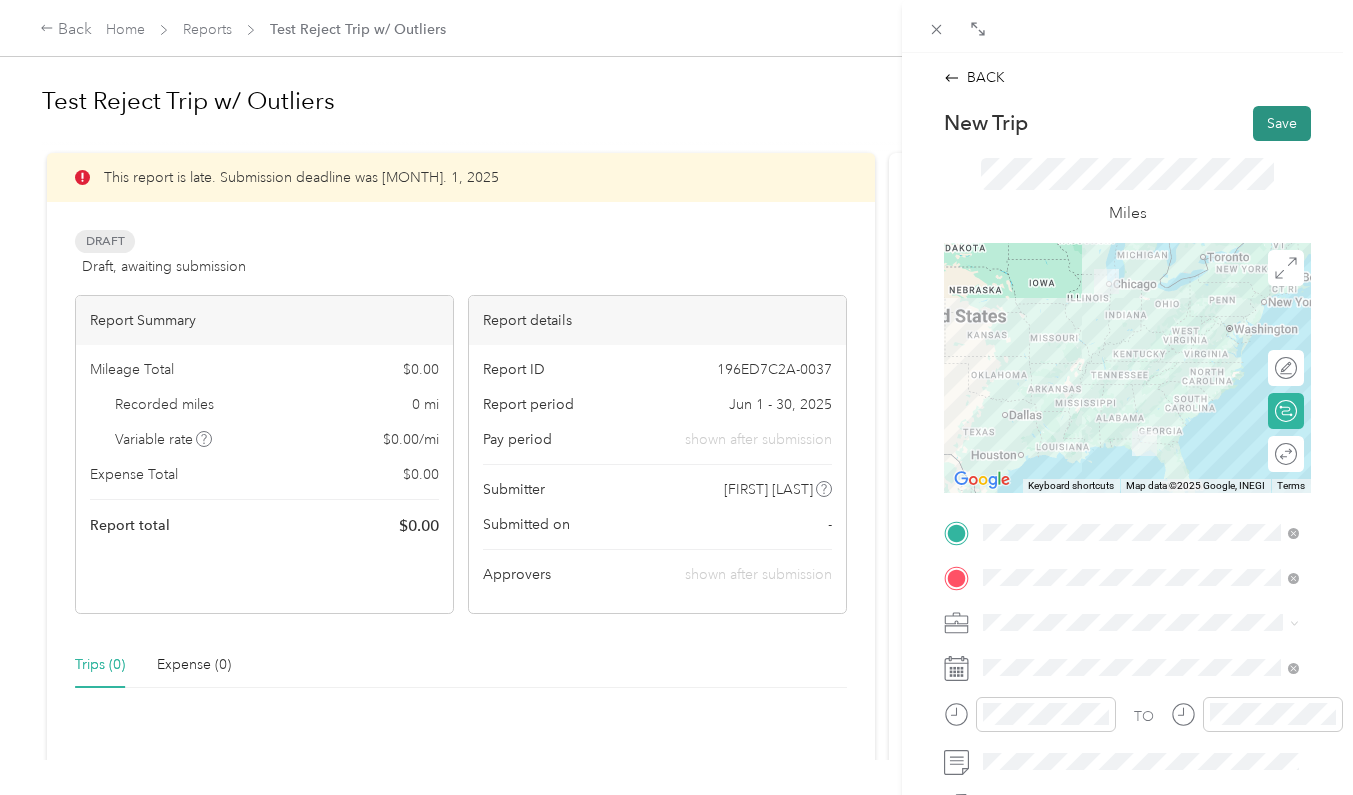 click on "Save" at bounding box center [1282, 123] 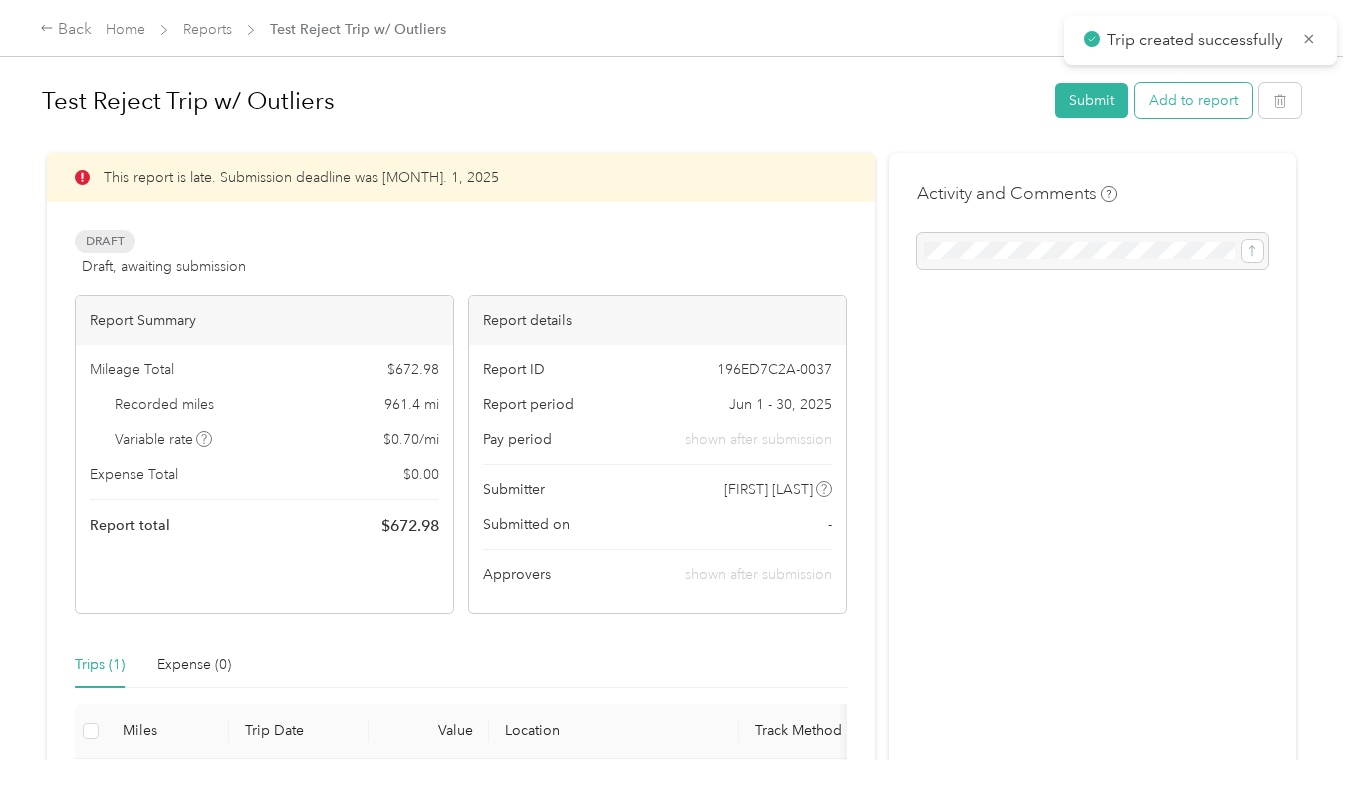 click on "Add to report" at bounding box center [1193, 100] 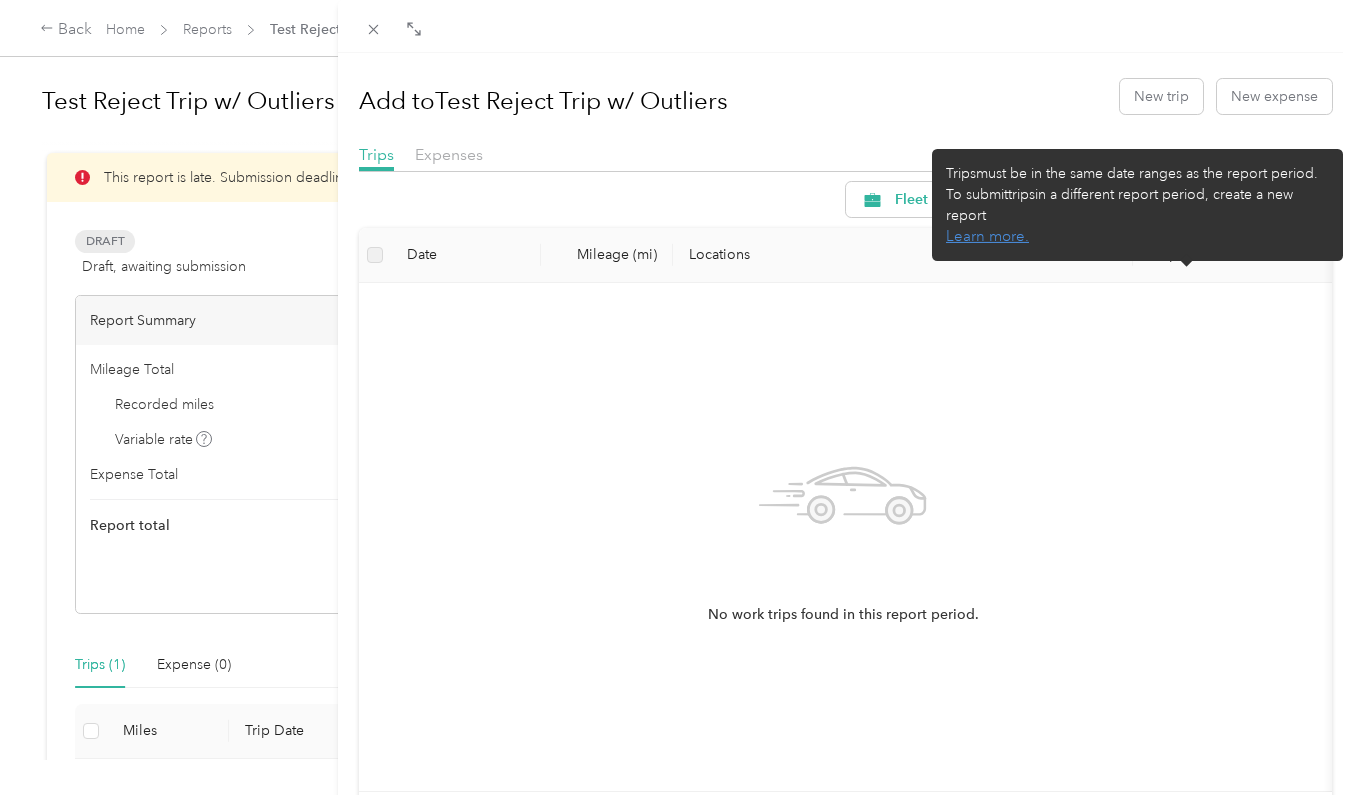 click at bounding box center [1192, 200] 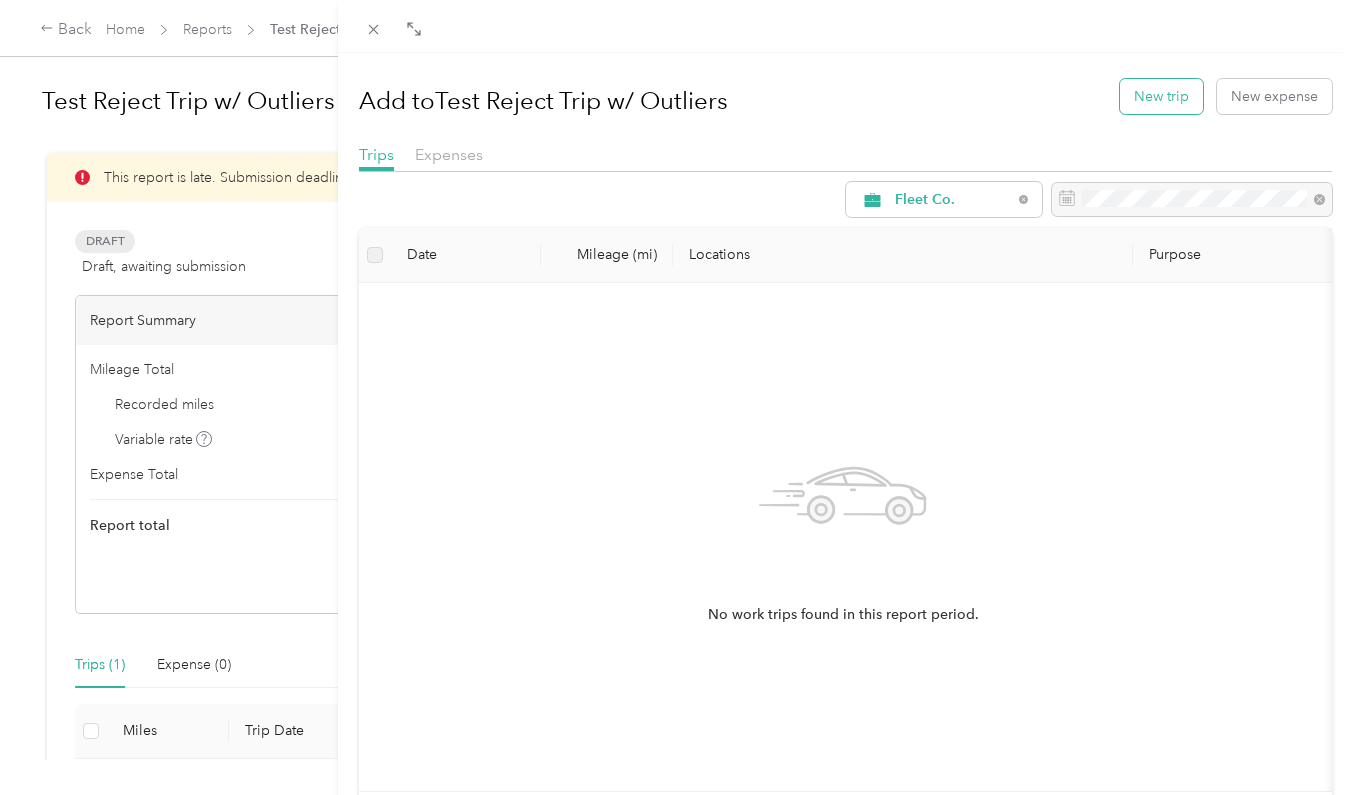 click on "New trip" at bounding box center [1161, 96] 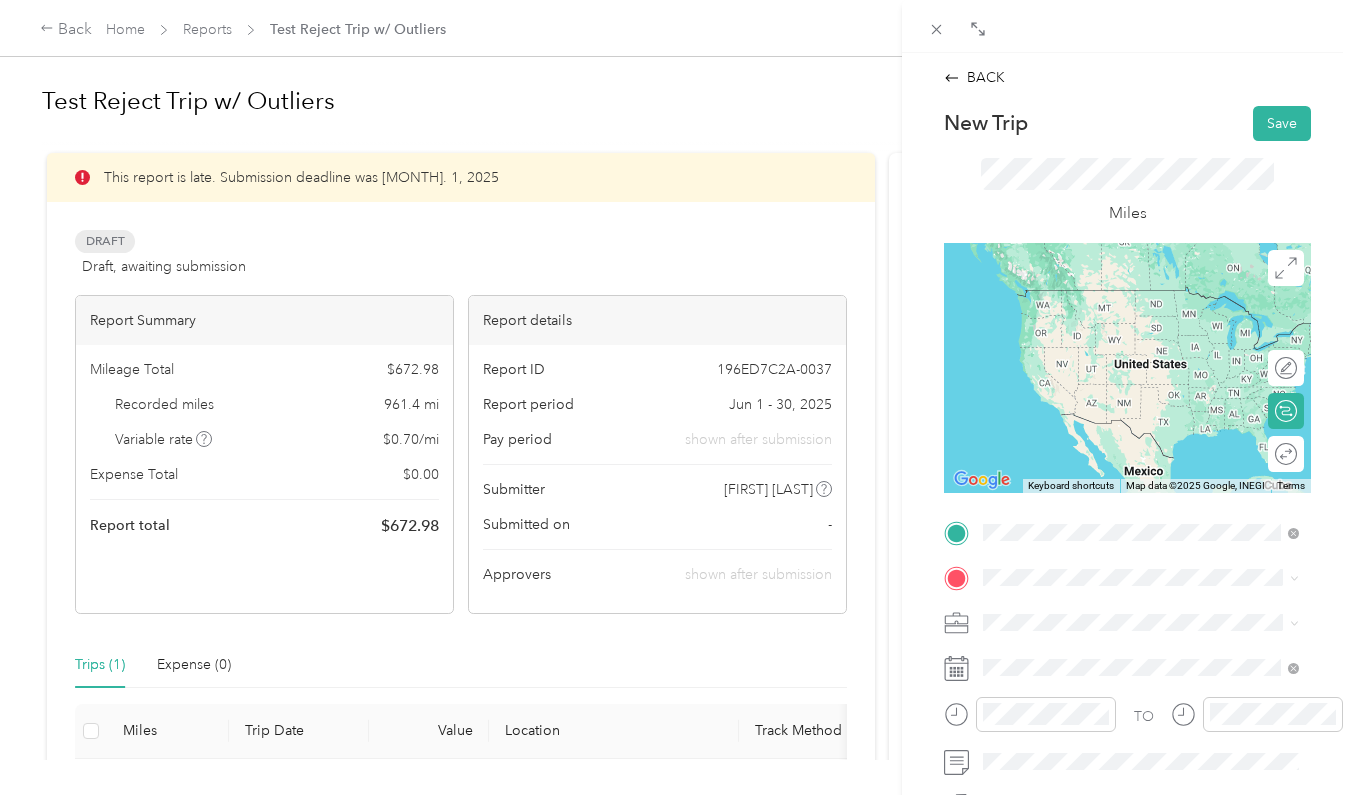 drag, startPoint x: 1068, startPoint y: 304, endPoint x: 1047, endPoint y: 659, distance: 355.62057 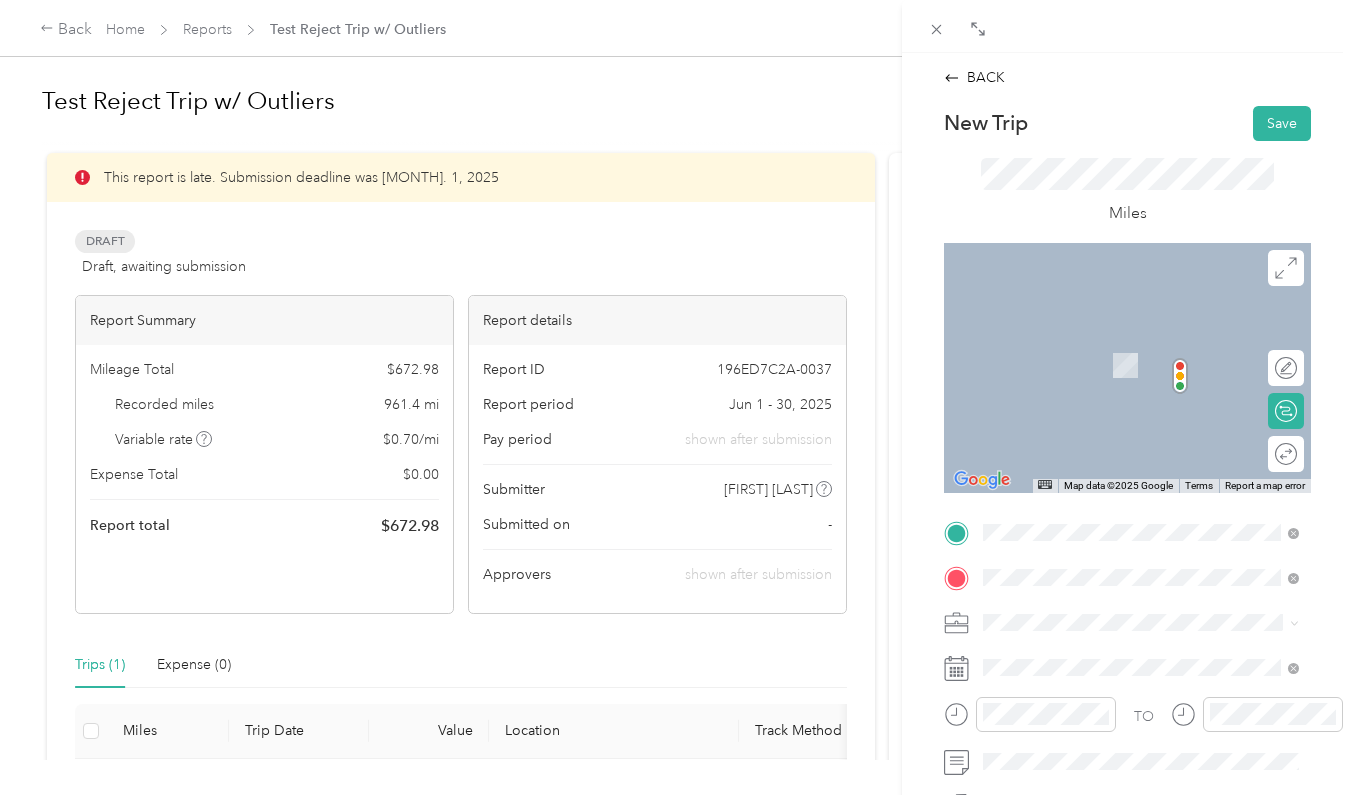 click on "[CITY]
[STATE], [COUNTRY]" at bounding box center (1086, 342) 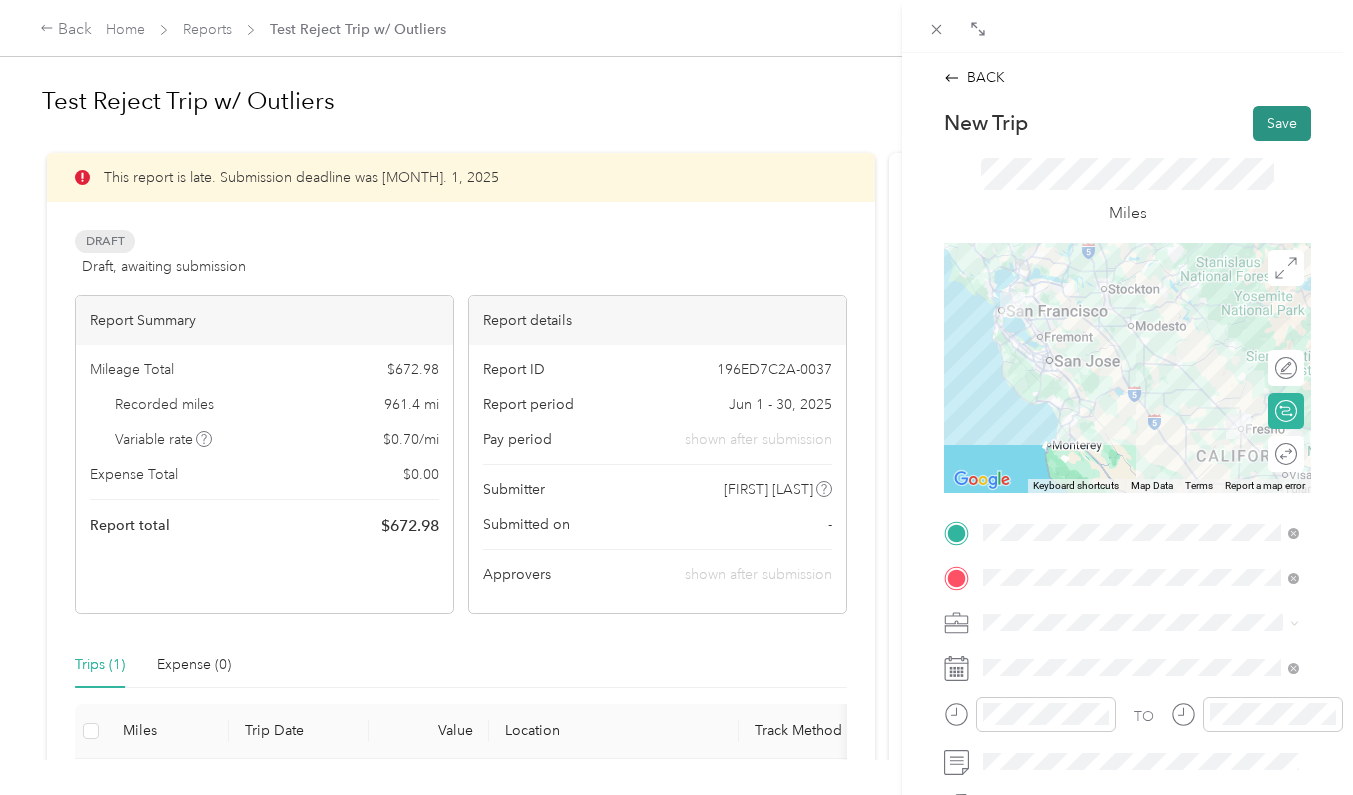 click on "Save" at bounding box center [1282, 123] 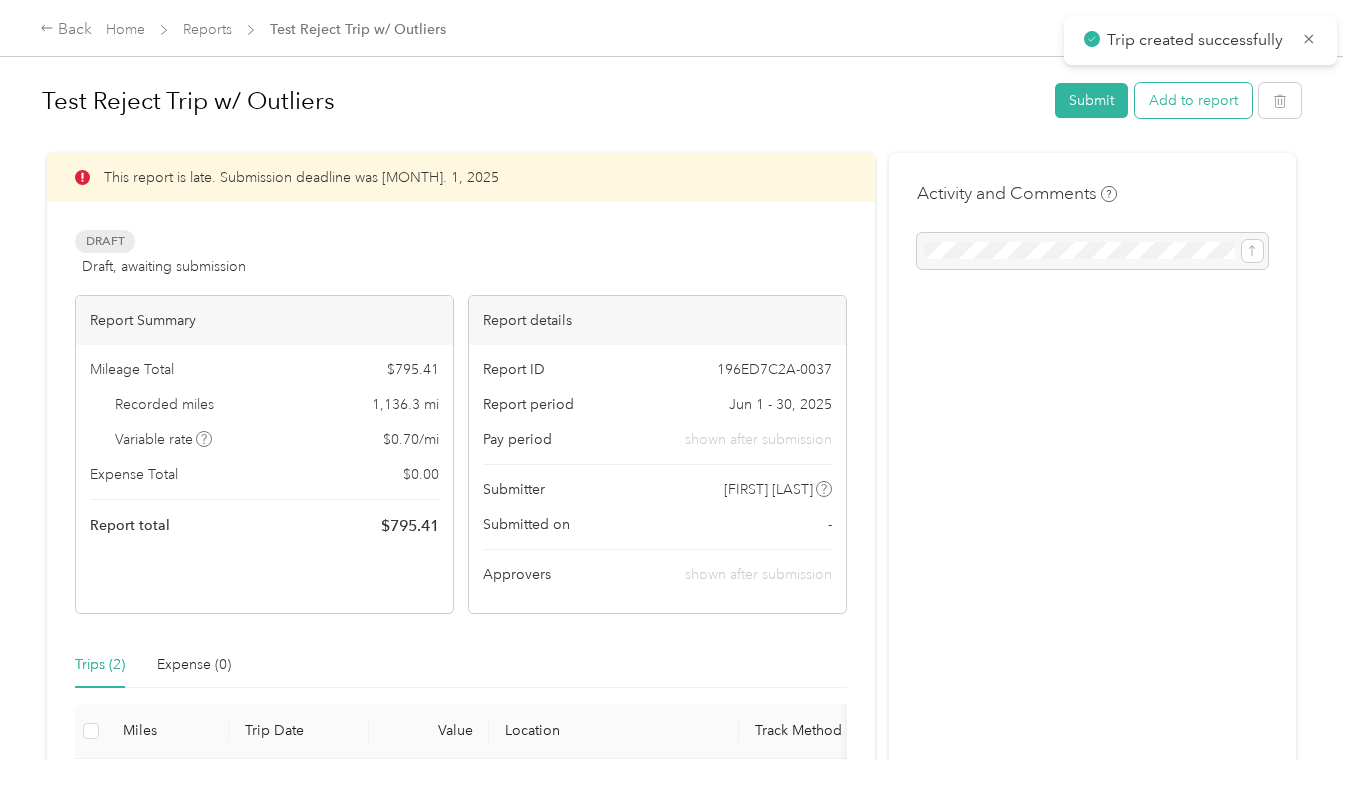 click on "Add to report" at bounding box center [1193, 100] 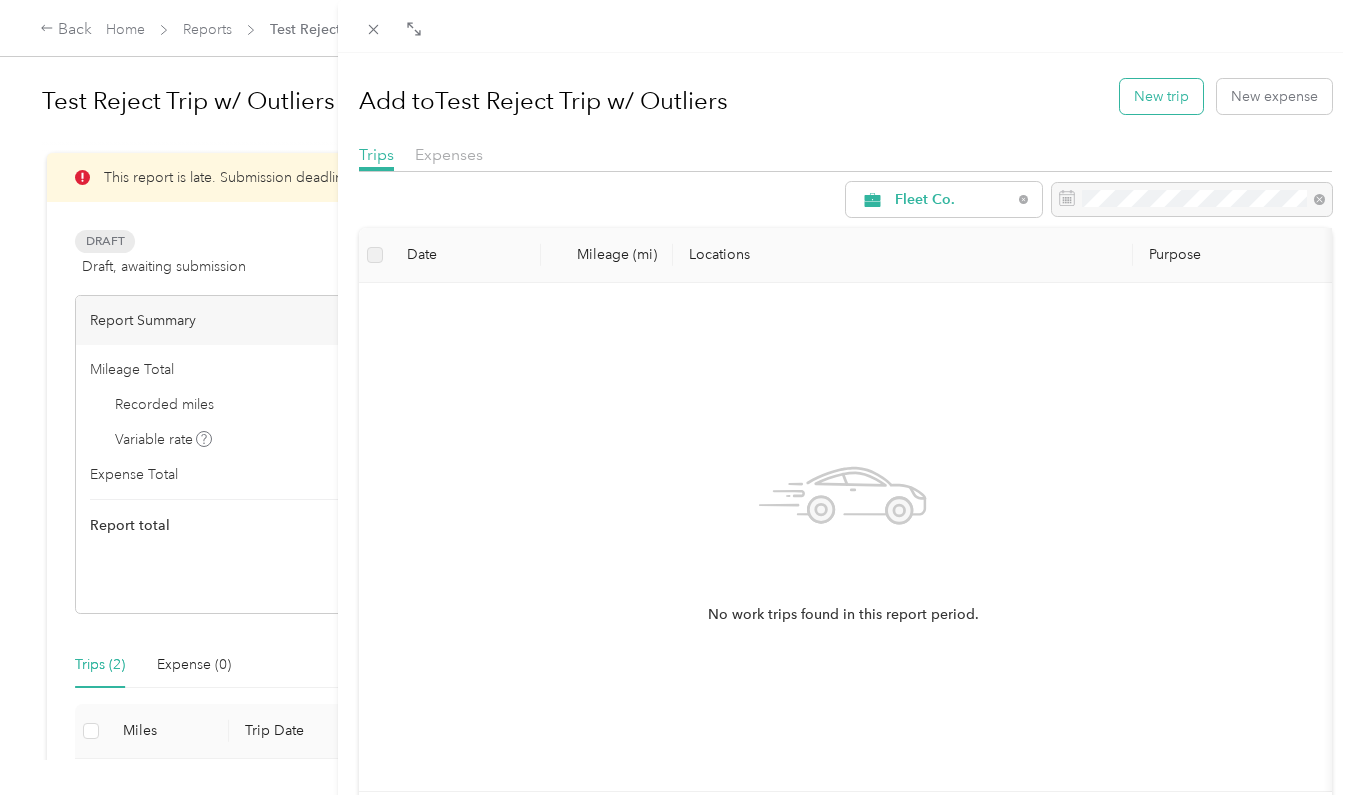 click on "New trip" at bounding box center (1161, 96) 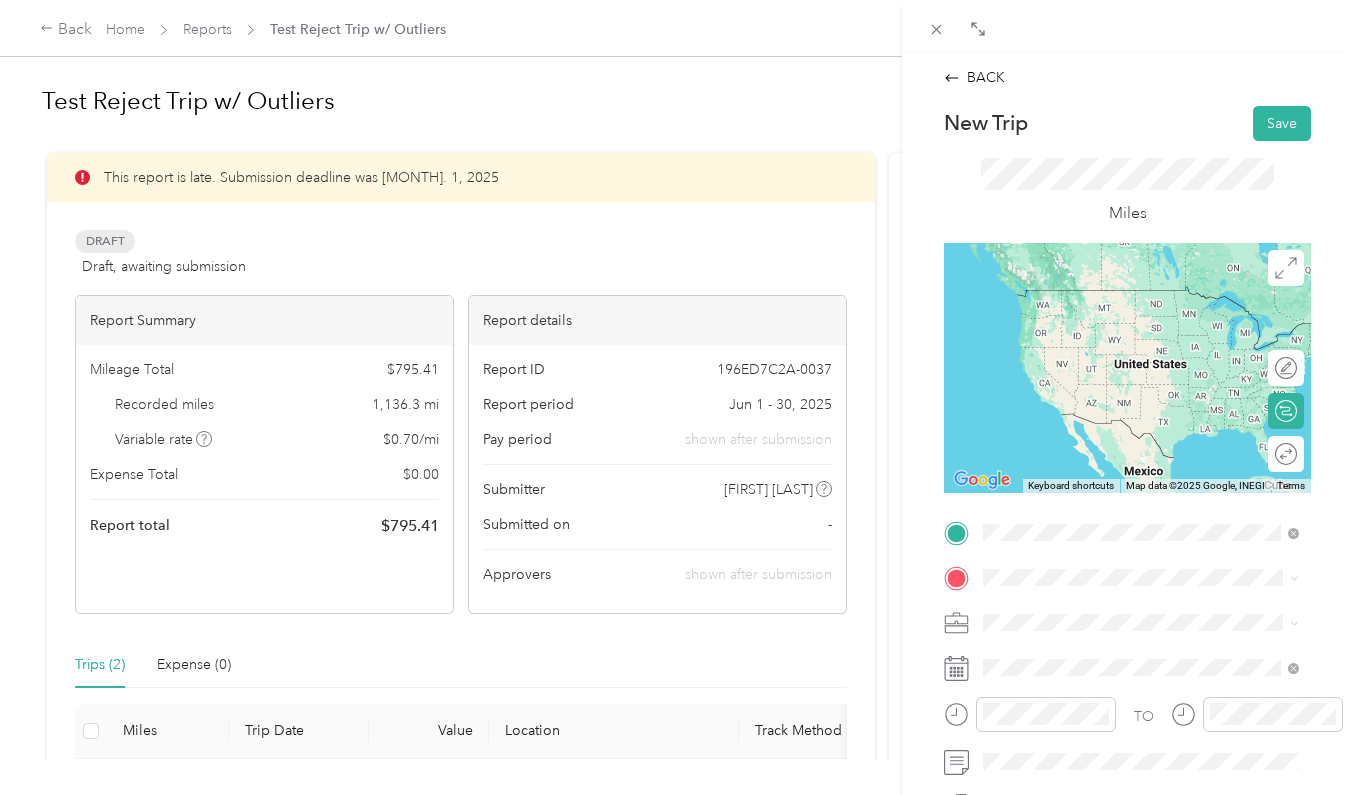drag, startPoint x: 1075, startPoint y: 586, endPoint x: 1066, endPoint y: 296, distance: 290.13962 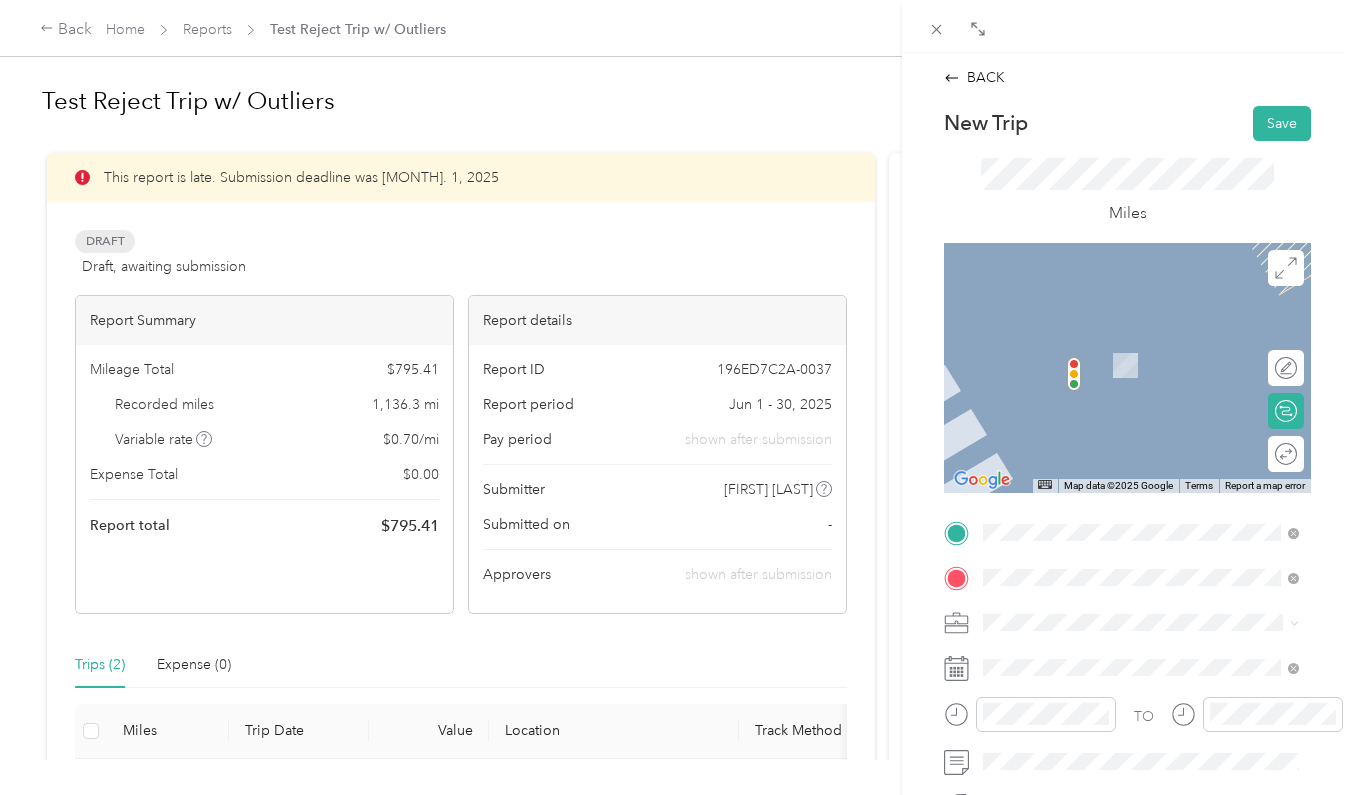 drag, startPoint x: 1028, startPoint y: 595, endPoint x: 1110, endPoint y: 324, distance: 283.13425 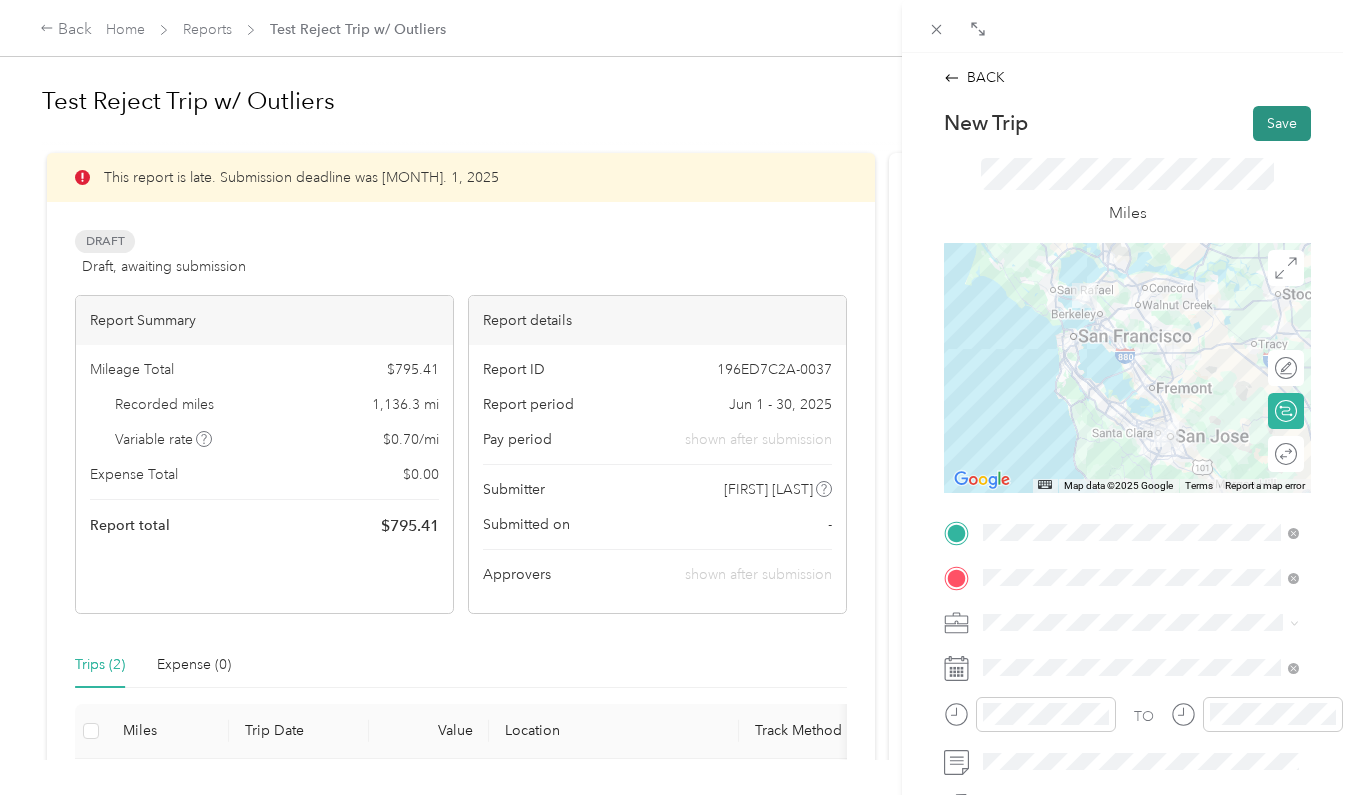 click on "Save" at bounding box center (1282, 123) 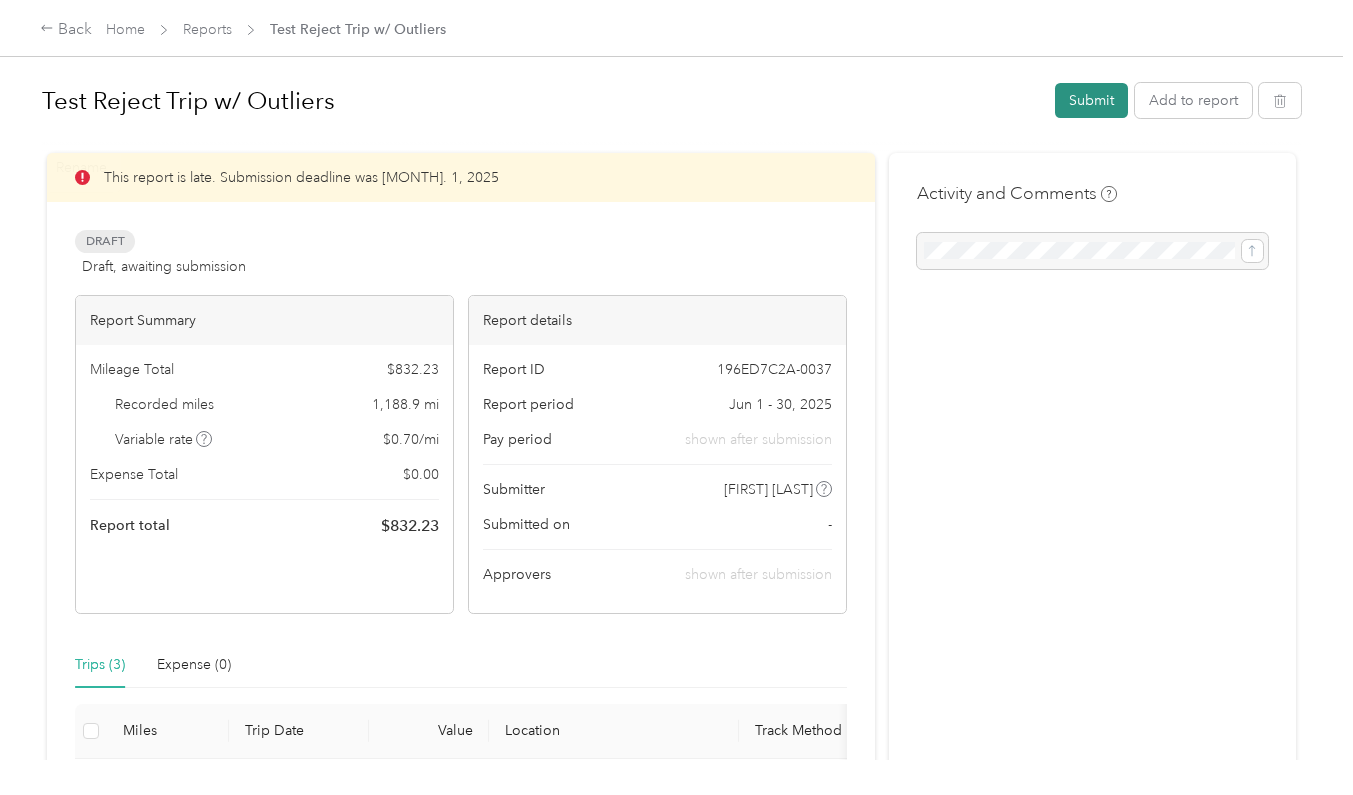 scroll, scrollTop: 0, scrollLeft: 0, axis: both 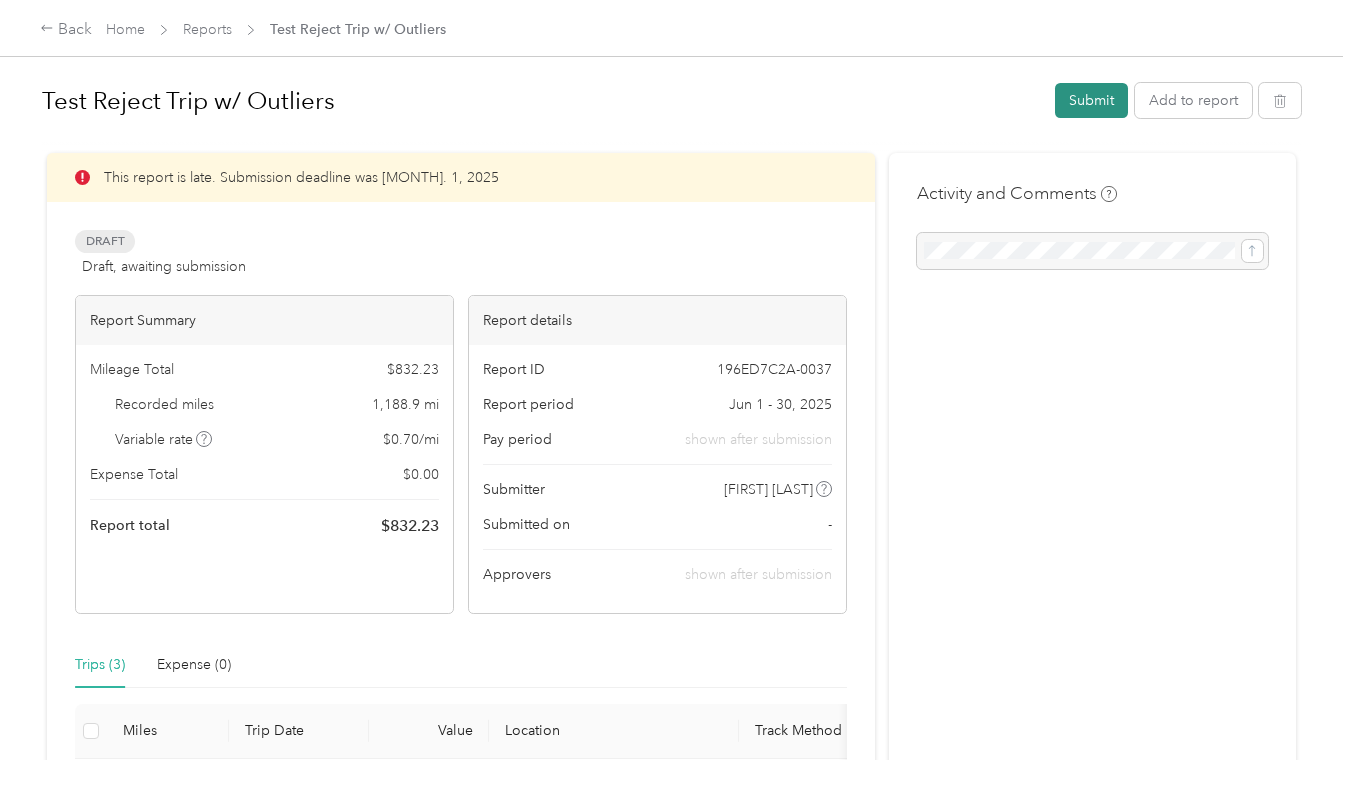 click on "Submit" at bounding box center [1091, 100] 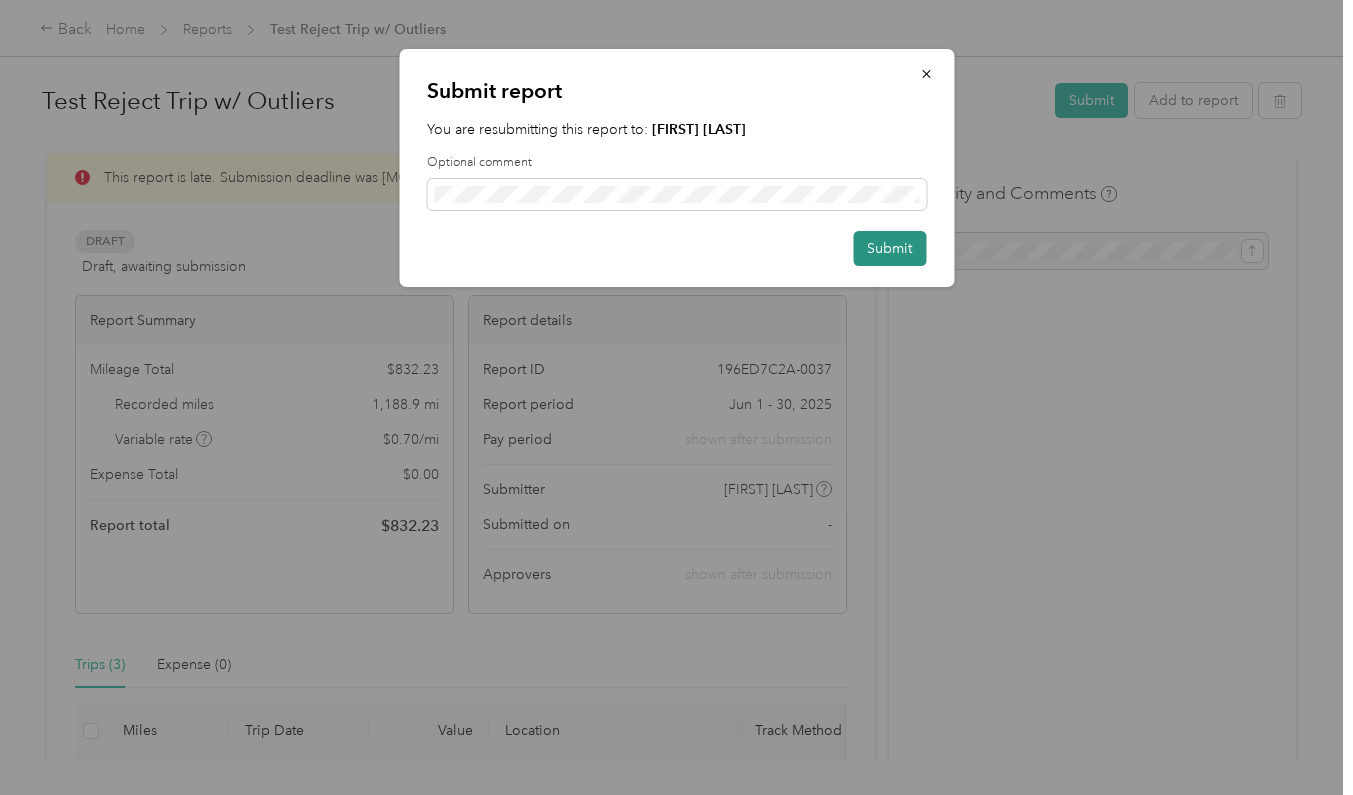 click on "Submit" at bounding box center [889, 248] 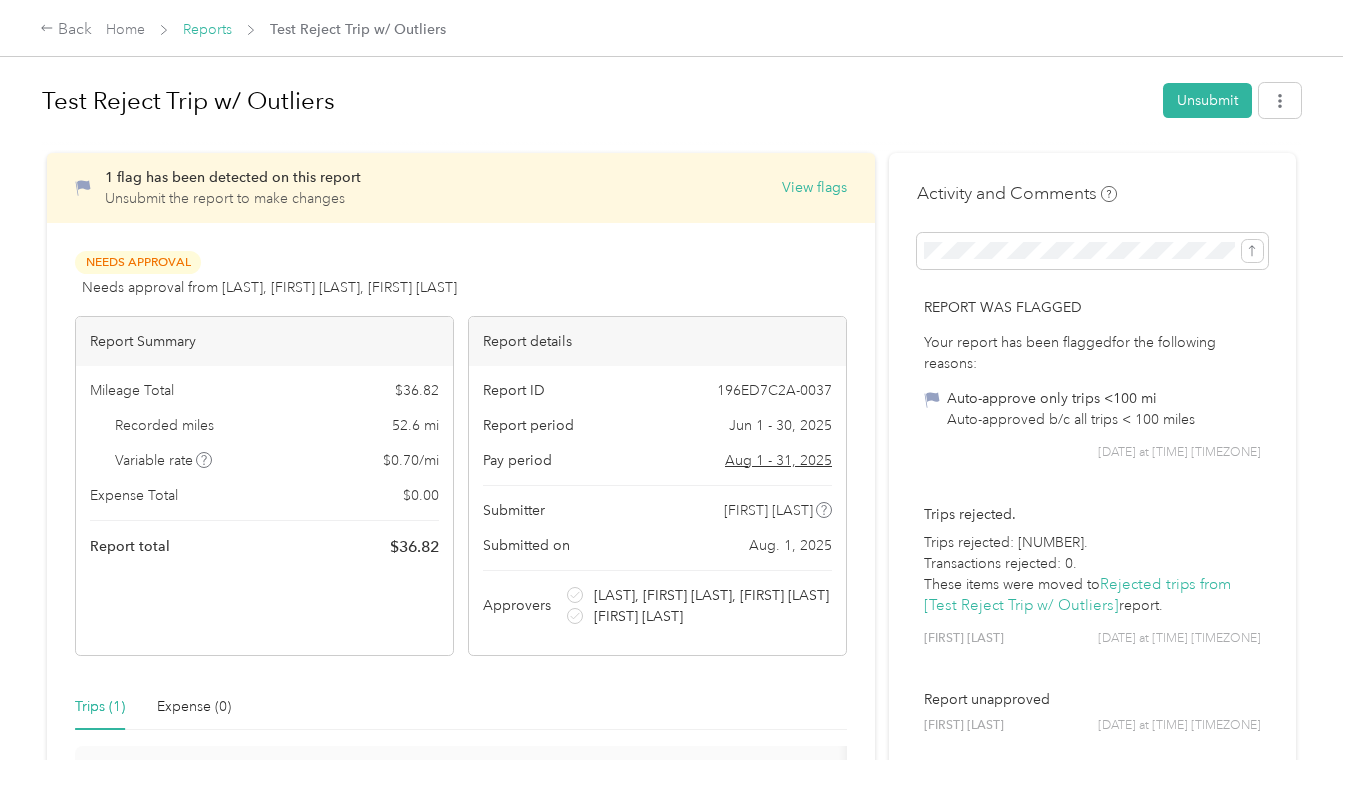 click on "Reports" at bounding box center [207, 29] 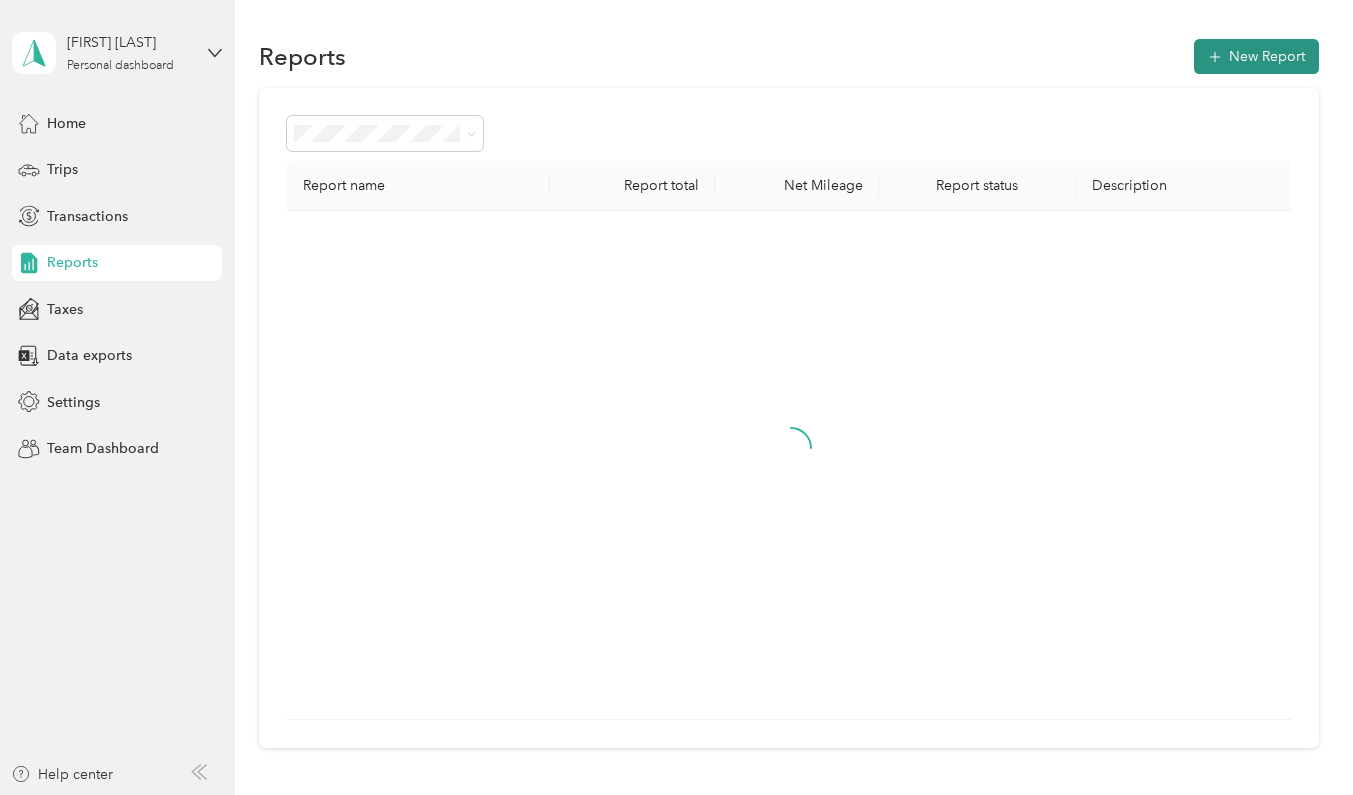 click on "New Report" at bounding box center [1256, 56] 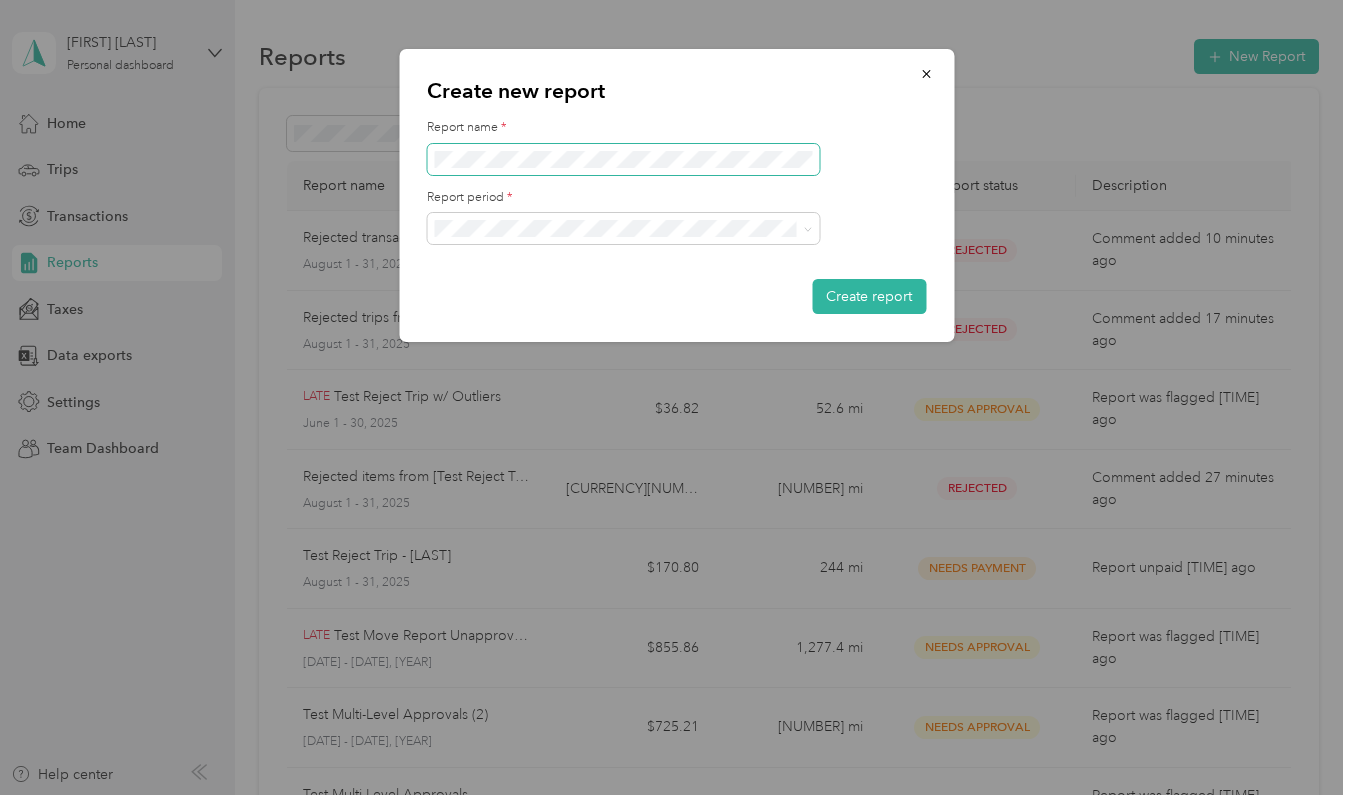 click at bounding box center [623, 159] 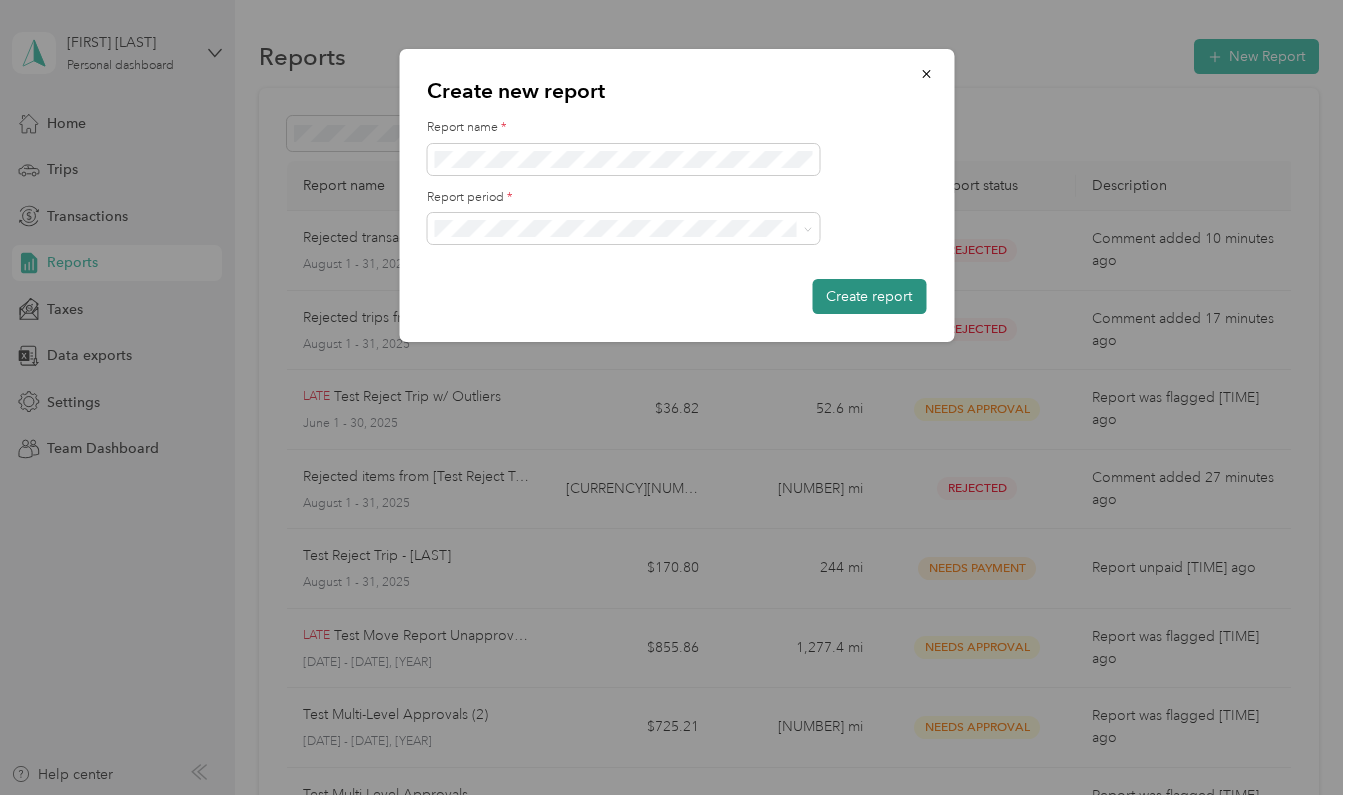 click on "Create report" at bounding box center (869, 296) 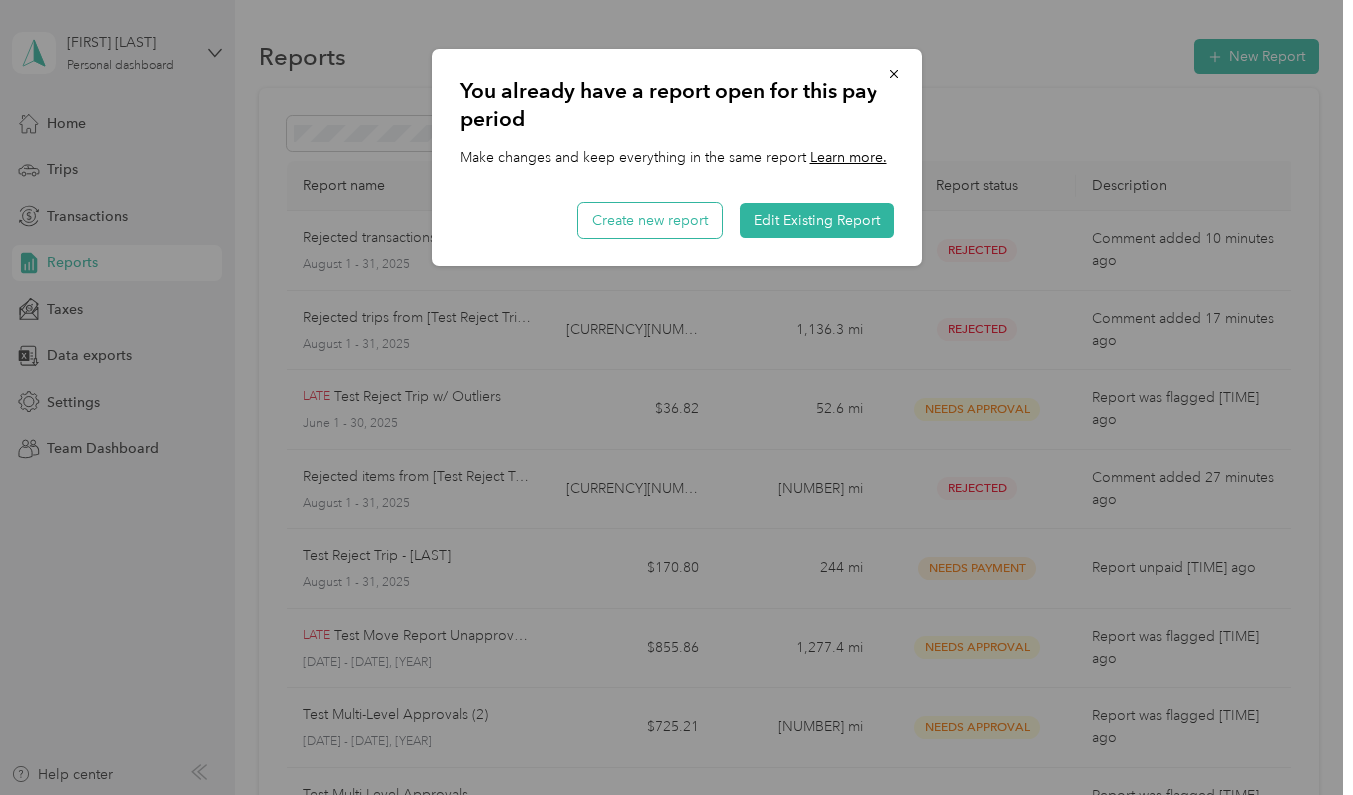 drag, startPoint x: 651, startPoint y: 221, endPoint x: 666, endPoint y: 228, distance: 16.552946 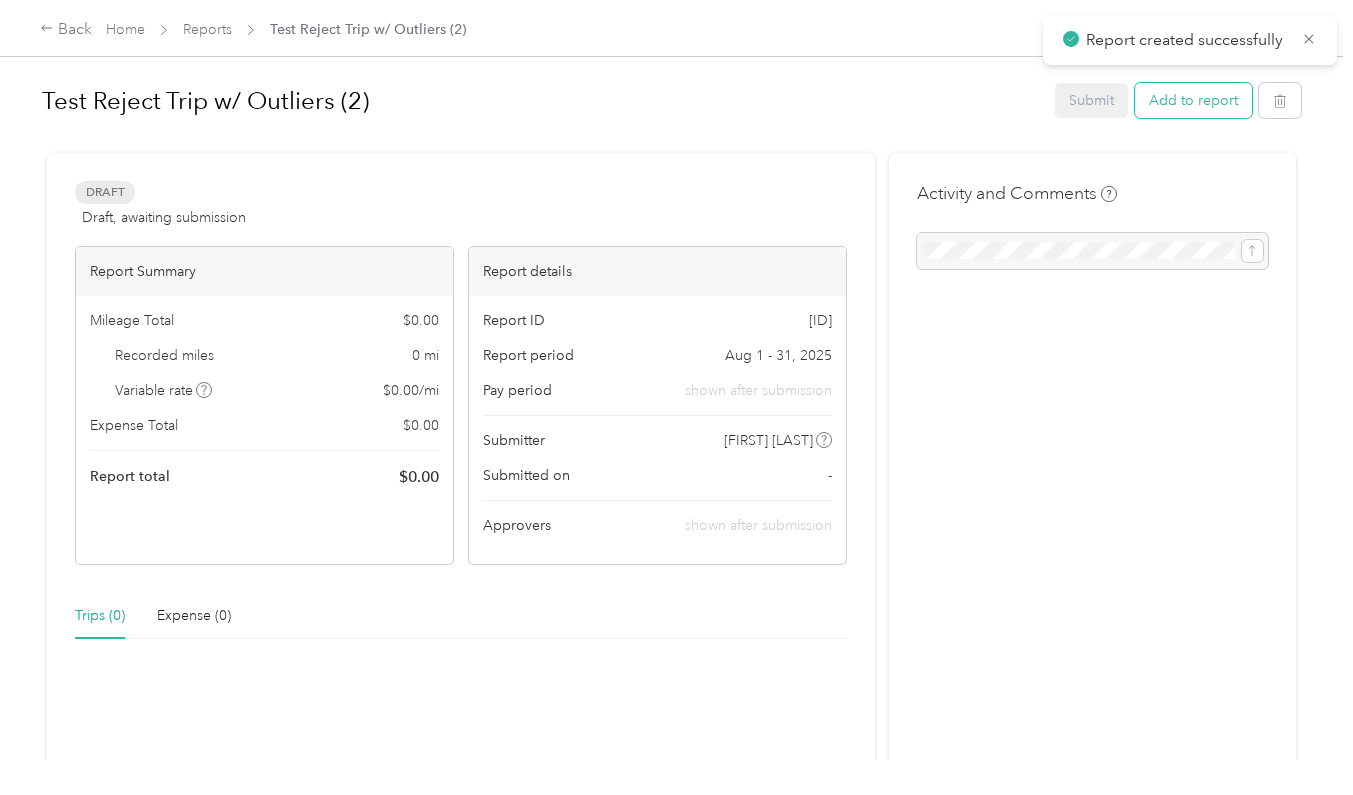click on "Add to report" at bounding box center (1193, 100) 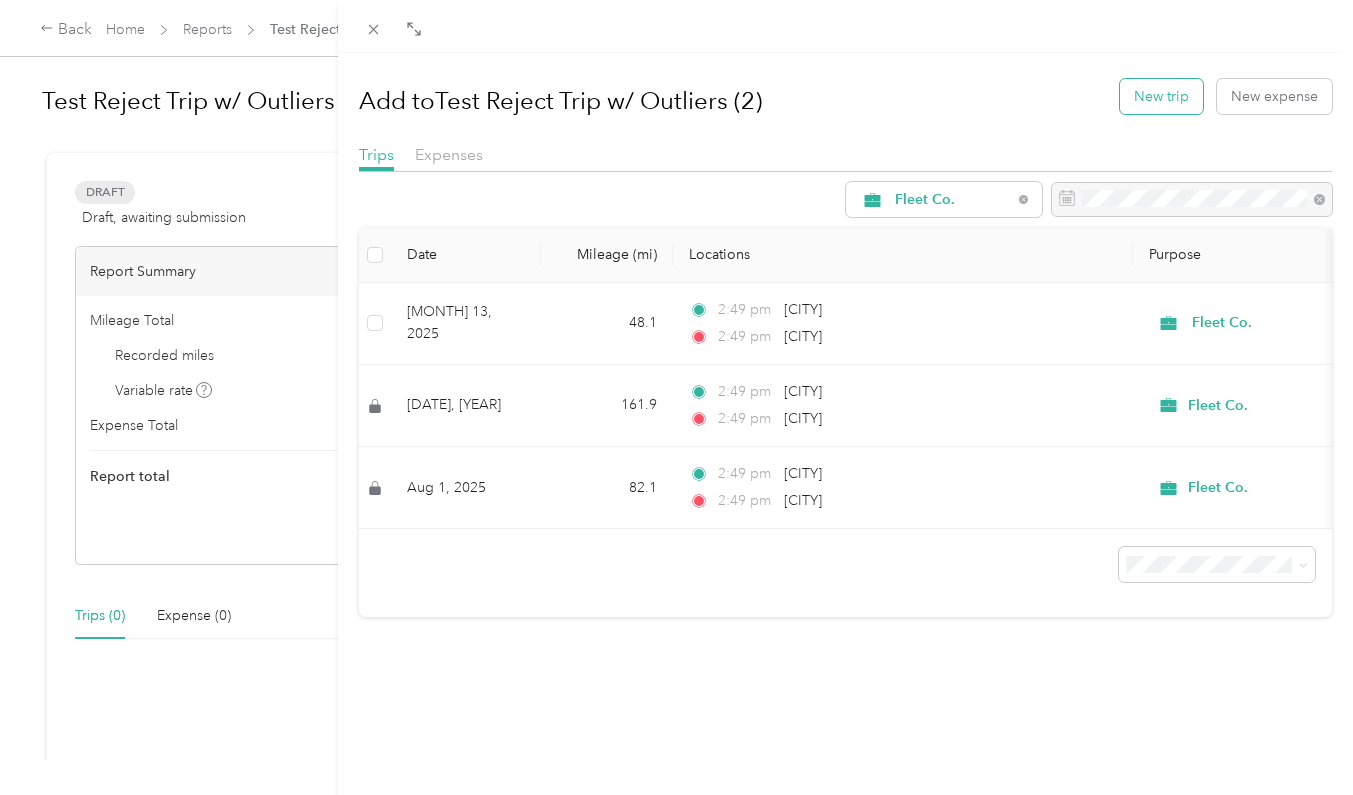 click on "New trip" at bounding box center [1161, 96] 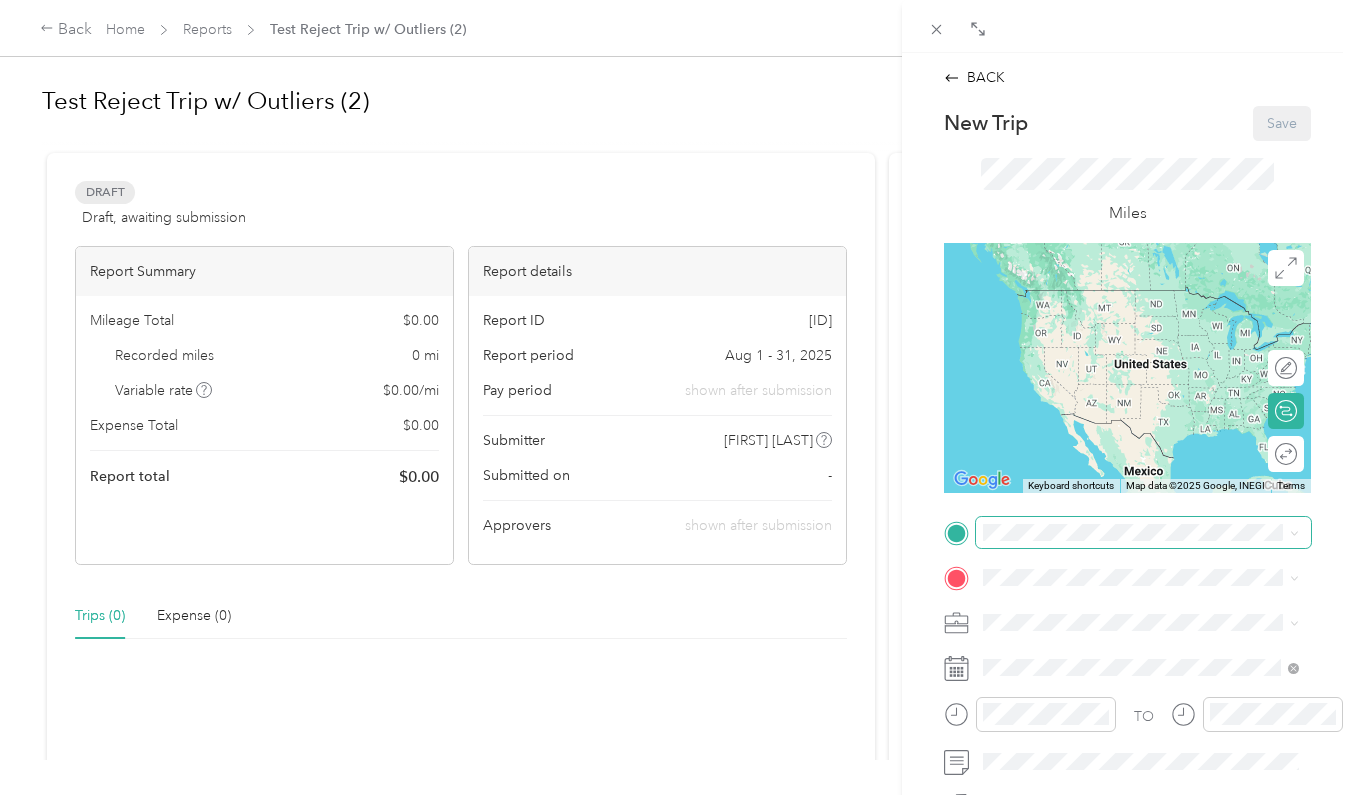 click at bounding box center [1143, 532] 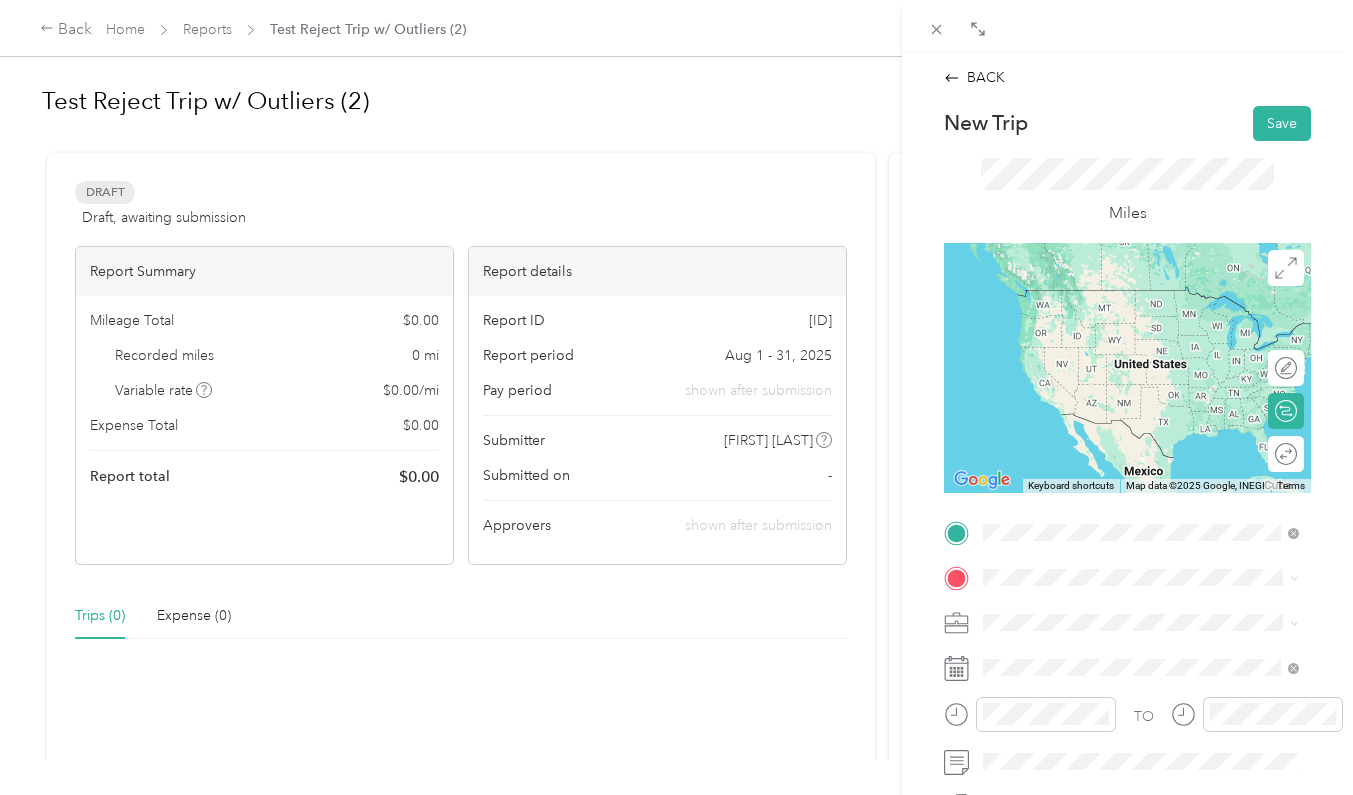 click on "[CITY]
[STATE], [COUNTRY]" at bounding box center (1141, 354) 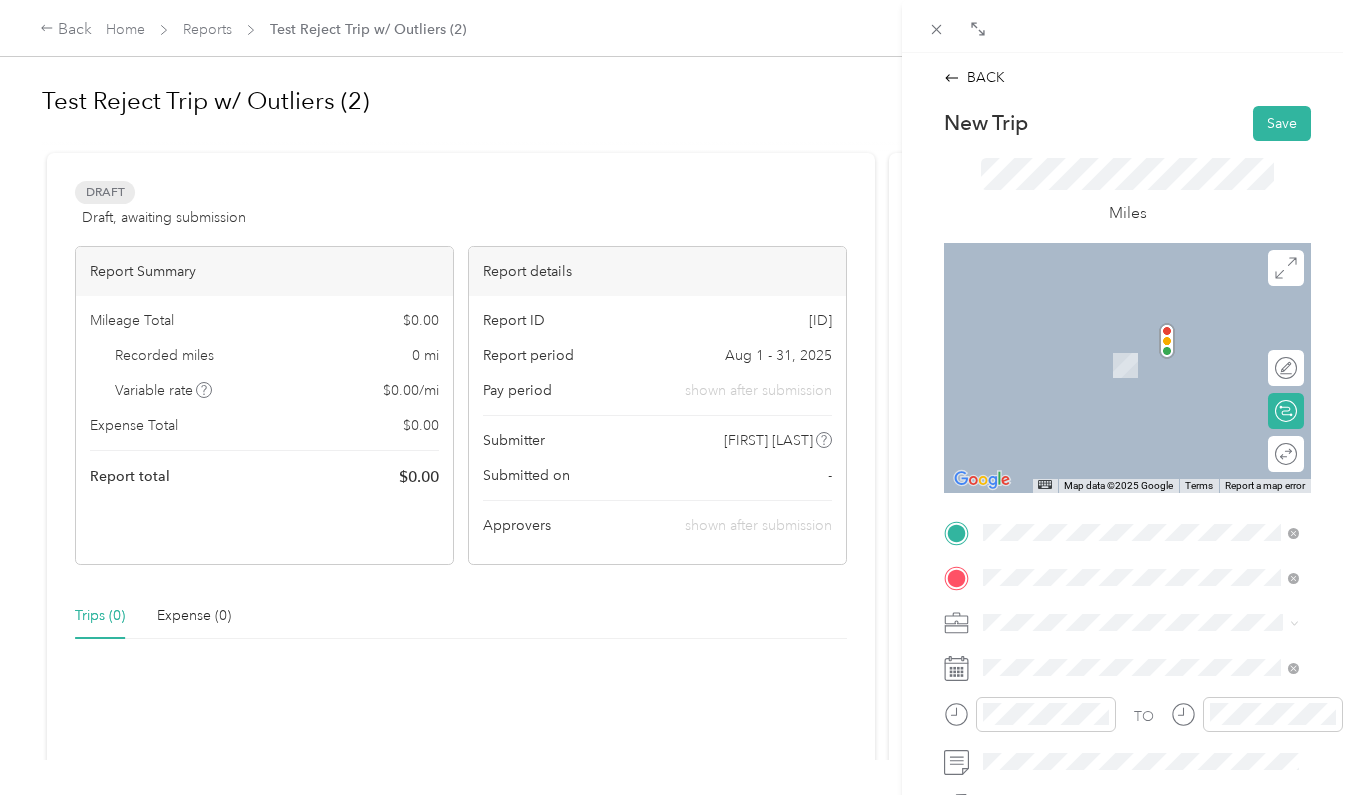 click on "[CITY]
[STATE], [COUNTRY]" at bounding box center (1086, 342) 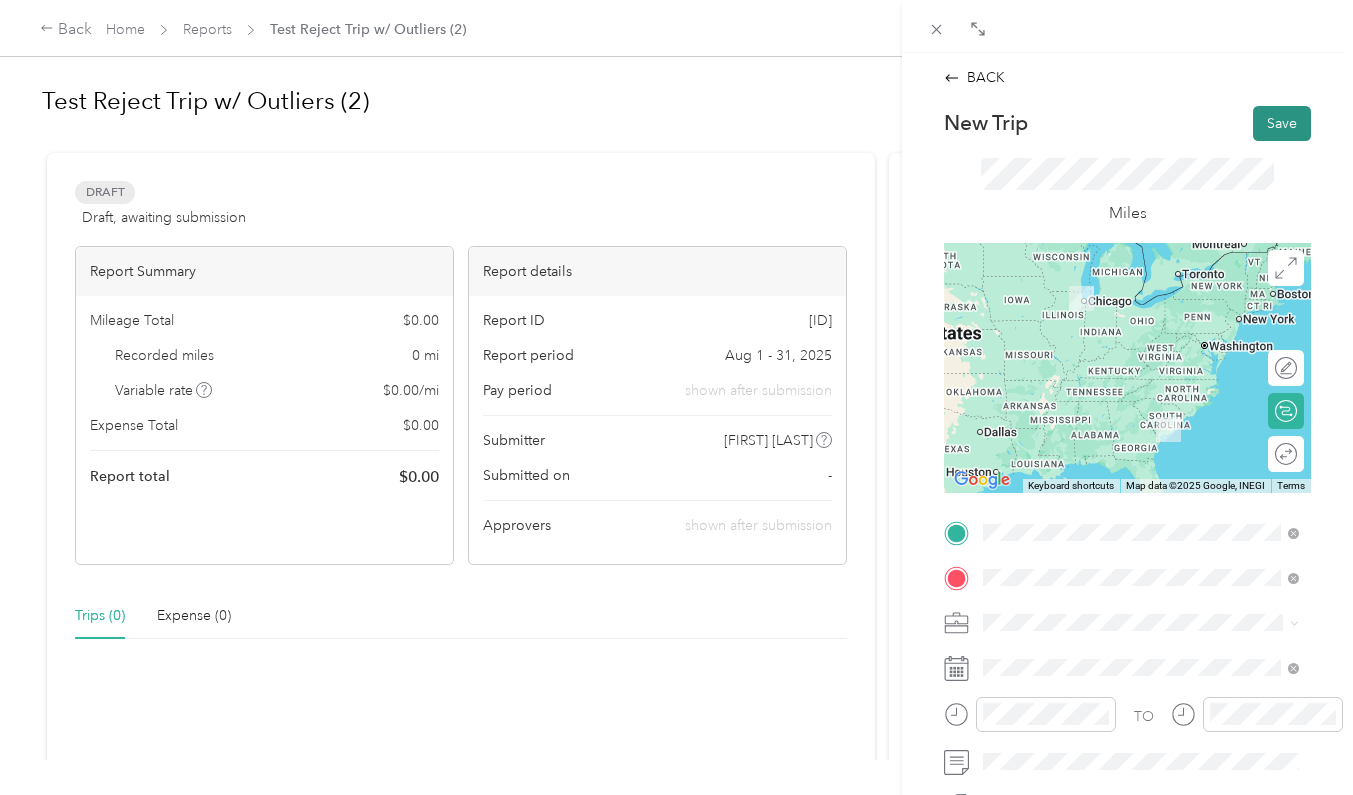 click on "Save" at bounding box center (1282, 123) 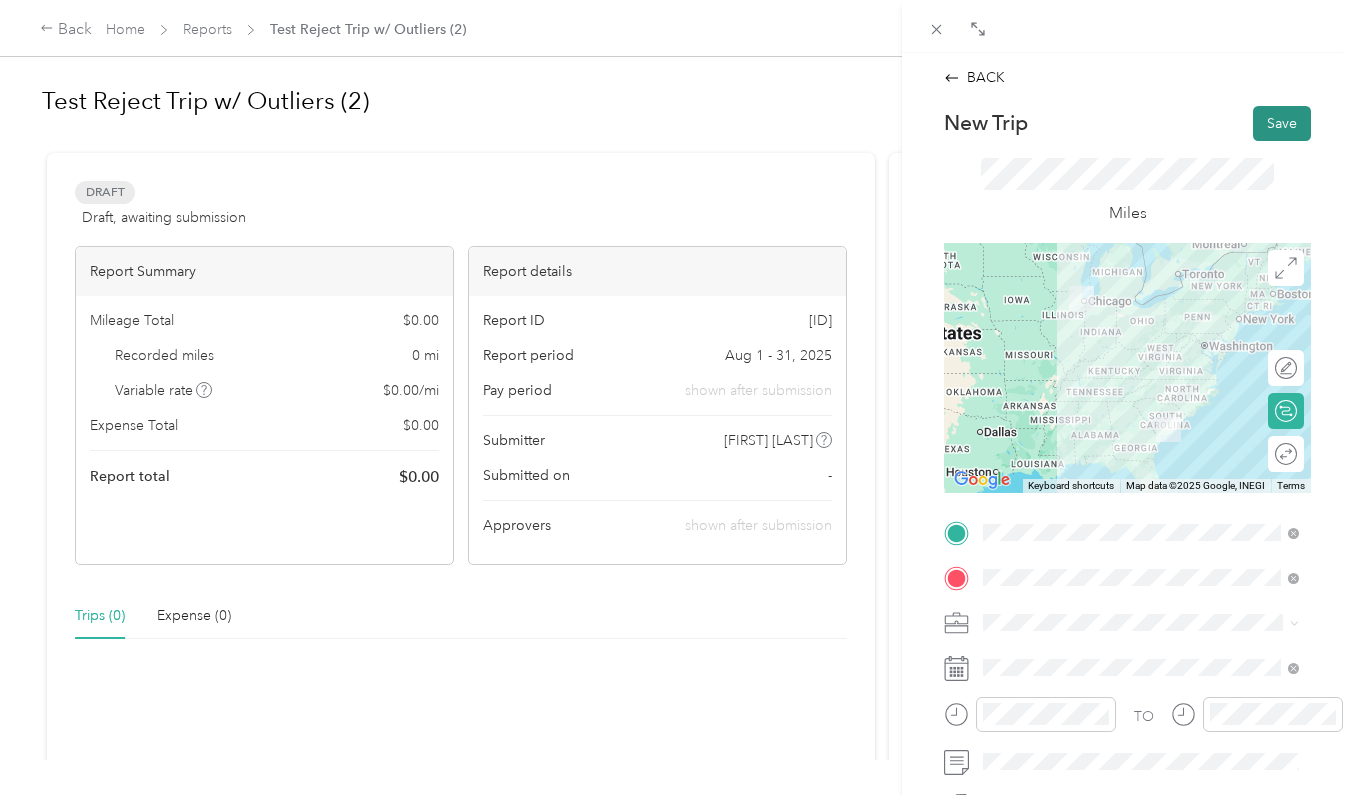 click on "Save" at bounding box center (1282, 123) 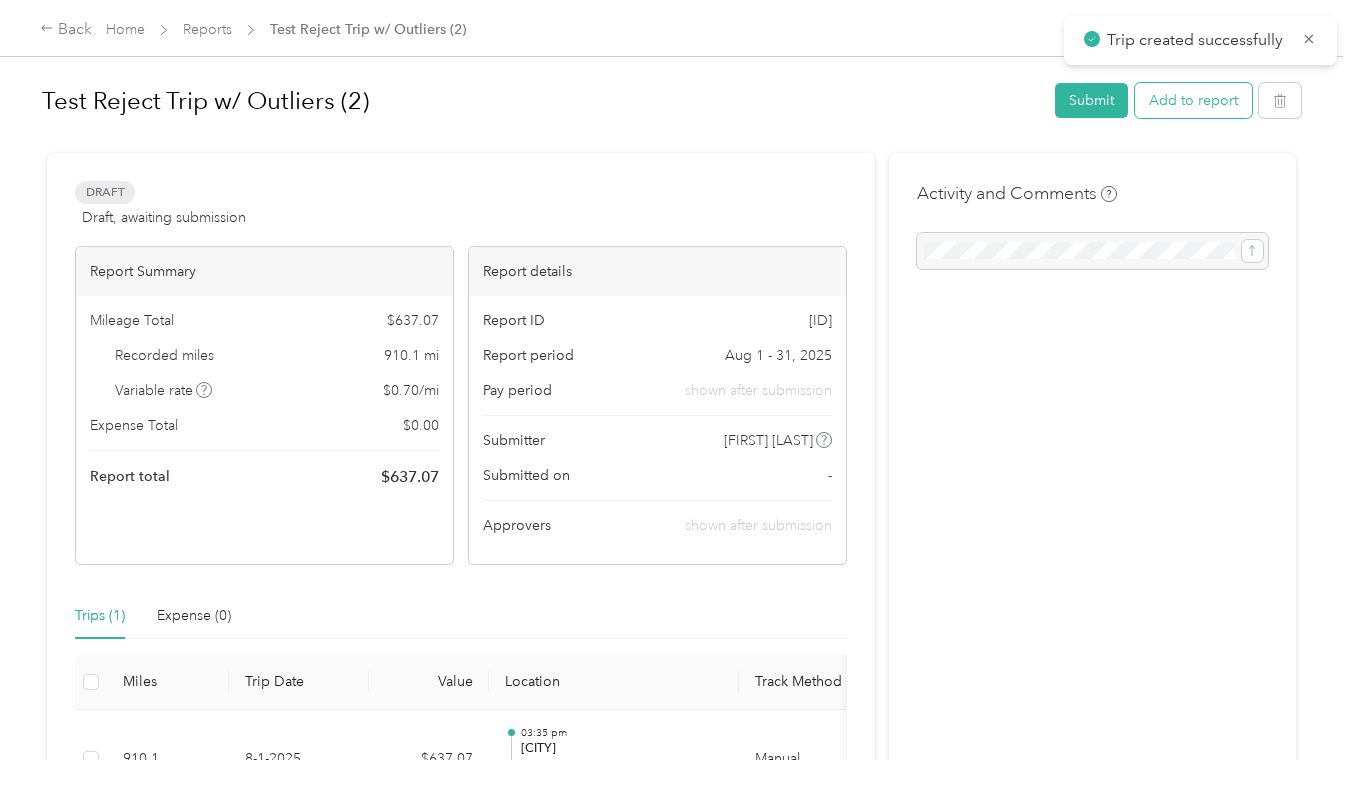 click on "Add to report" at bounding box center (1193, 100) 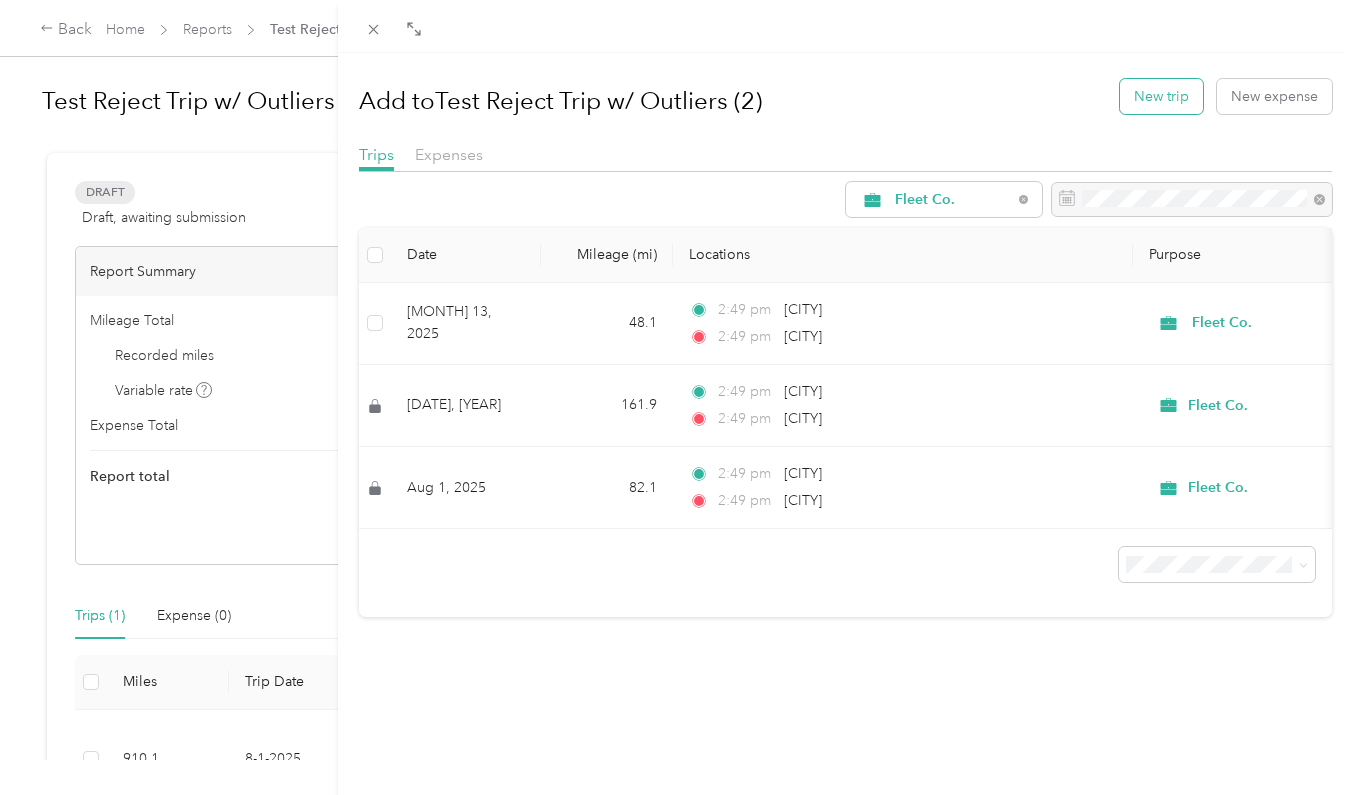 click on "New trip" at bounding box center (1161, 96) 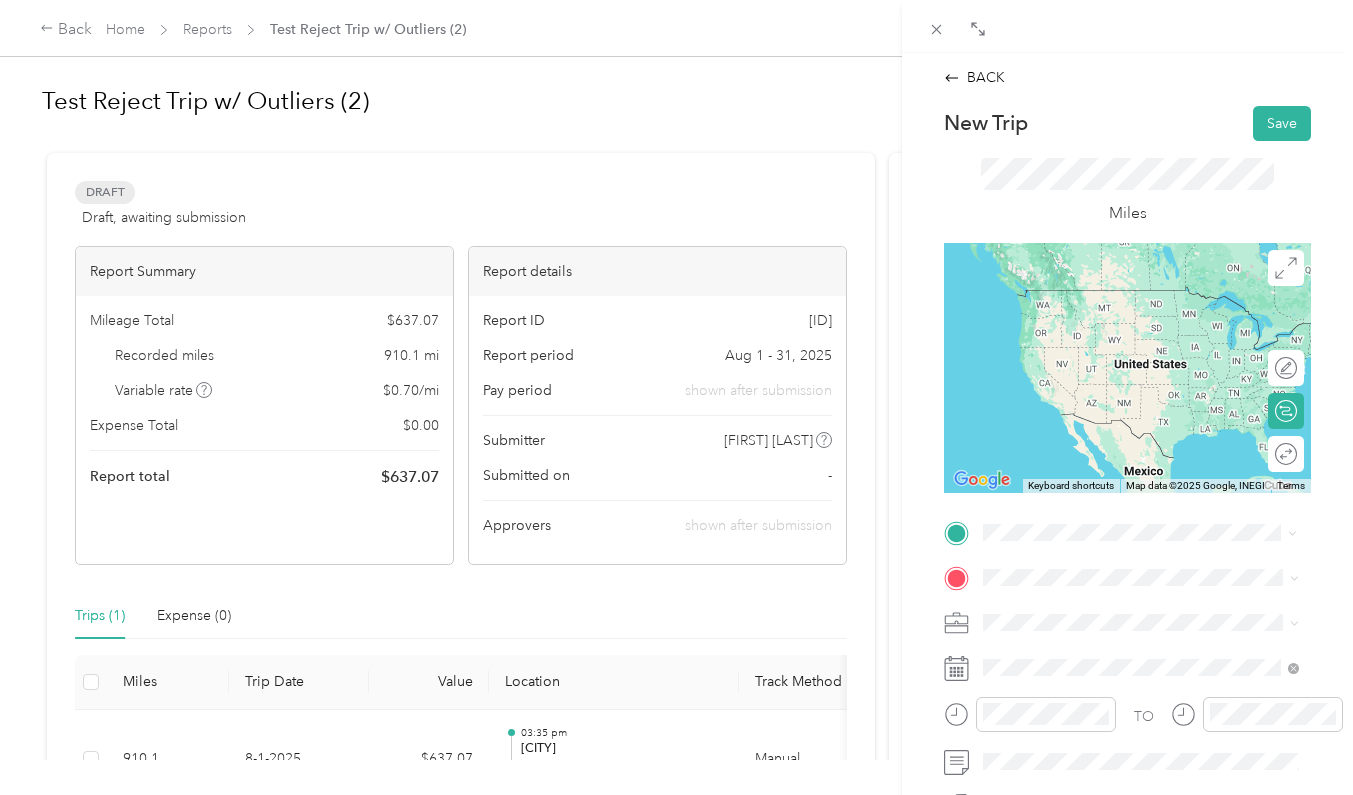 click on "[CITY]
[STATE], United States" at bounding box center (1090, 297) 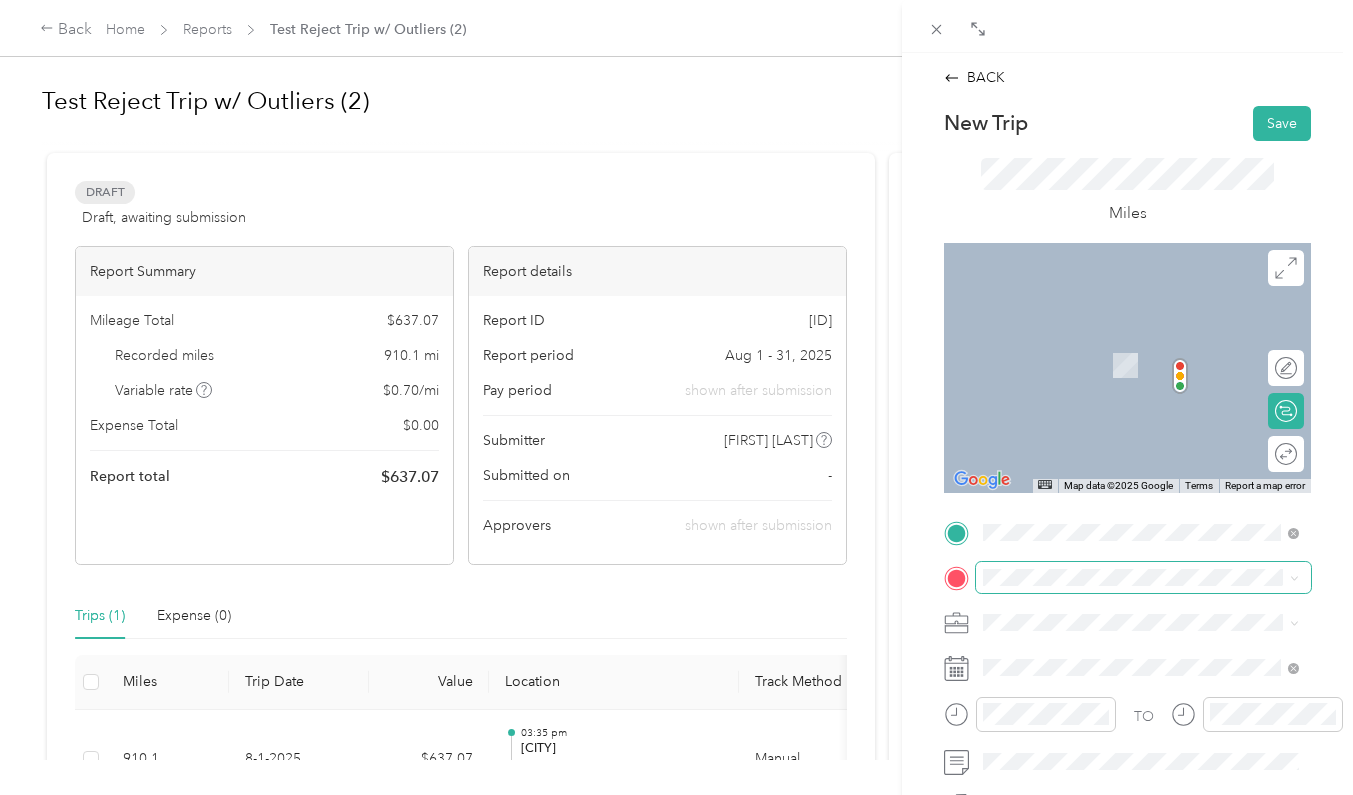 click at bounding box center [1143, 577] 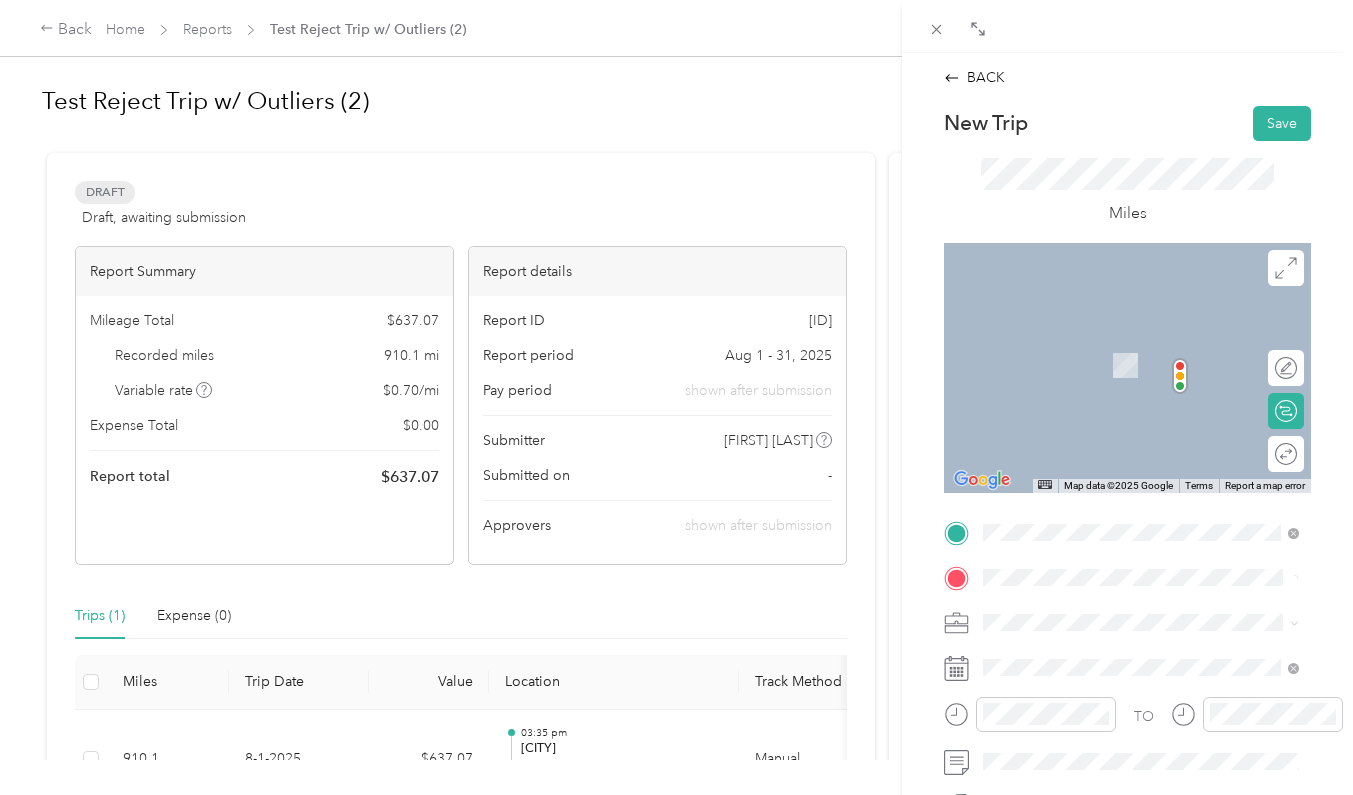 drag, startPoint x: 1125, startPoint y: 566, endPoint x: 1110, endPoint y: 349, distance: 217.51782 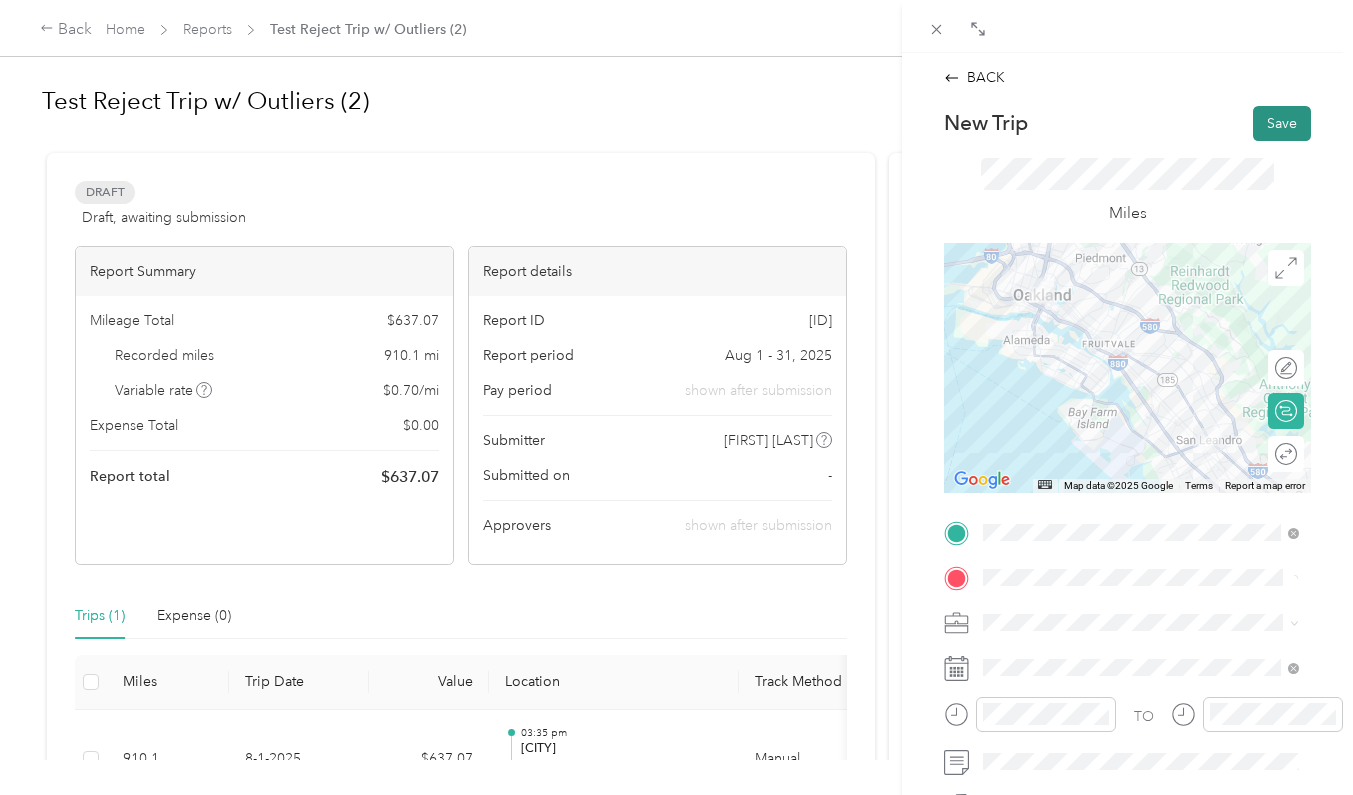 click on "Save" at bounding box center [1282, 123] 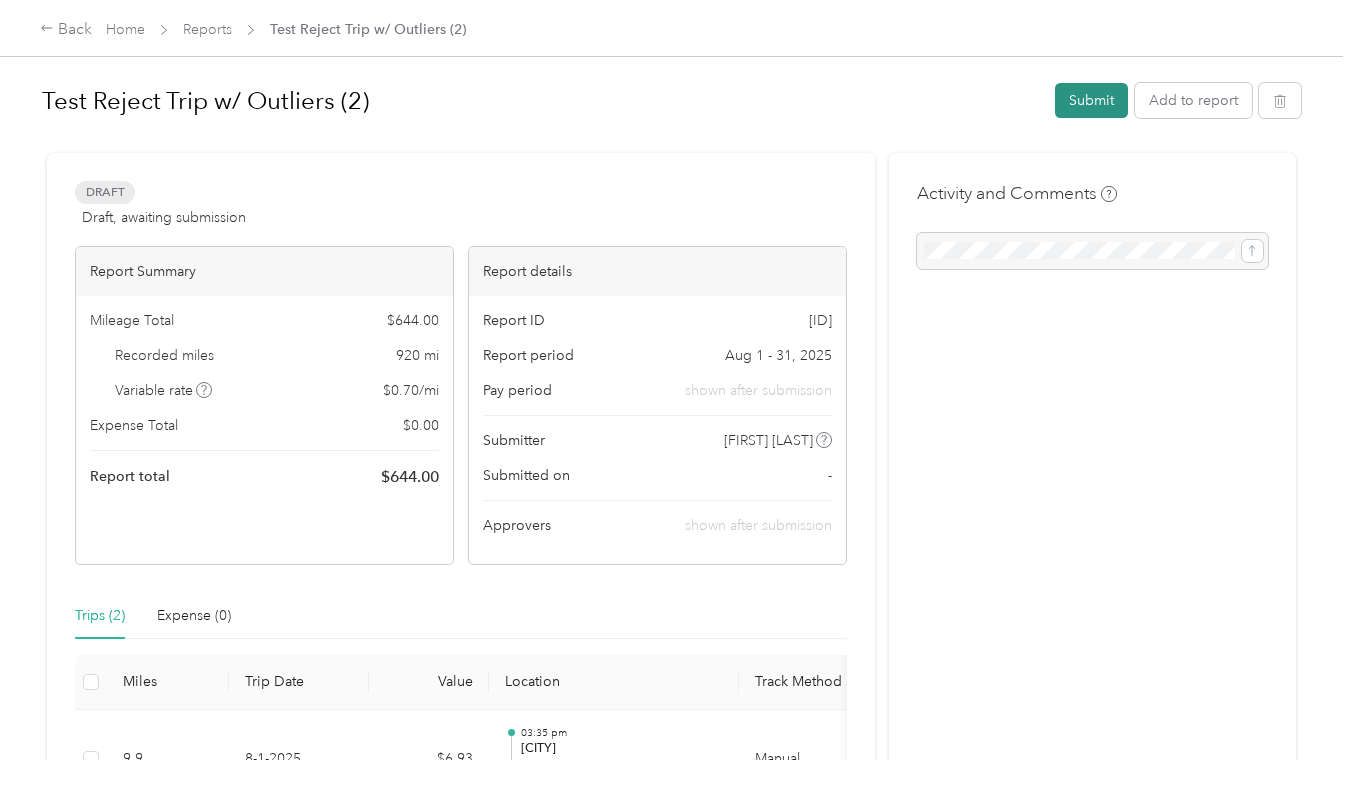 click on "Submit" at bounding box center (1091, 100) 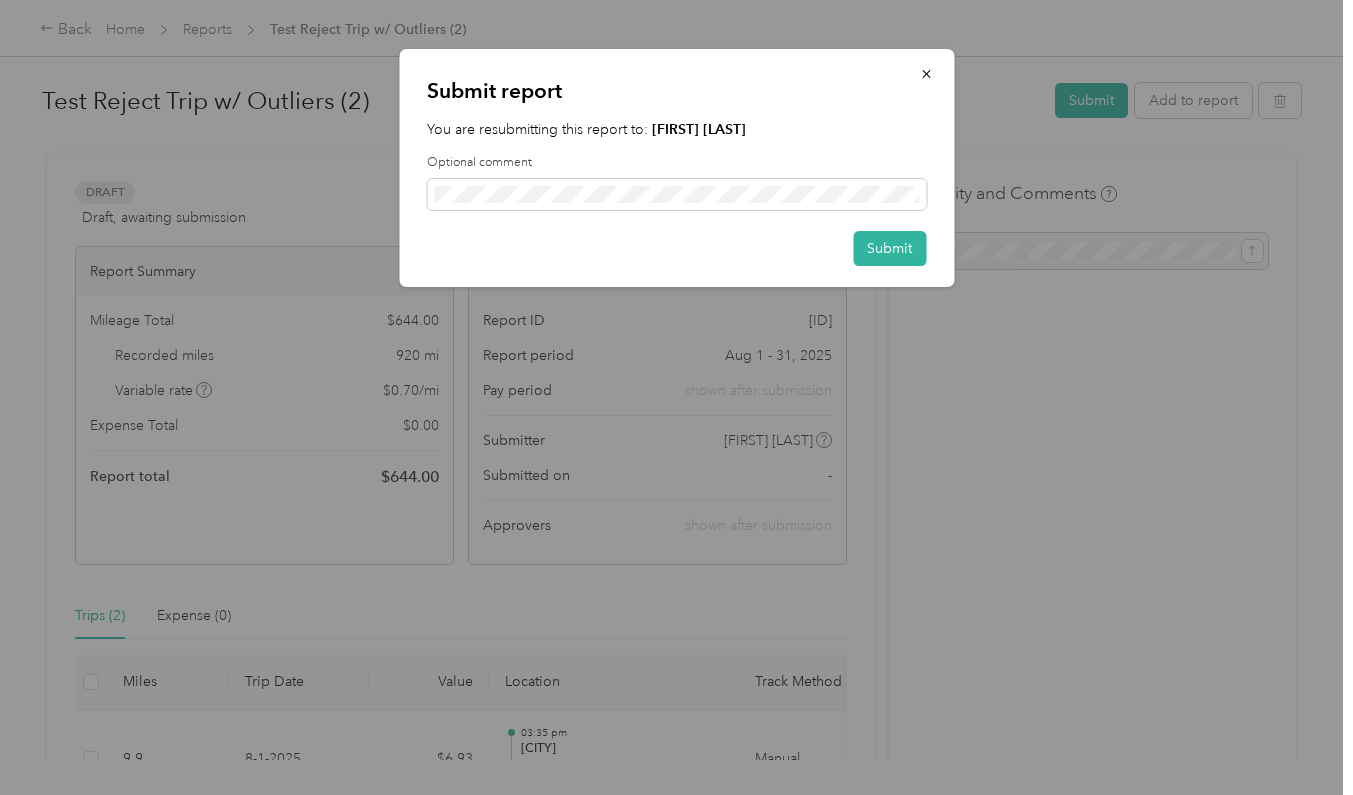 click on "Optional comment" at bounding box center [676, 182] 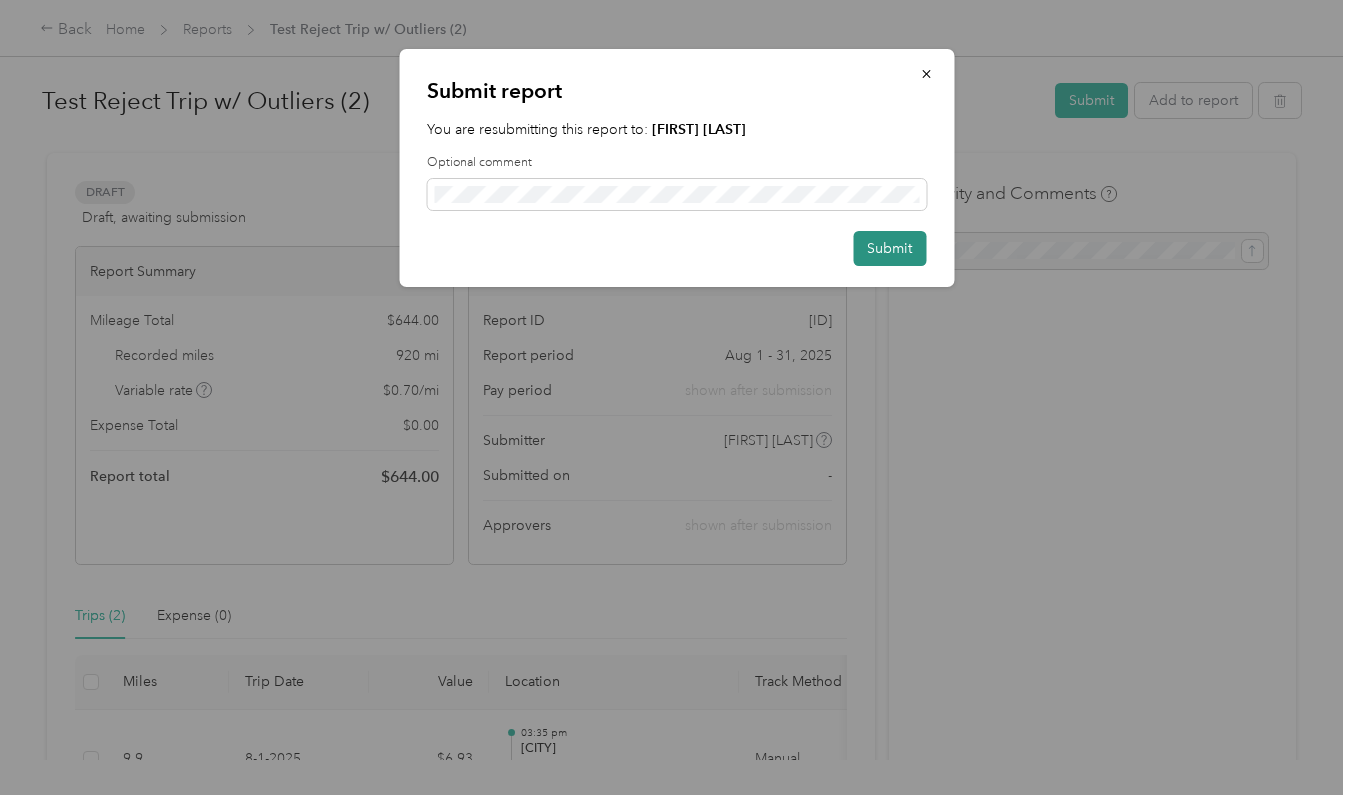 click on "Submit" at bounding box center (889, 248) 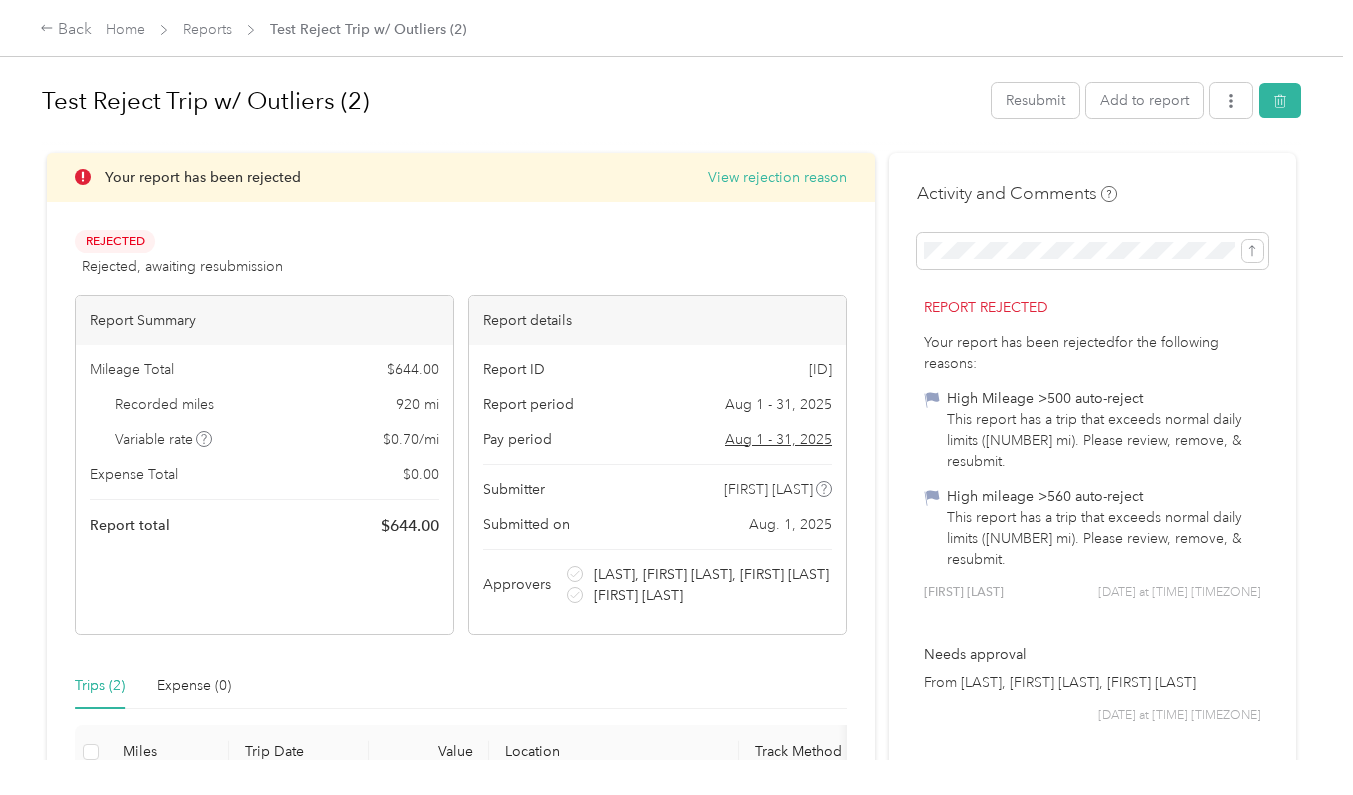 scroll, scrollTop: 0, scrollLeft: 0, axis: both 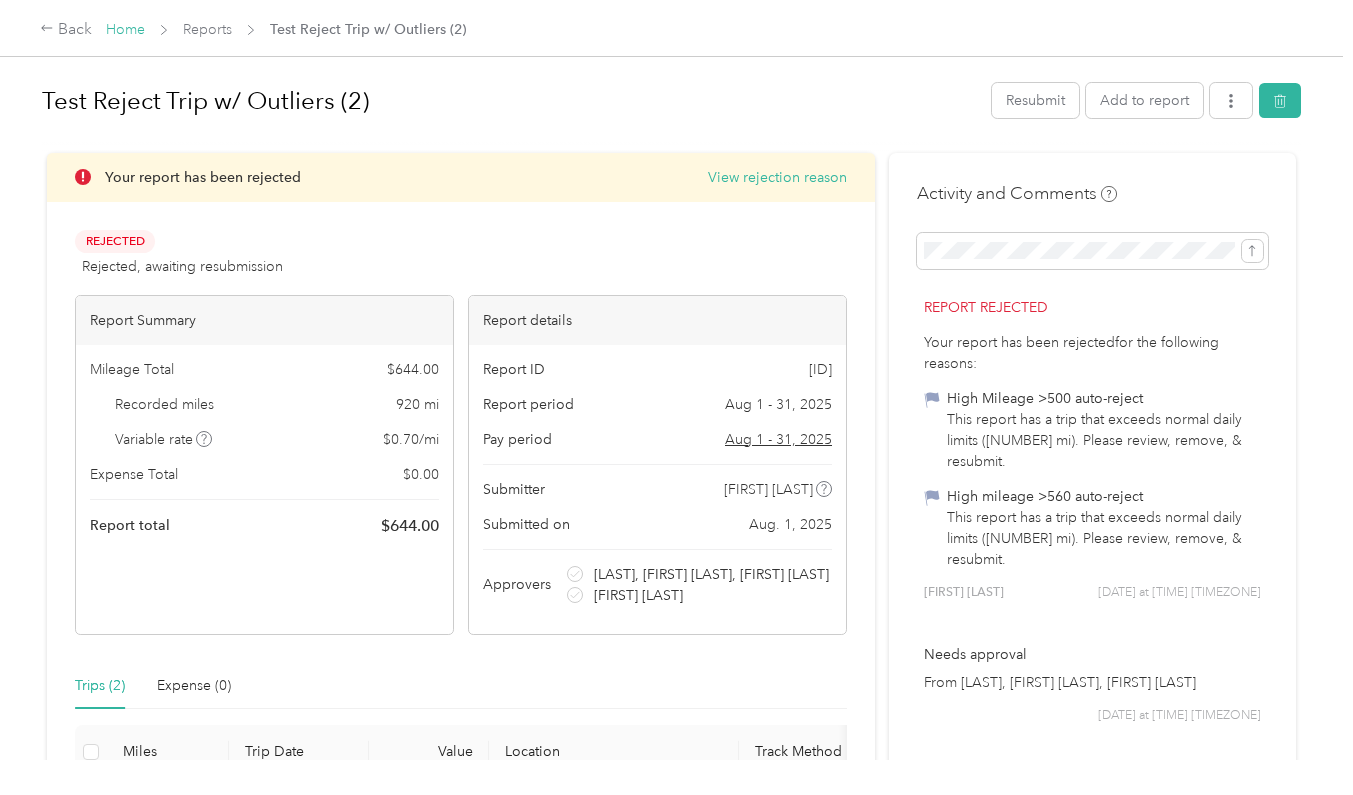 click on "Home" at bounding box center [125, 29] 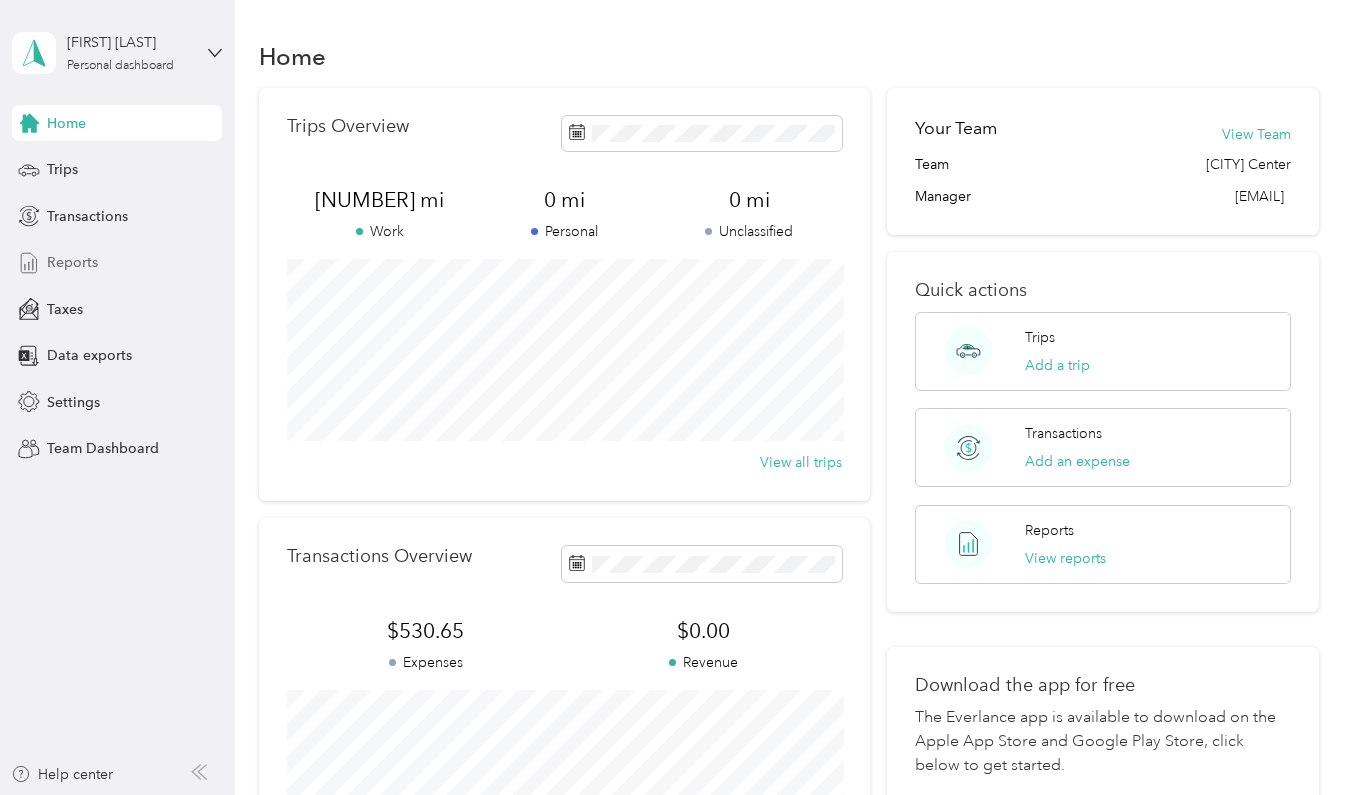 click 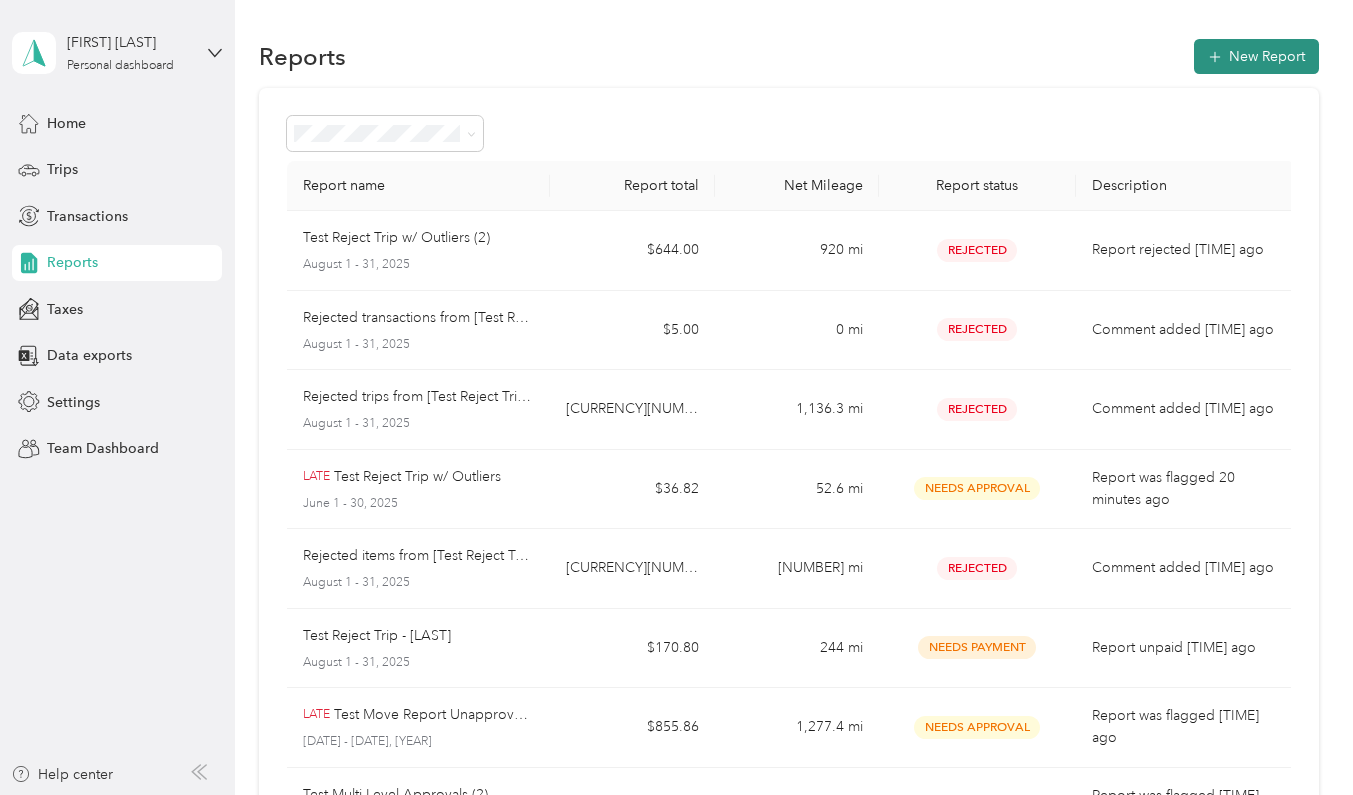 click on "New Report" at bounding box center [1256, 56] 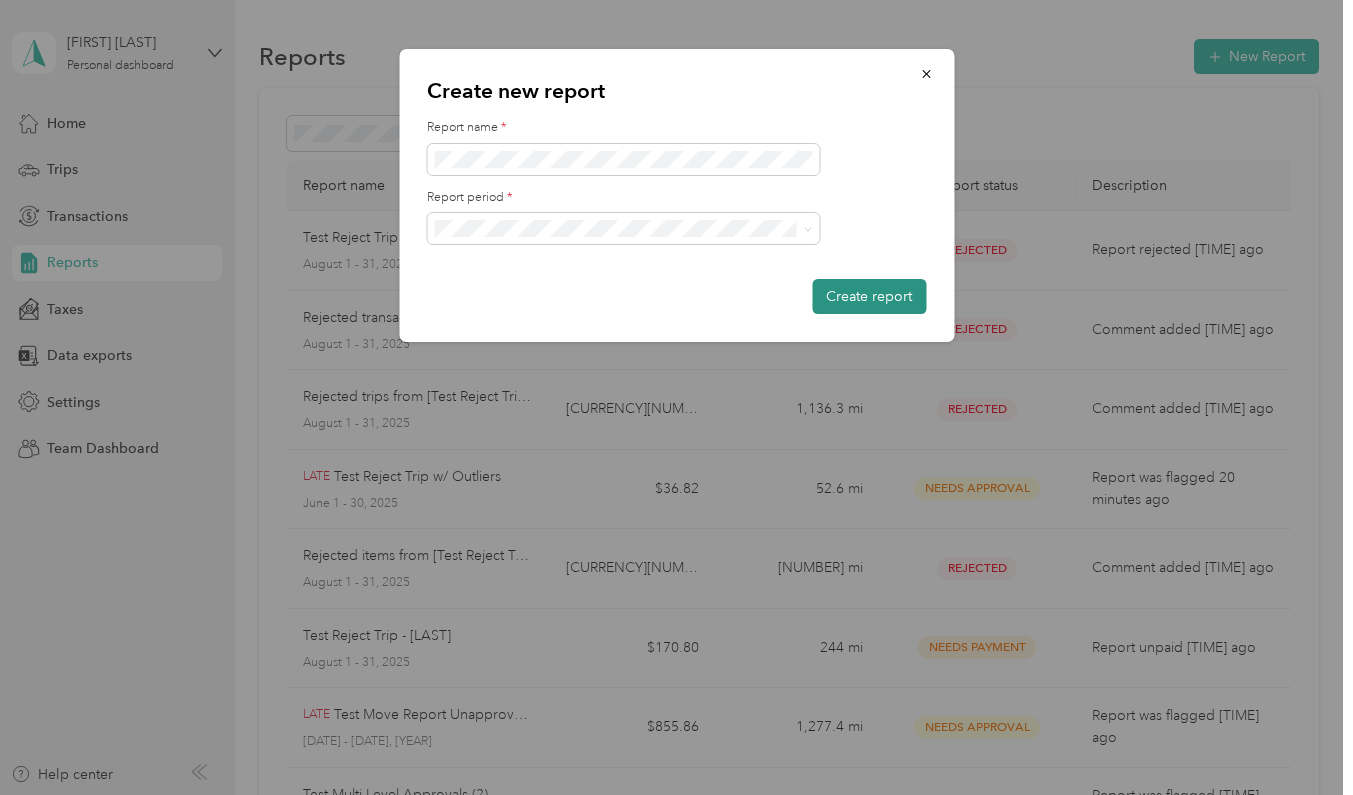 click on "Create report" at bounding box center (869, 296) 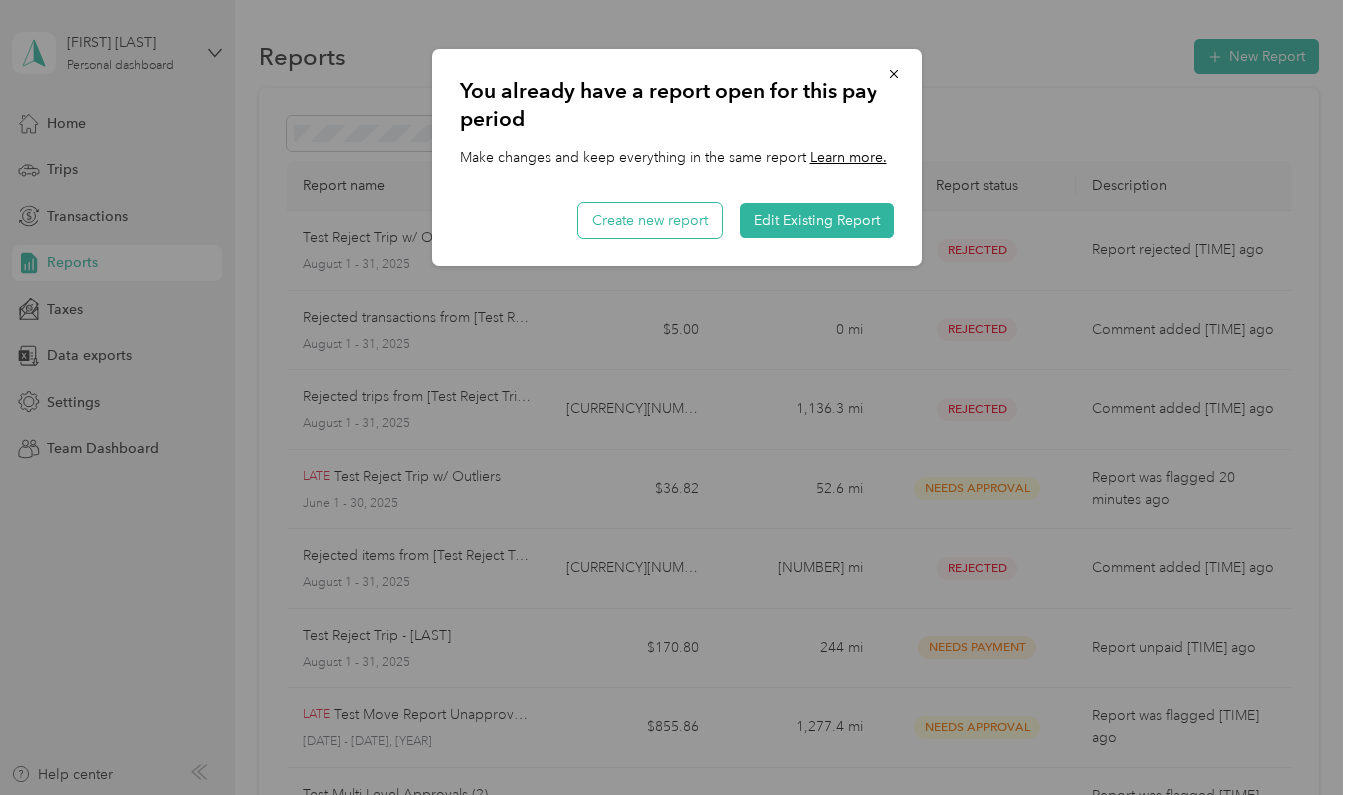 click on "Create new report" at bounding box center (650, 220) 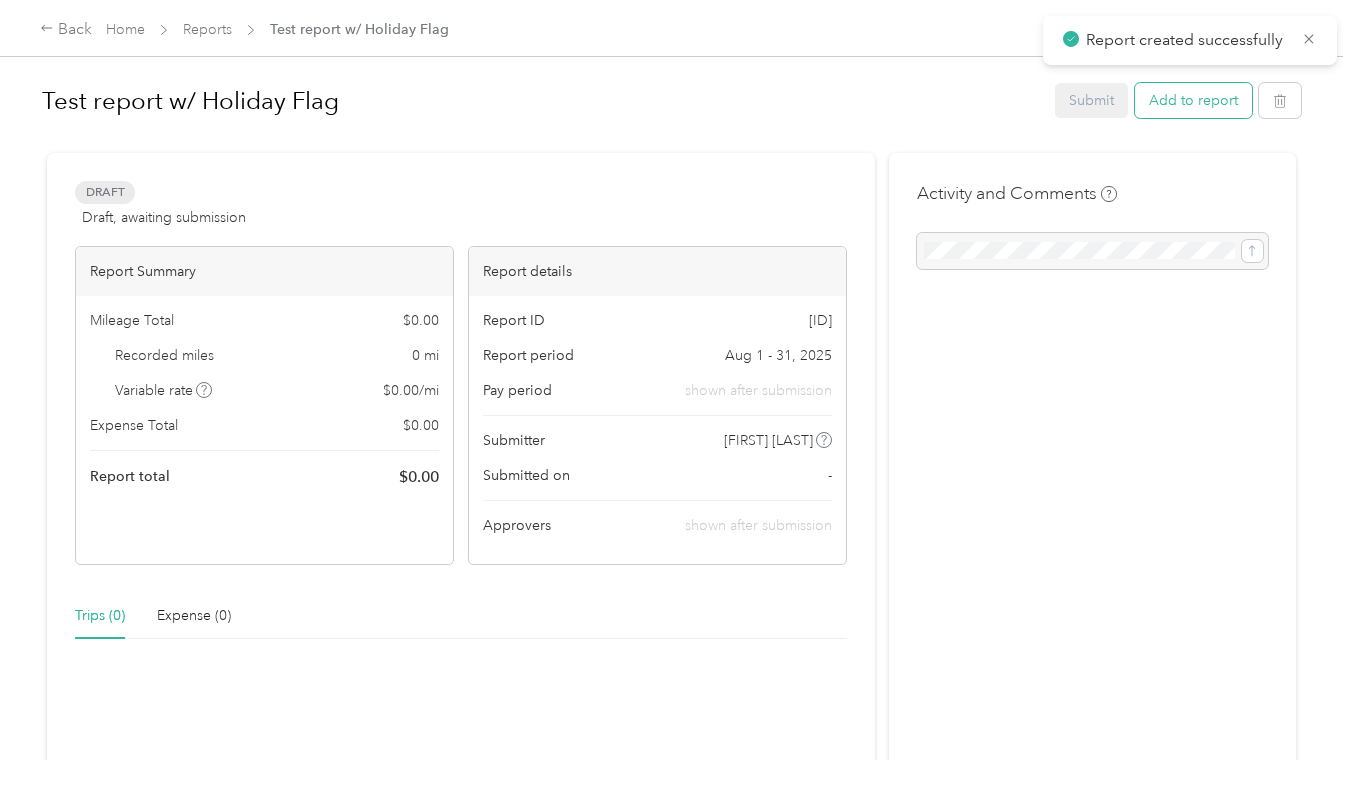 click on "Add to report" at bounding box center (1193, 100) 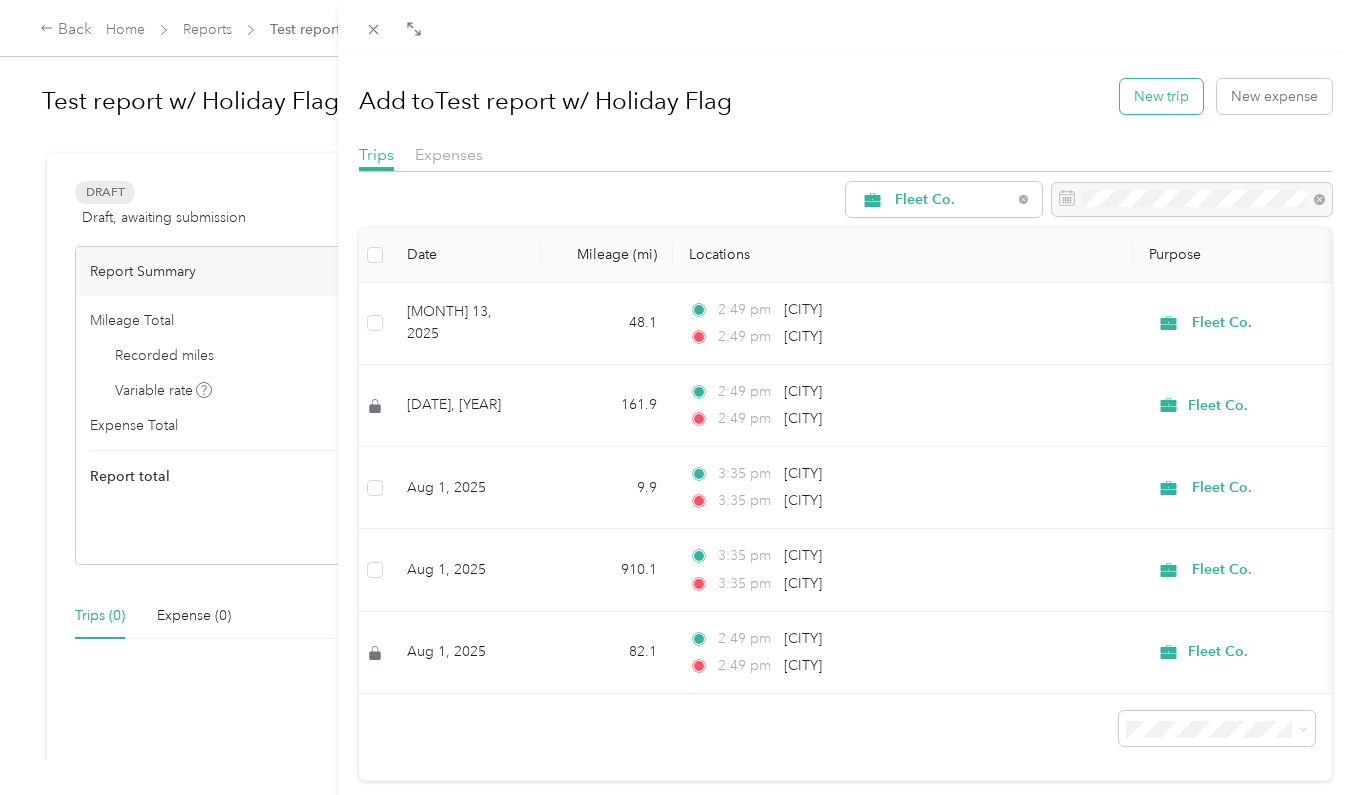 click on "New trip" at bounding box center (1161, 96) 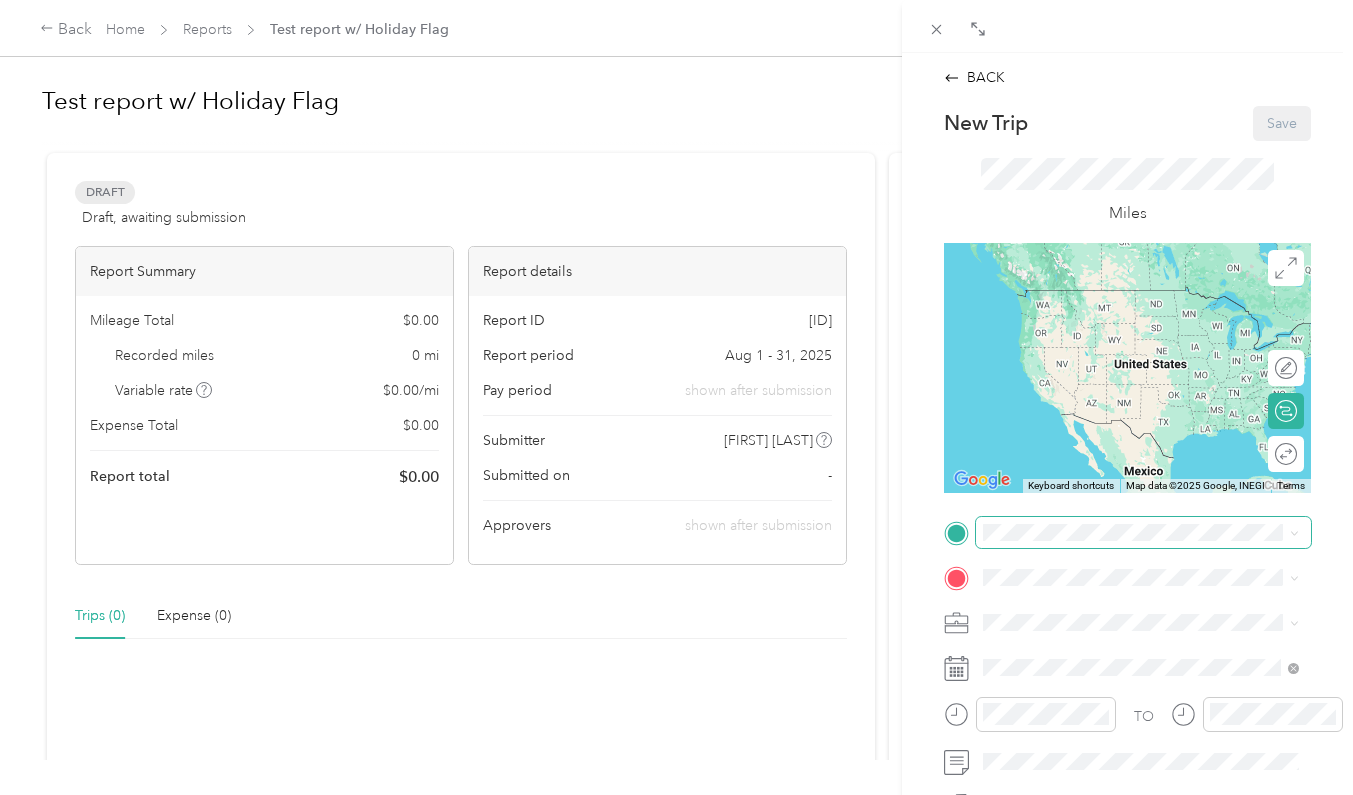 click at bounding box center (1143, 532) 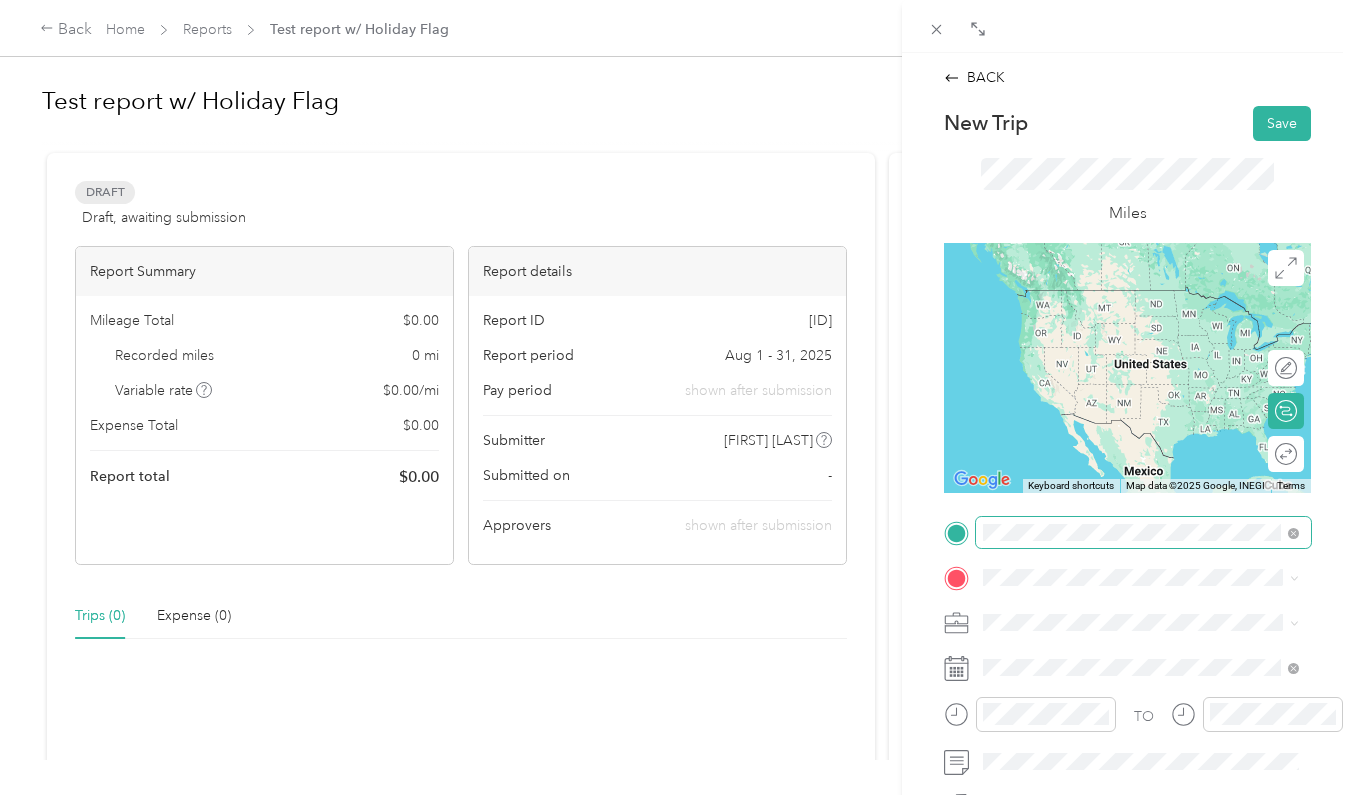 drag, startPoint x: 1101, startPoint y: 297, endPoint x: 1032, endPoint y: 544, distance: 256.45663 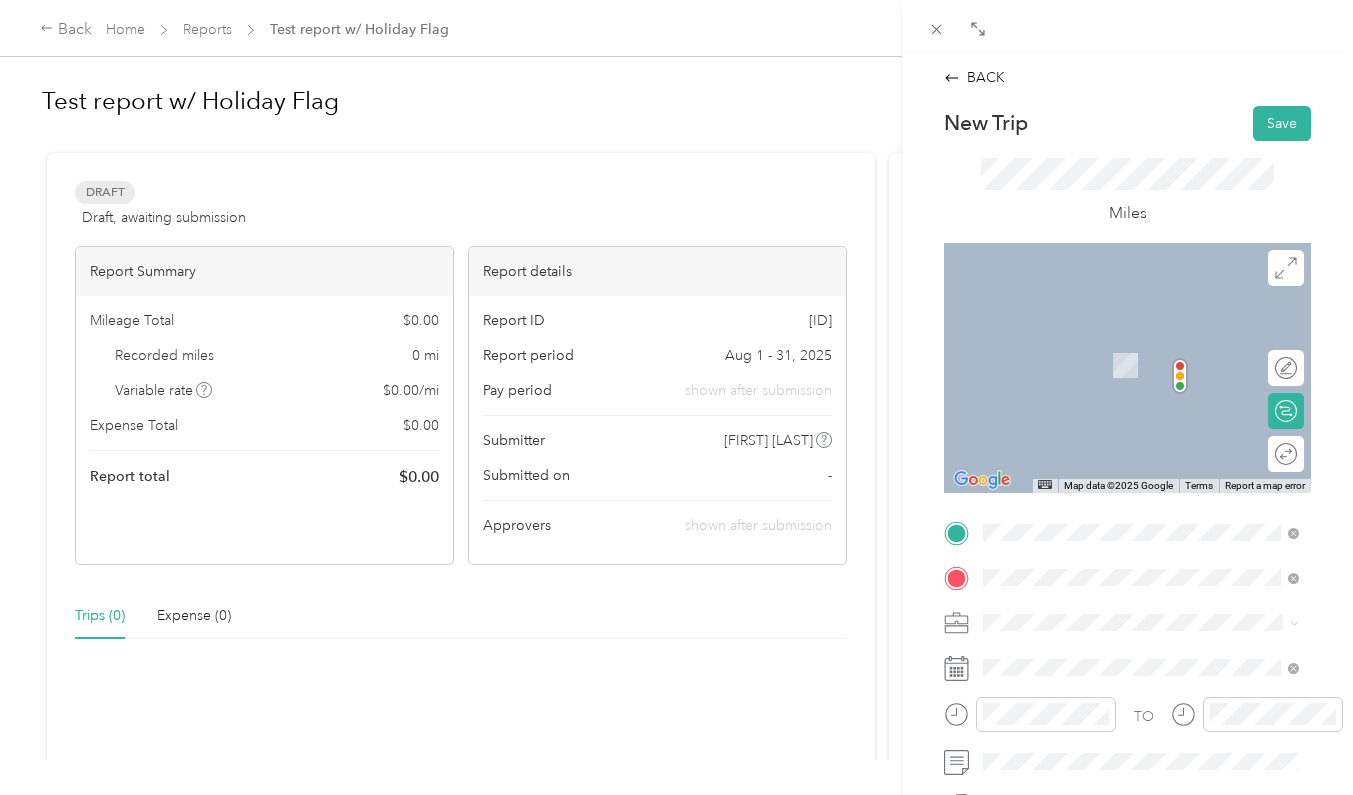 drag, startPoint x: 1014, startPoint y: 566, endPoint x: 1101, endPoint y: 335, distance: 246.84003 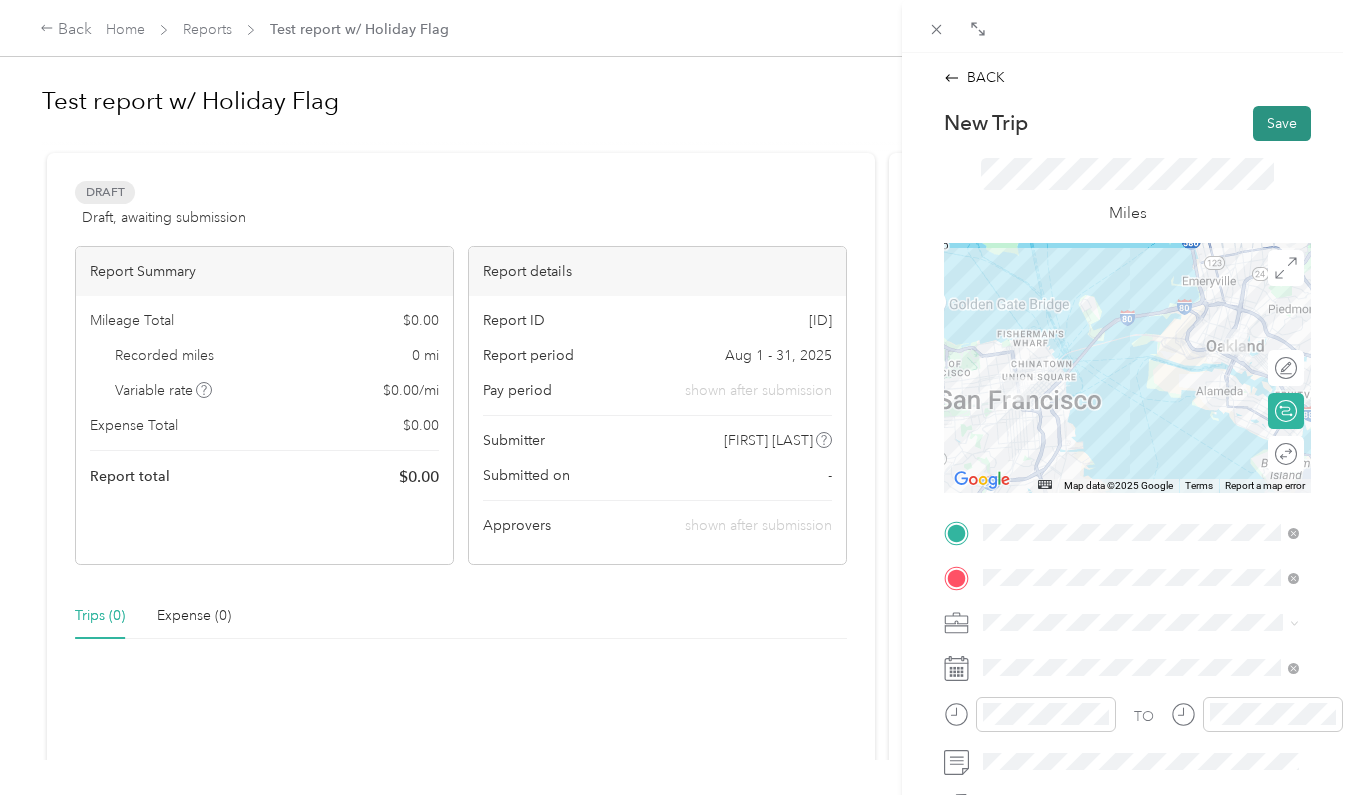 click on "Save" at bounding box center (1282, 123) 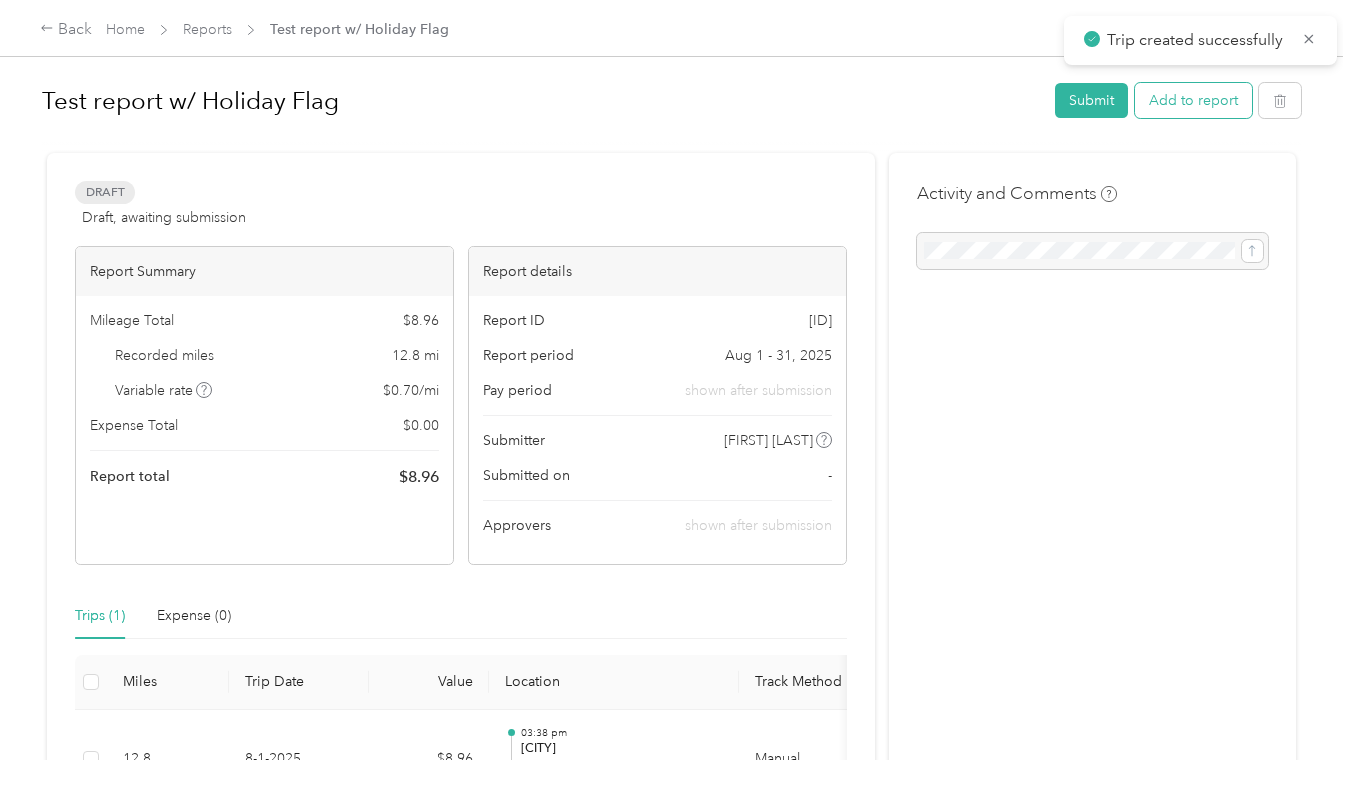 click on "Add to report" at bounding box center [1193, 100] 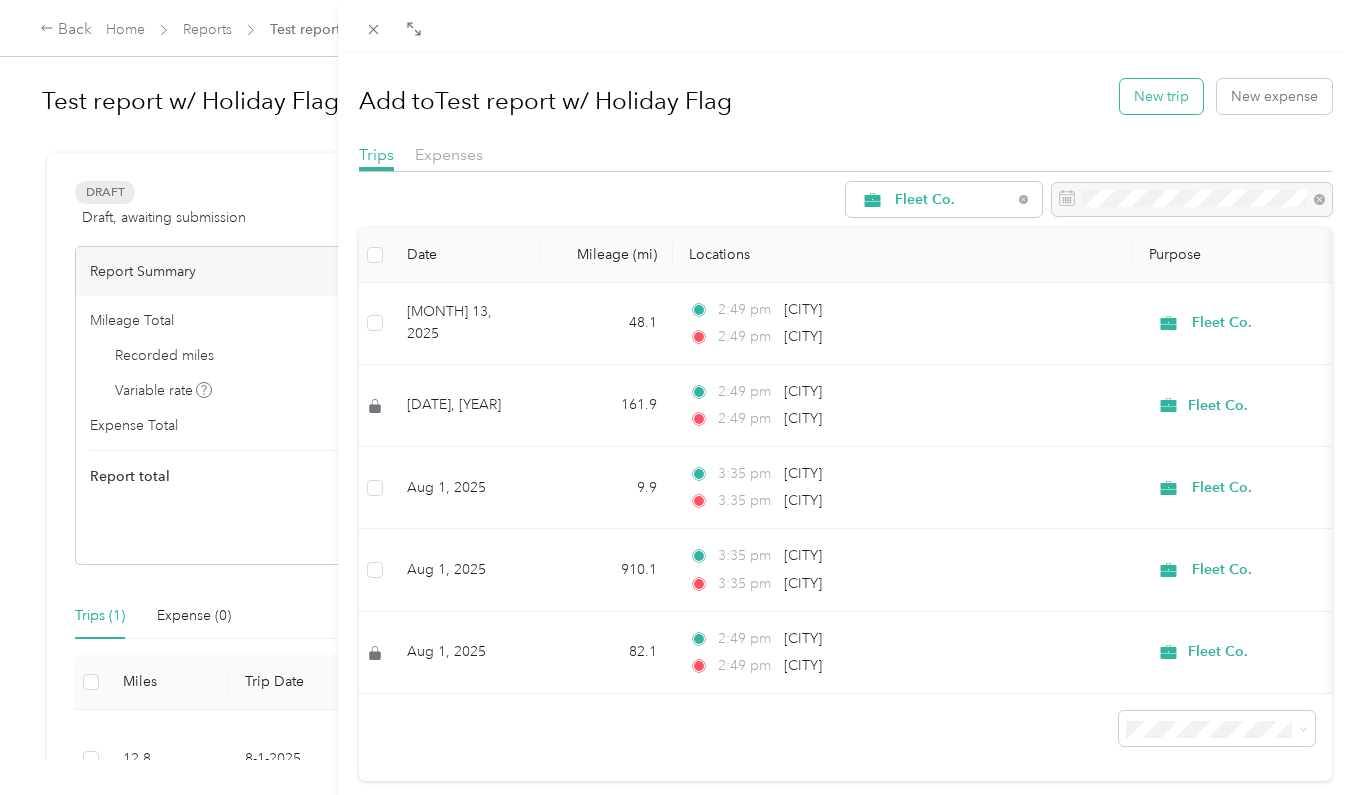 click on "New trip" at bounding box center [1161, 96] 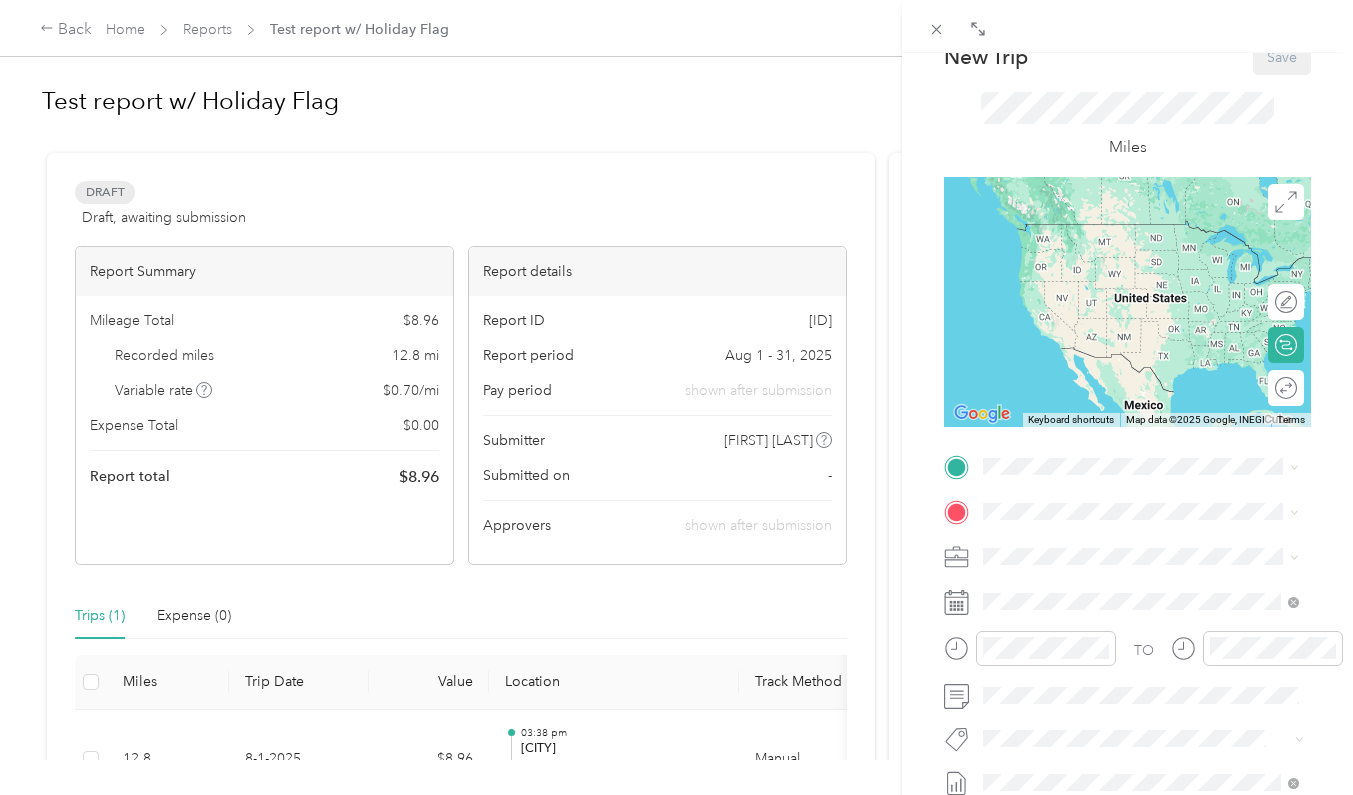 scroll, scrollTop: 96, scrollLeft: 0, axis: vertical 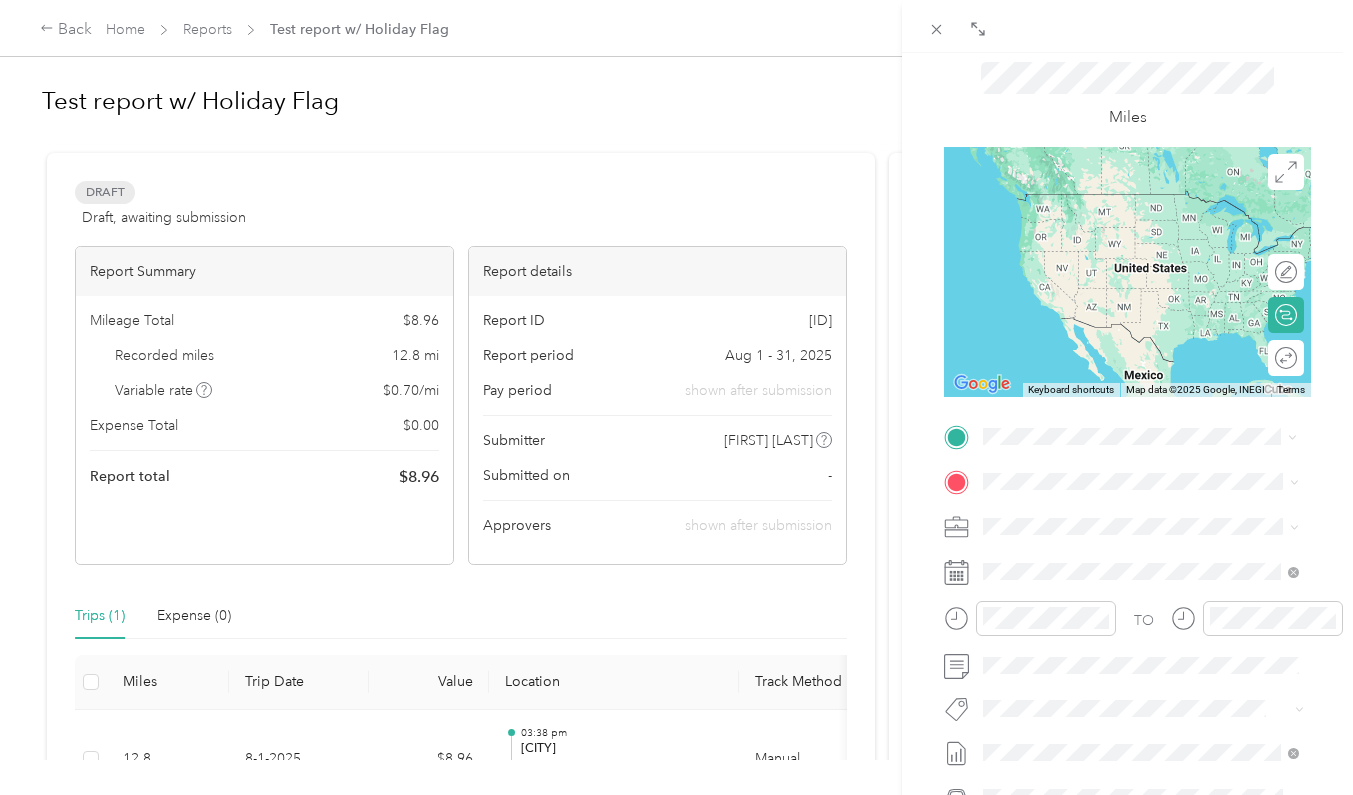 click on "[CITY]
[STATE], [COUNTRY]" at bounding box center [1086, 516] 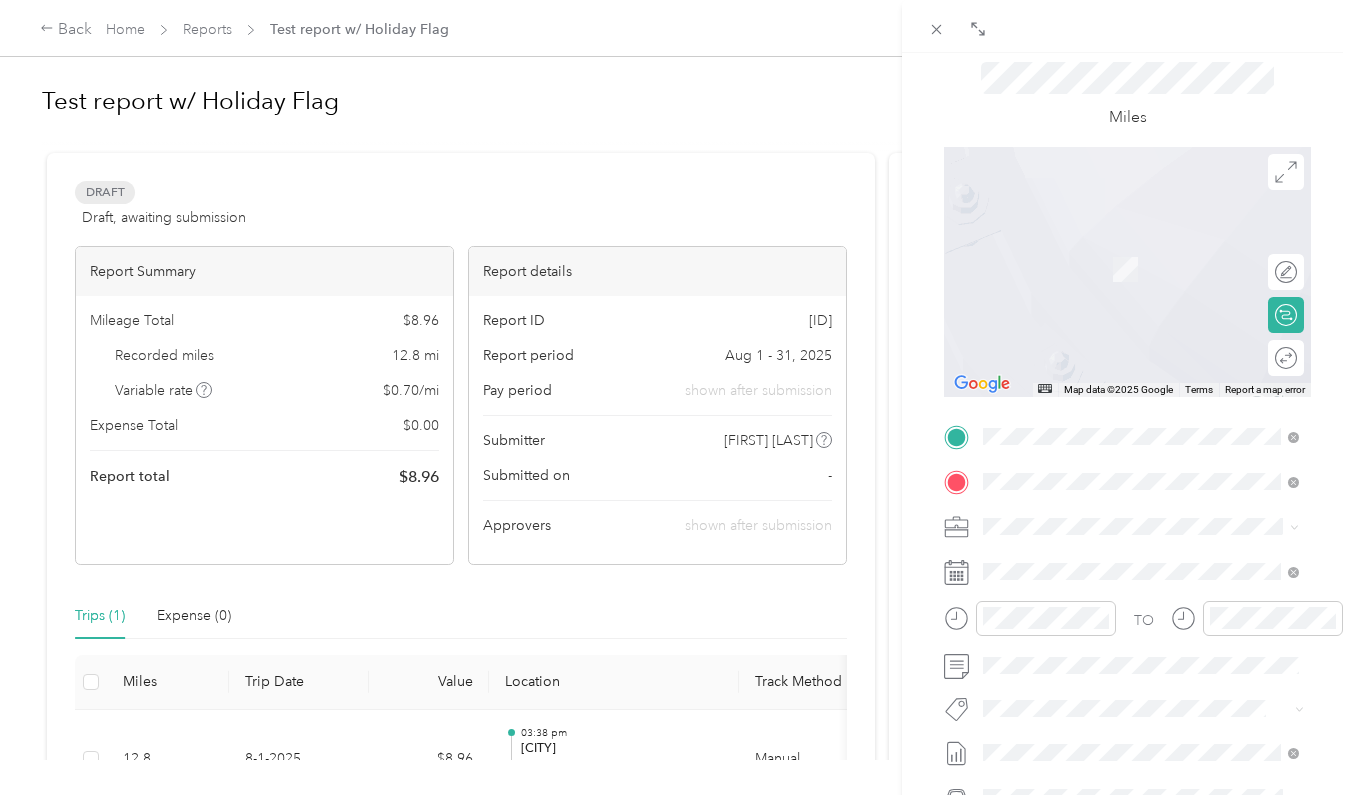 drag, startPoint x: 1063, startPoint y: 514, endPoint x: 1071, endPoint y: 554, distance: 40.792156 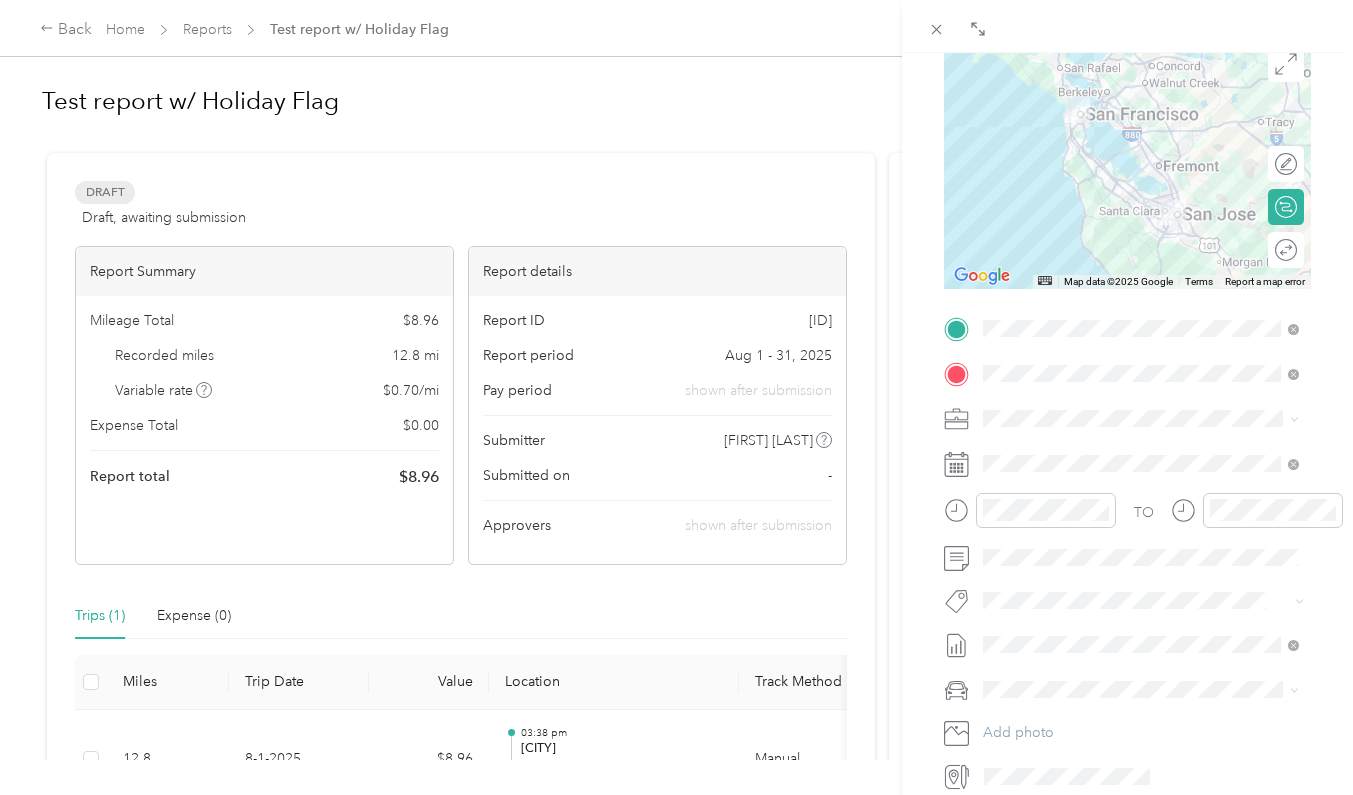 scroll, scrollTop: 210, scrollLeft: 0, axis: vertical 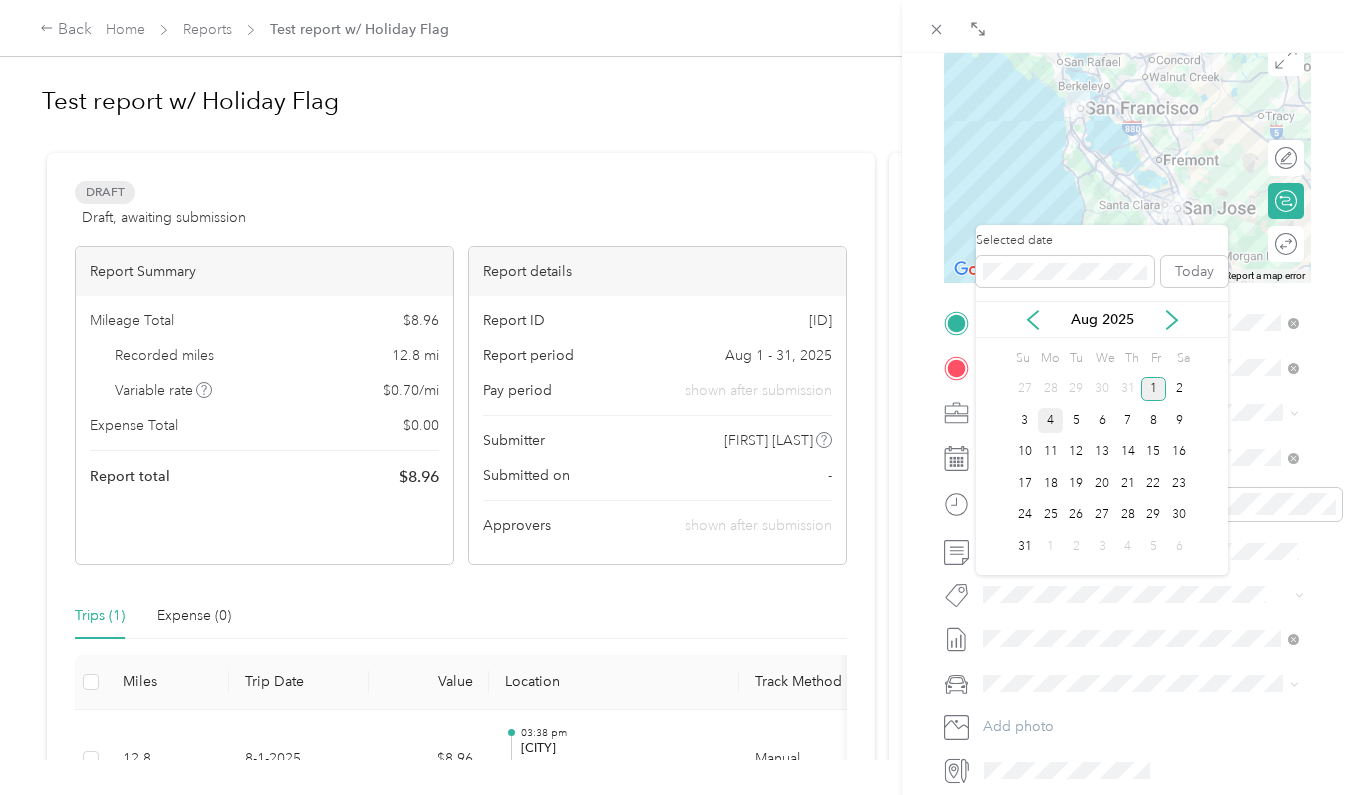 click on "4" at bounding box center [1051, 420] 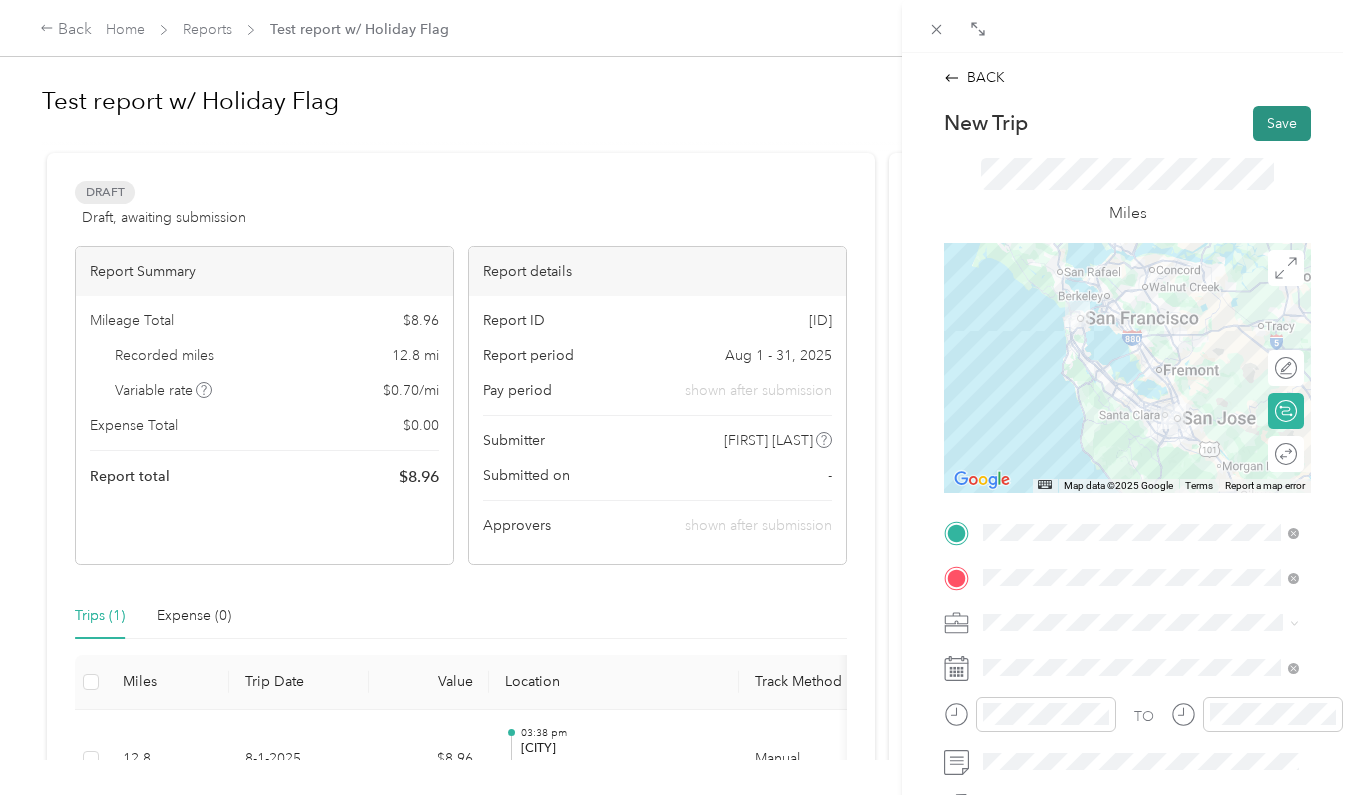 scroll, scrollTop: 0, scrollLeft: 0, axis: both 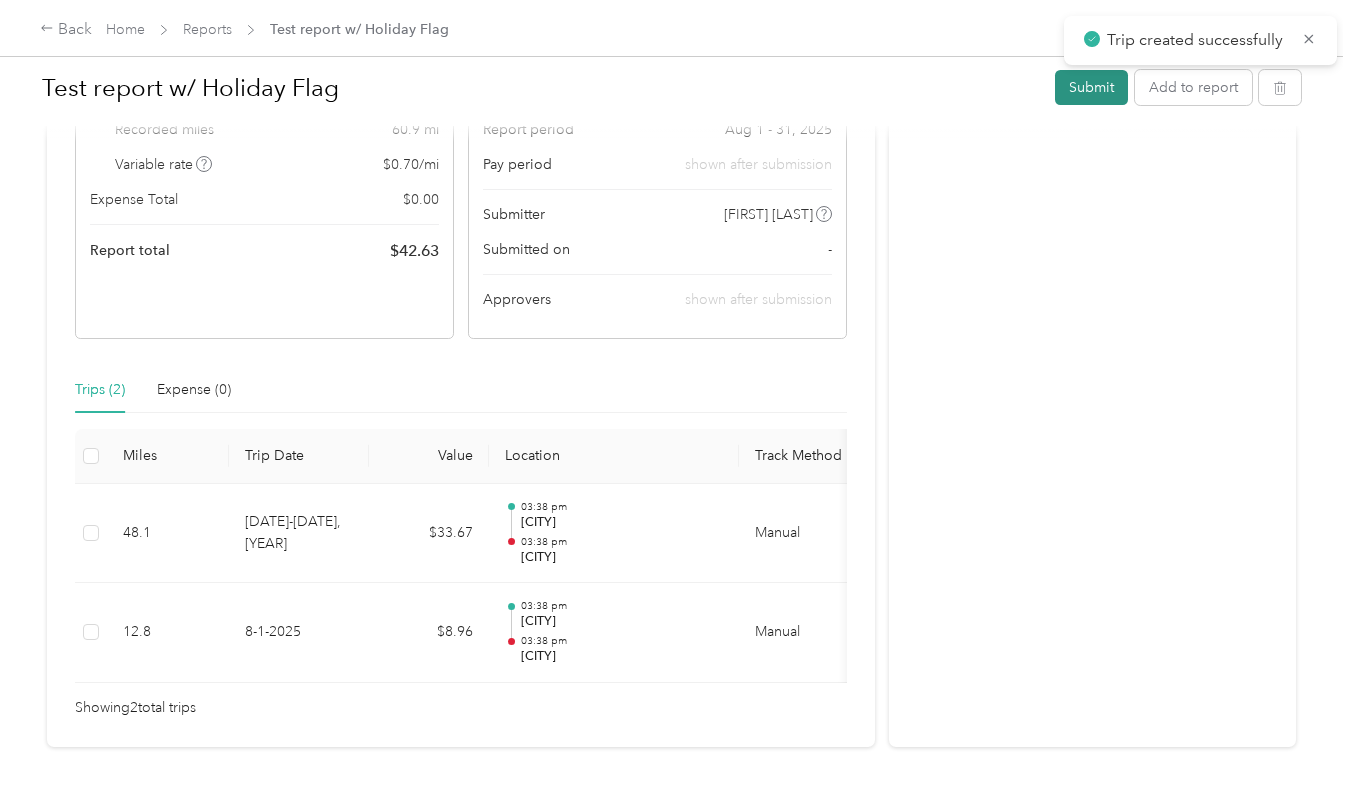 click on "Submit" at bounding box center (1091, 87) 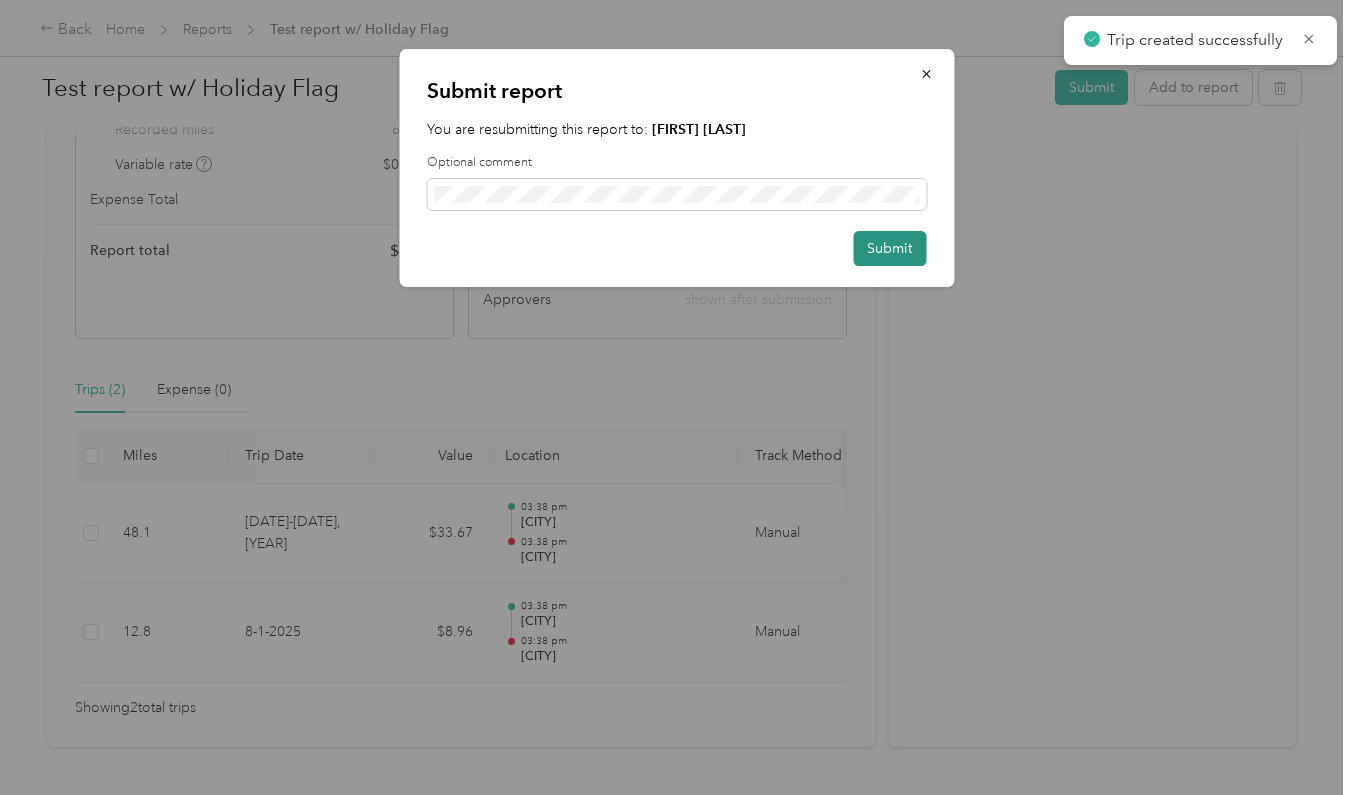 click on "Submit" at bounding box center [889, 248] 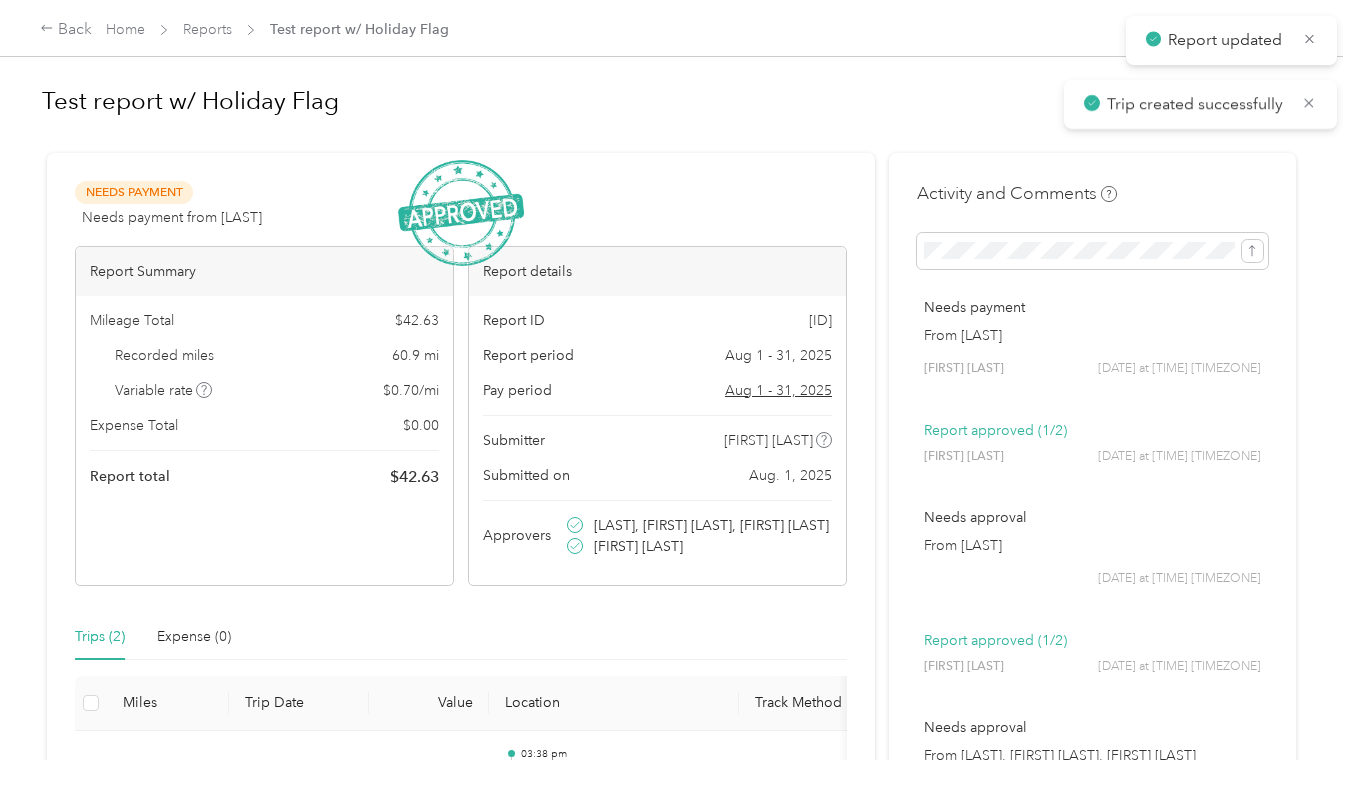 scroll, scrollTop: 0, scrollLeft: 0, axis: both 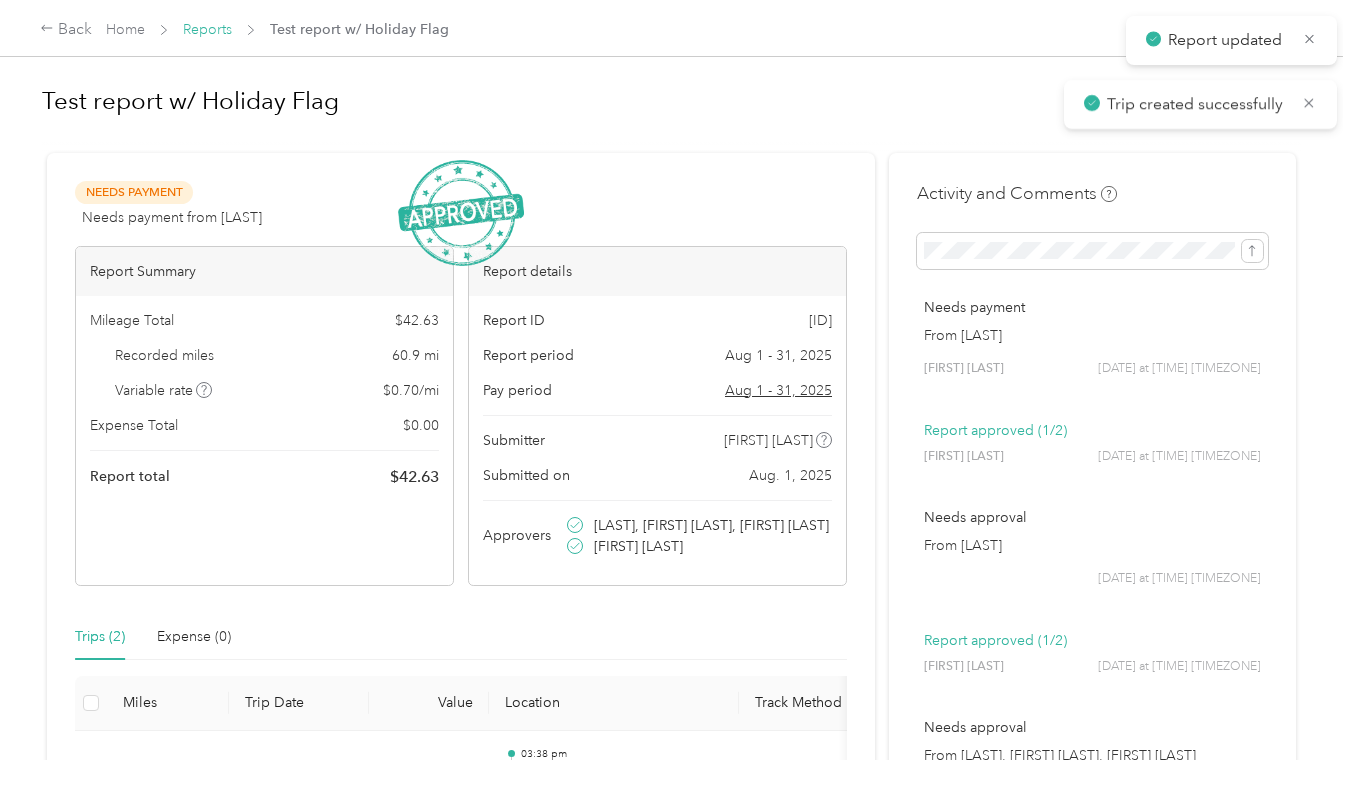 click on "Reports" at bounding box center [207, 29] 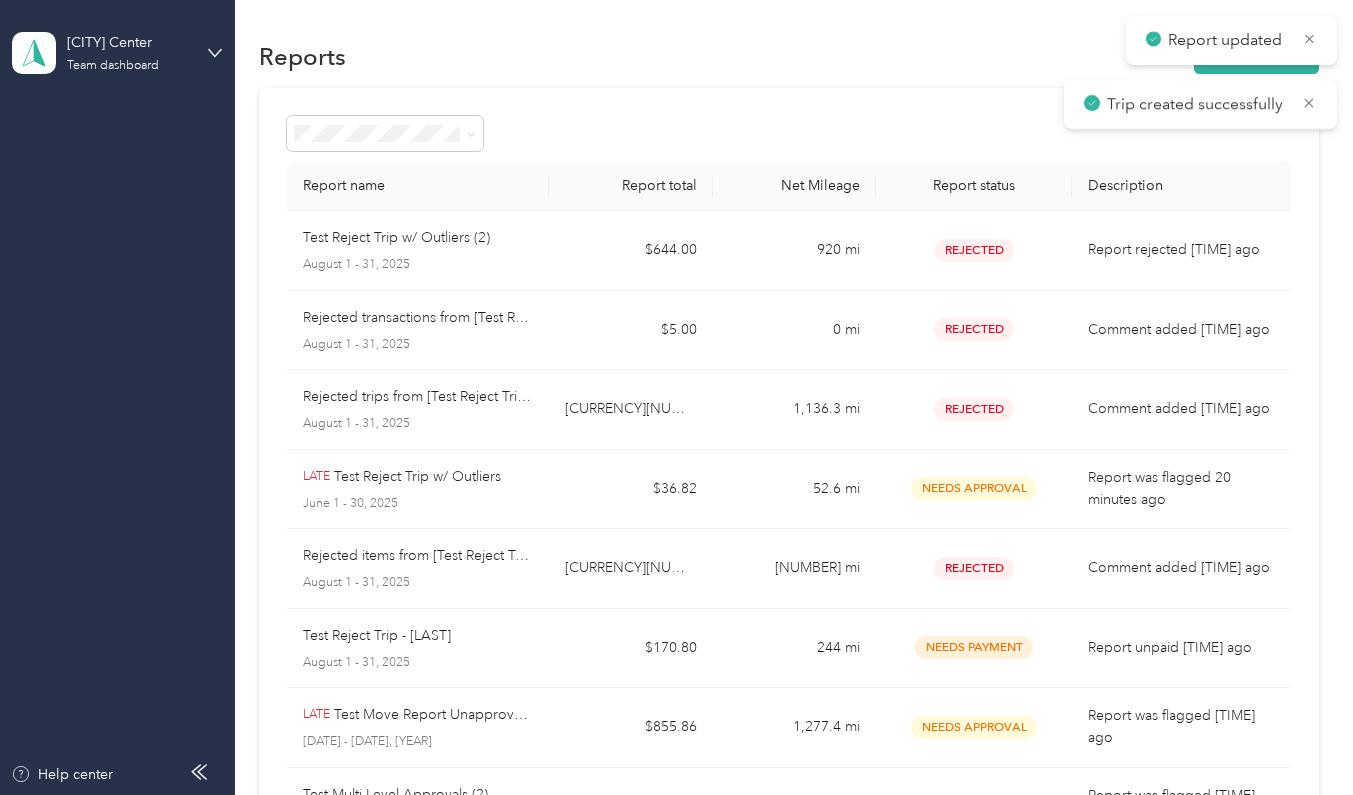 click on "[CITY] Center Team dashboard" at bounding box center (117, 53) 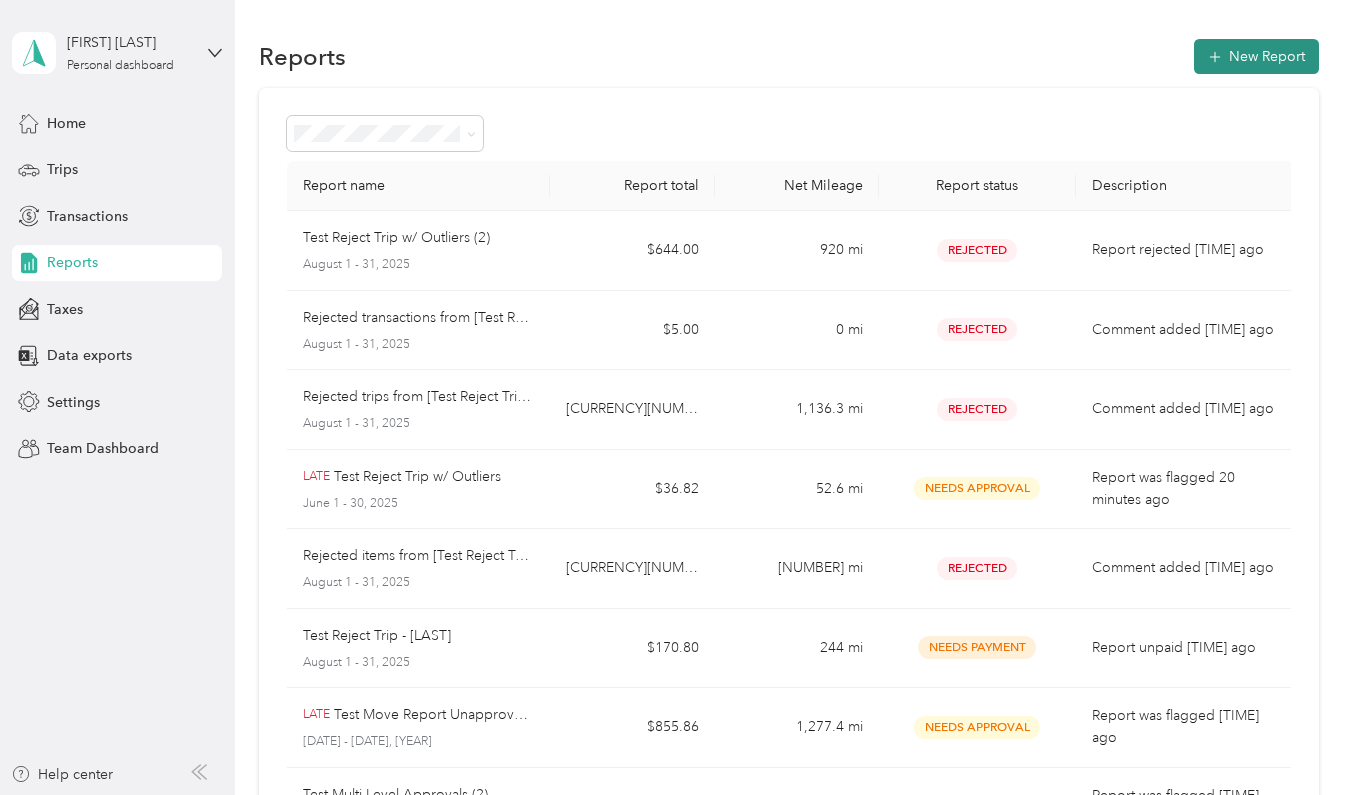 click on "New Report" at bounding box center [1256, 56] 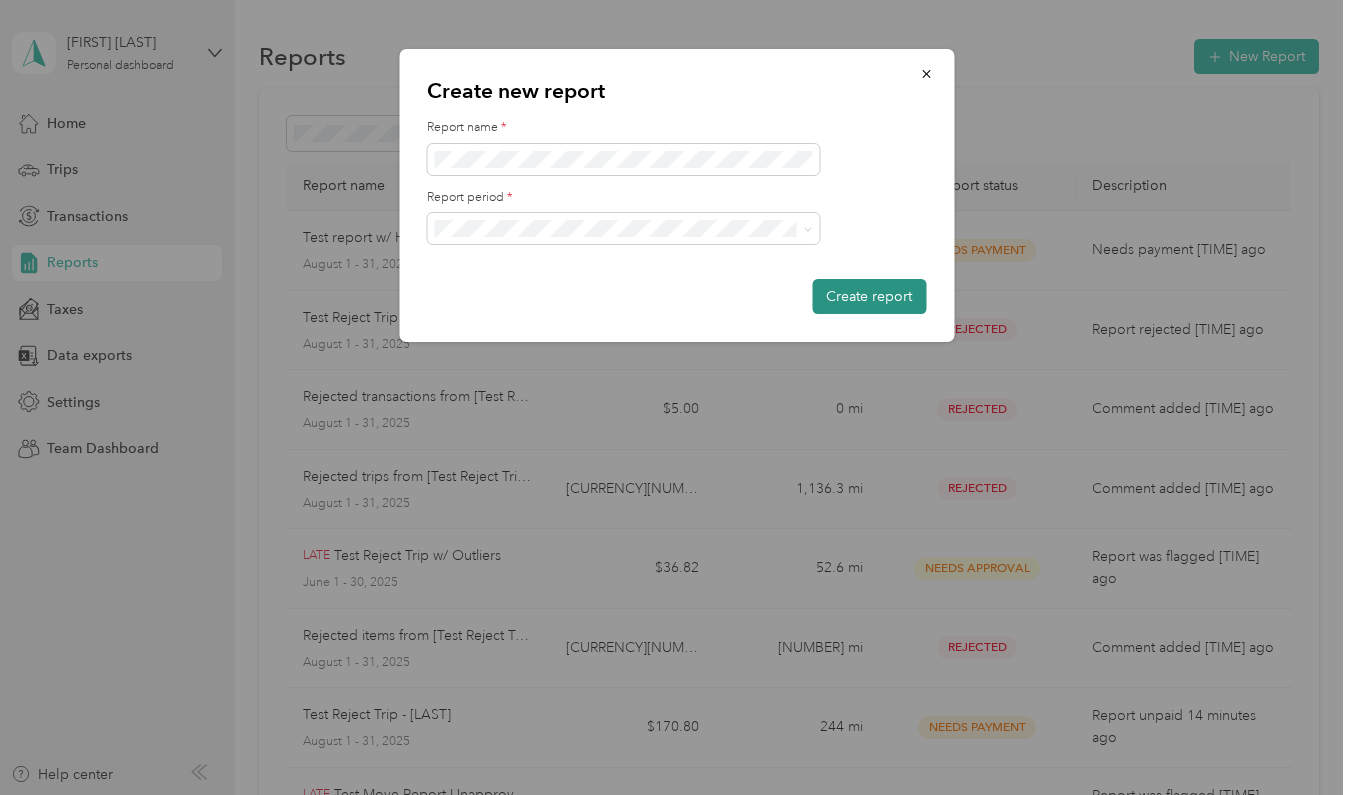 click on "Create report" at bounding box center [869, 296] 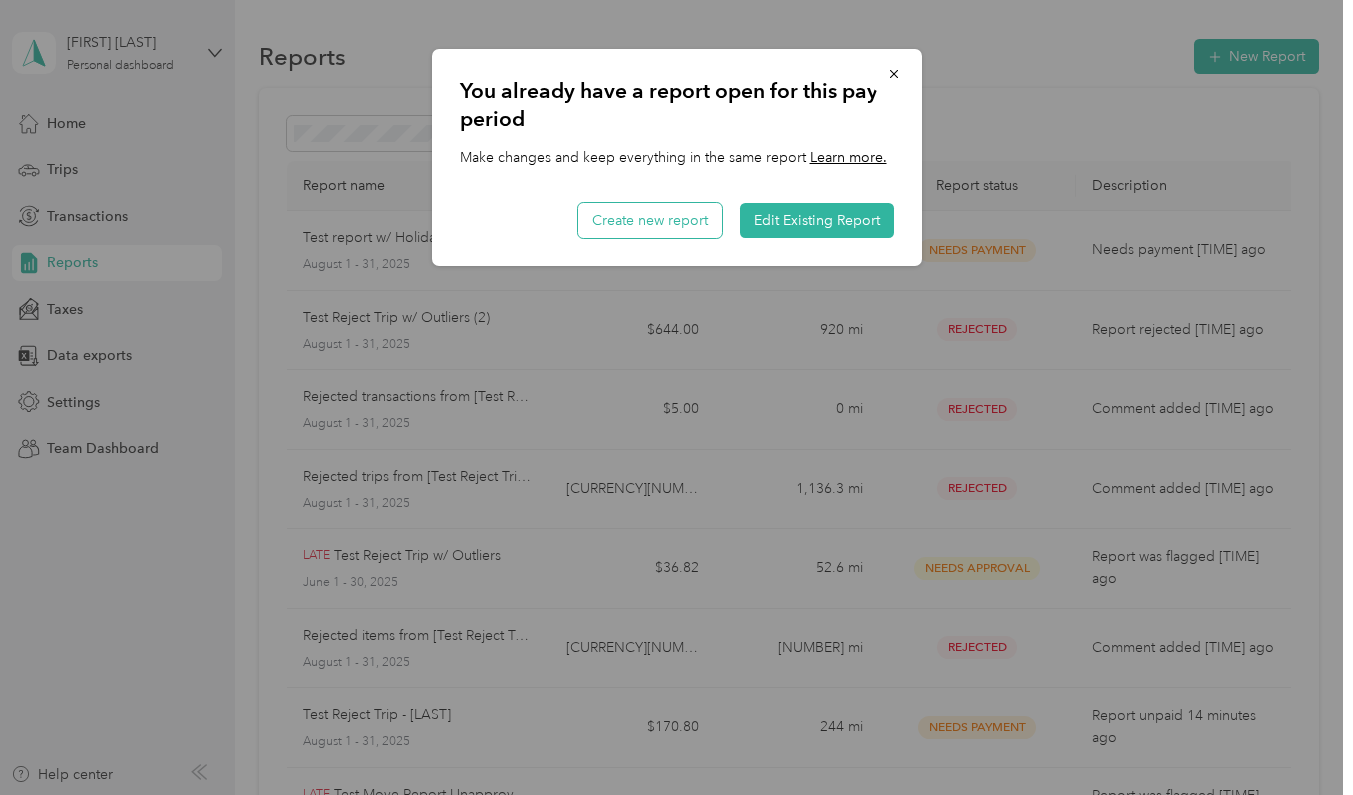 click on "Create new report" at bounding box center (650, 220) 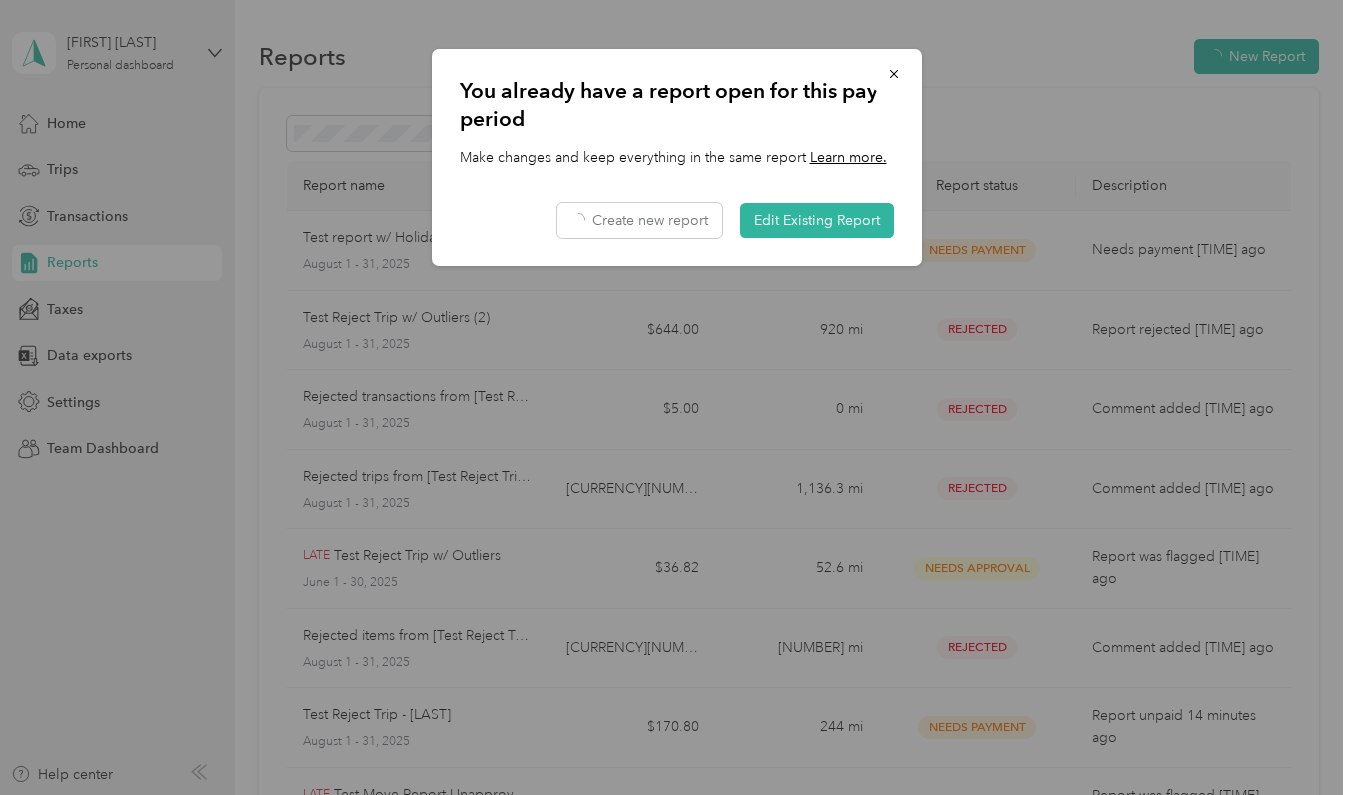 scroll, scrollTop: 0, scrollLeft: 0, axis: both 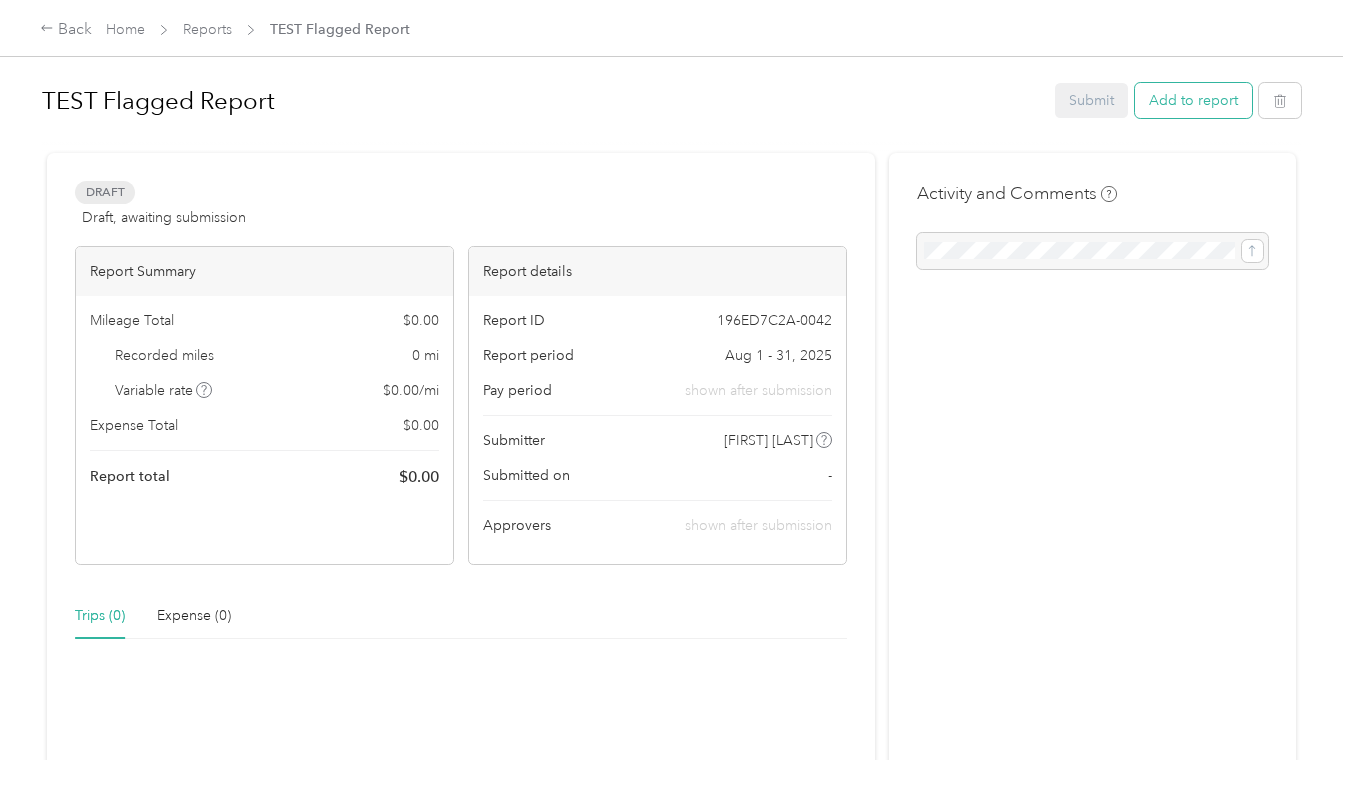 click on "Add to report" at bounding box center (1193, 100) 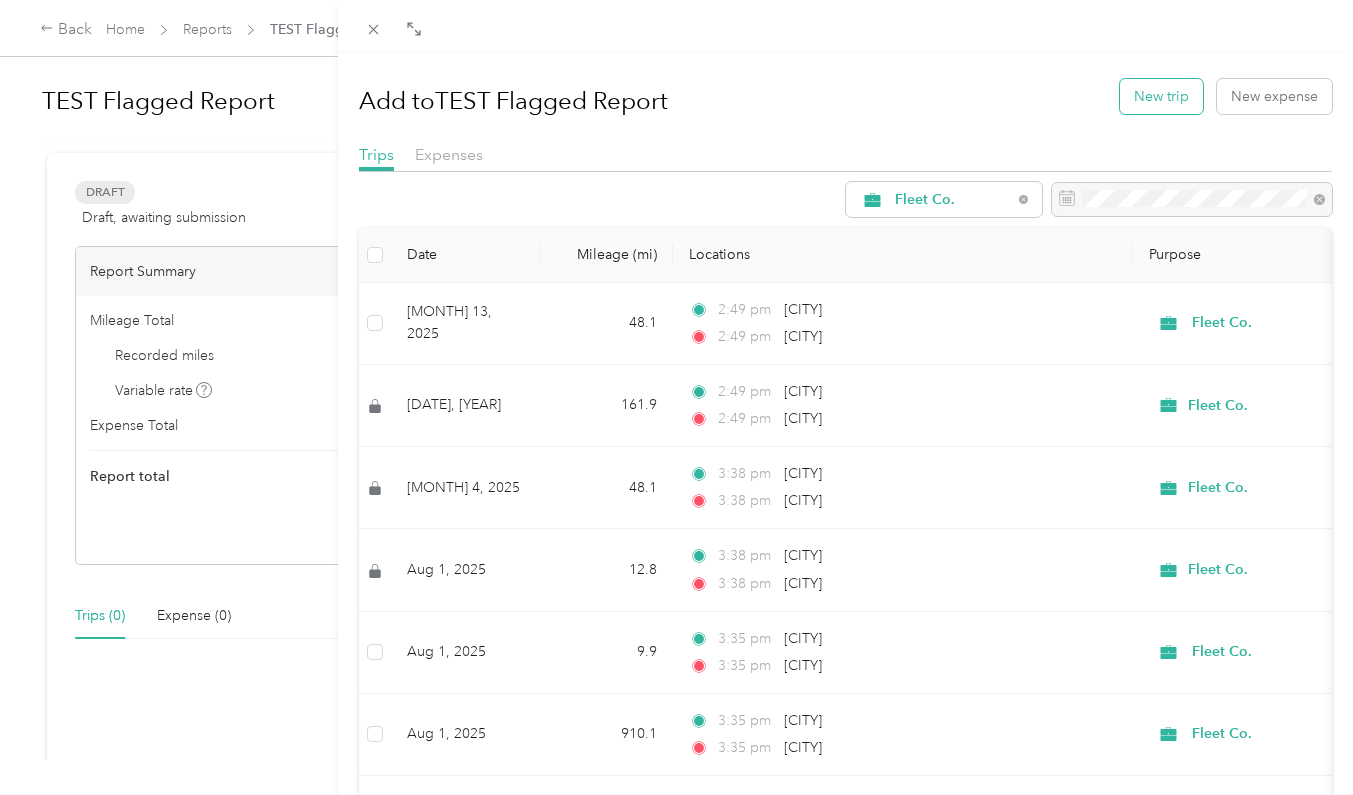 click on "New trip" at bounding box center [1161, 96] 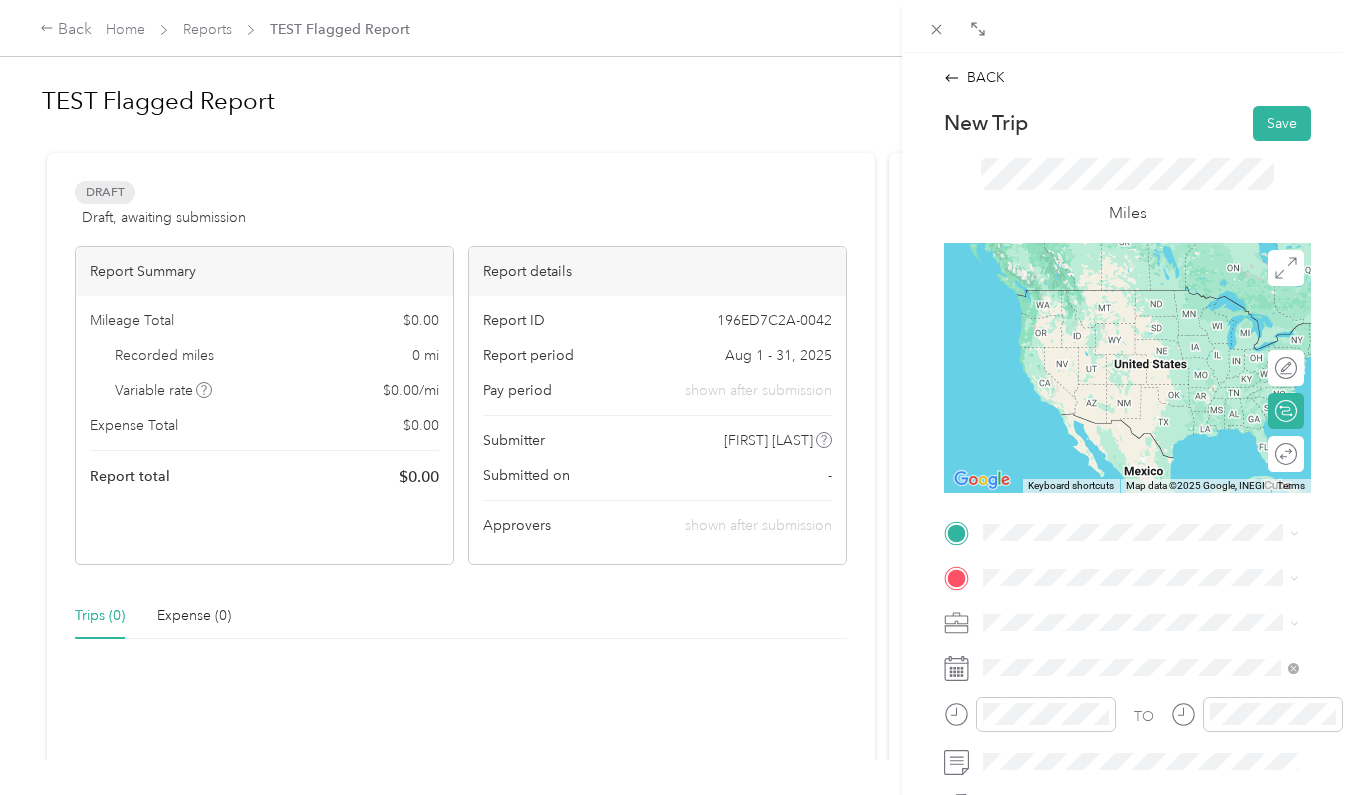 click on "[CITY]
[STATE], [COUNTRY]" at bounding box center (1141, 294) 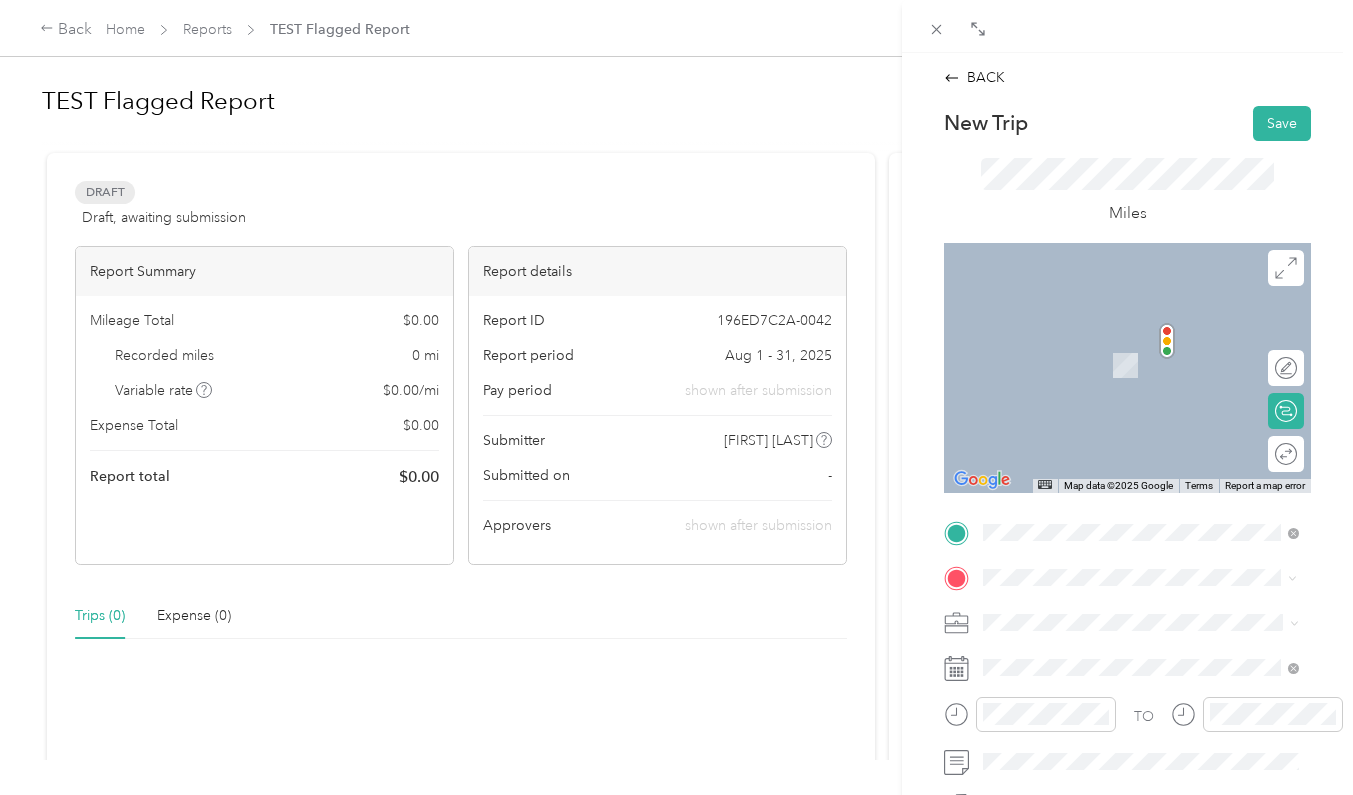 drag, startPoint x: 1023, startPoint y: 566, endPoint x: 1133, endPoint y: 531, distance: 115.43397 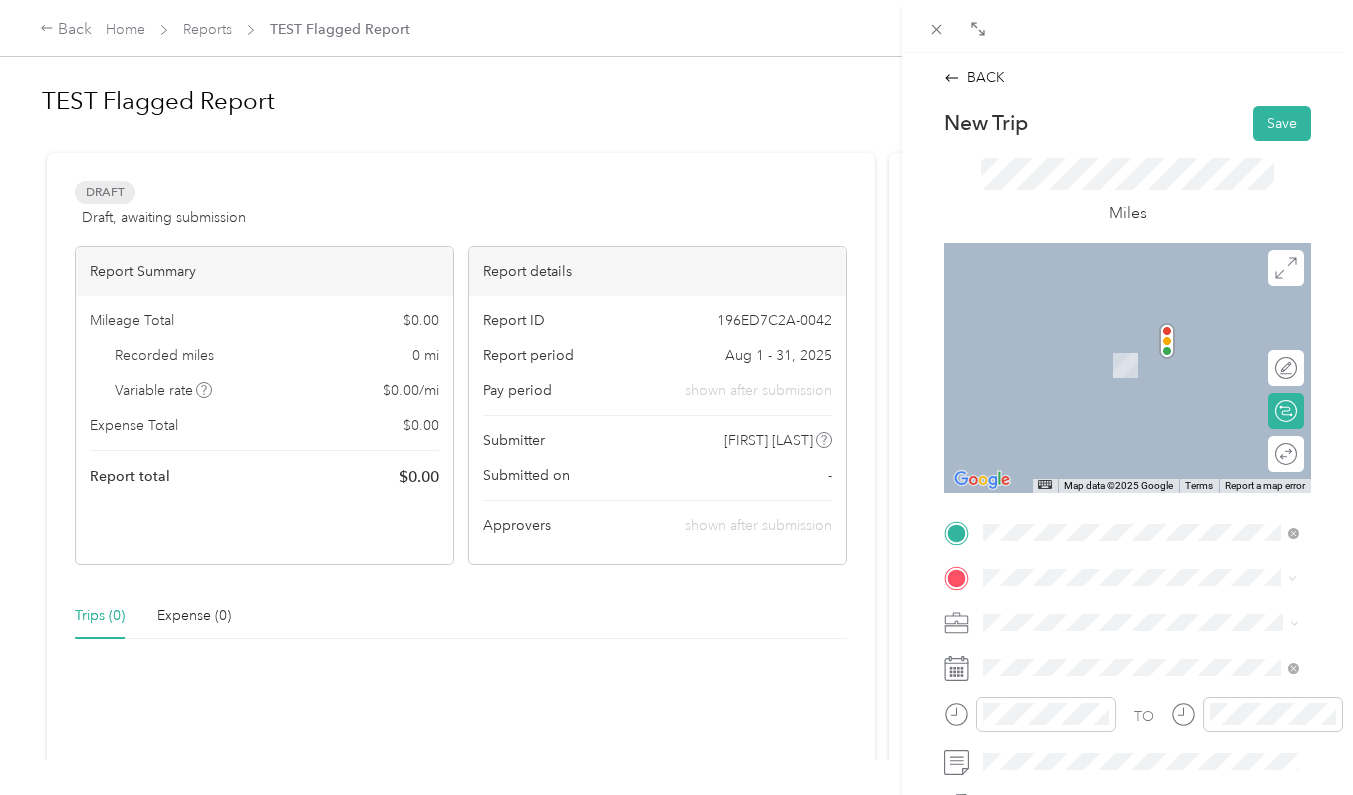 click on "[CITY]
[STATE], [COUNTRY]" at bounding box center (1141, 343) 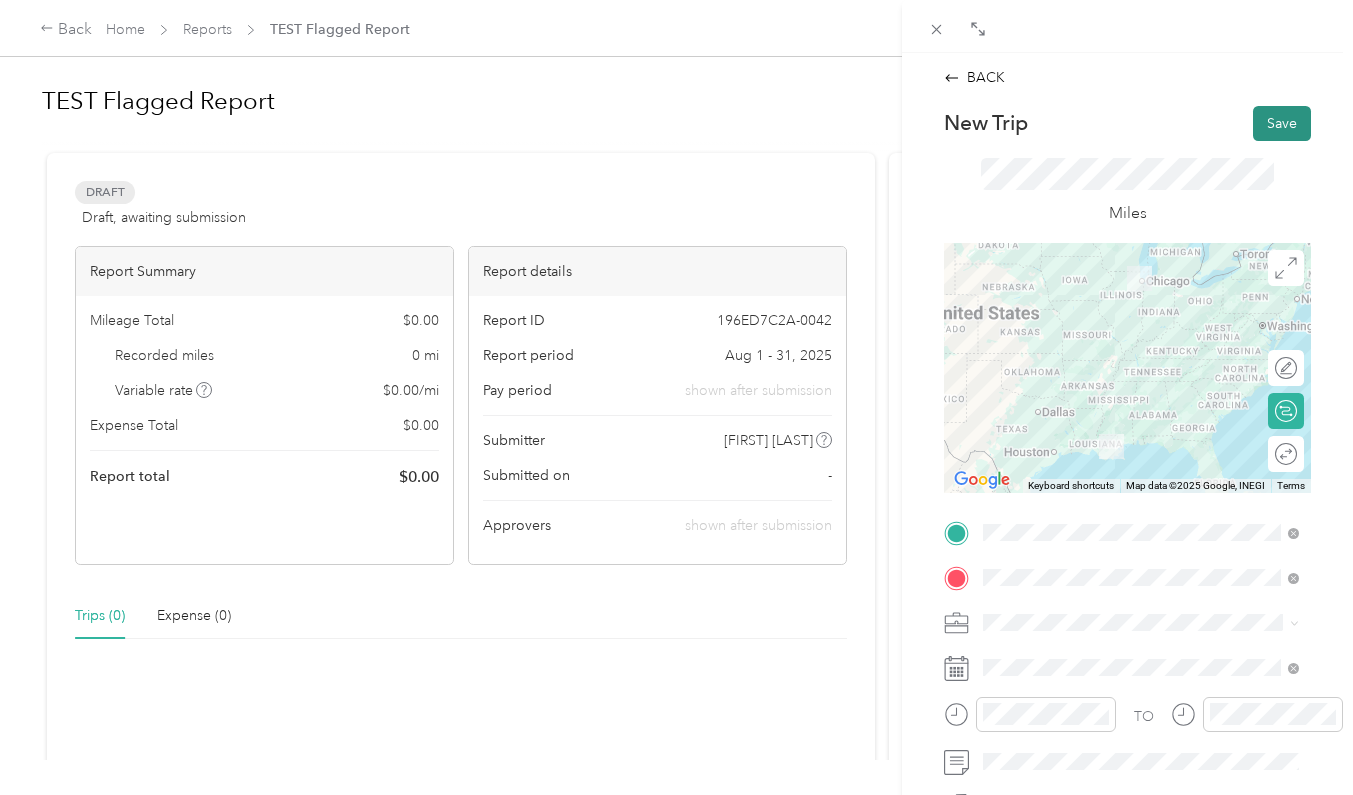 click on "New Trip Save" at bounding box center (1127, 123) 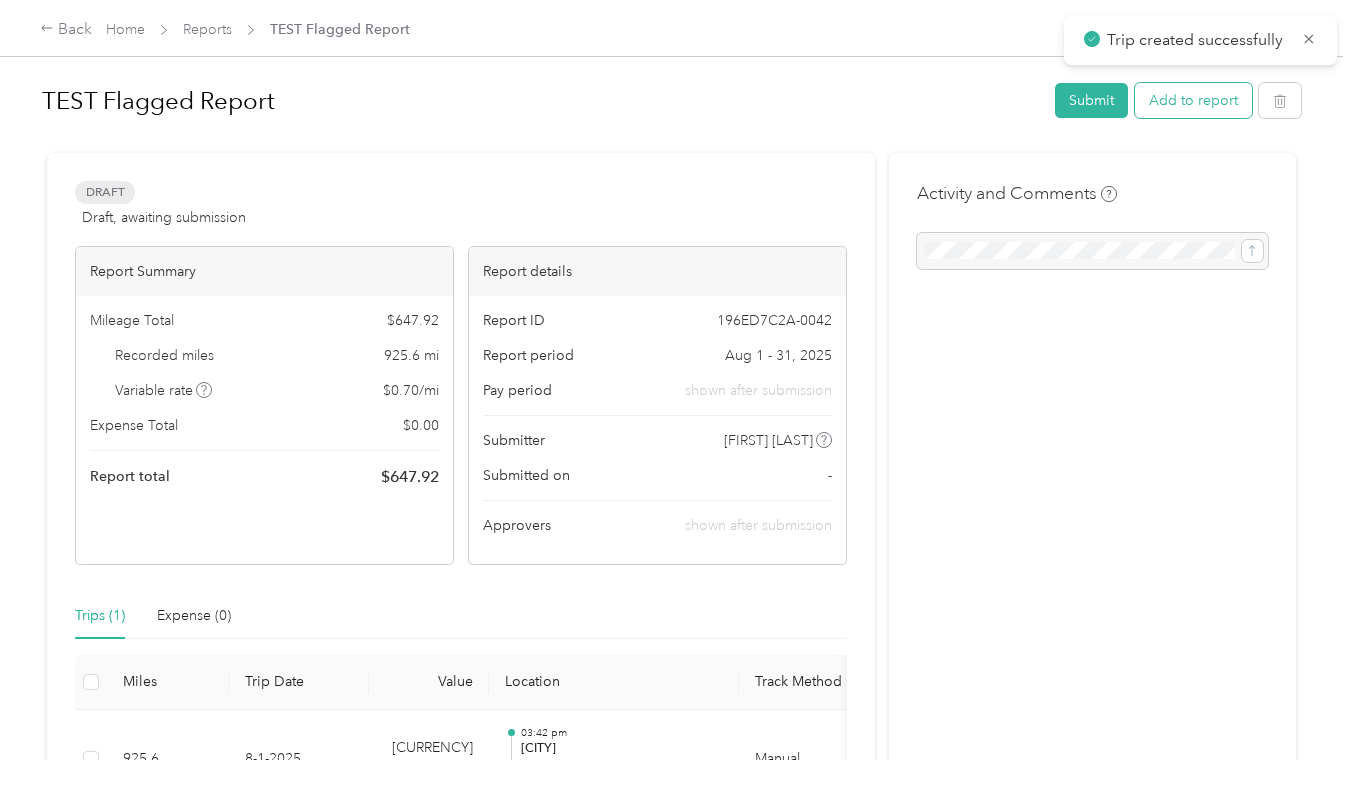 click on "Add to report" at bounding box center [1193, 100] 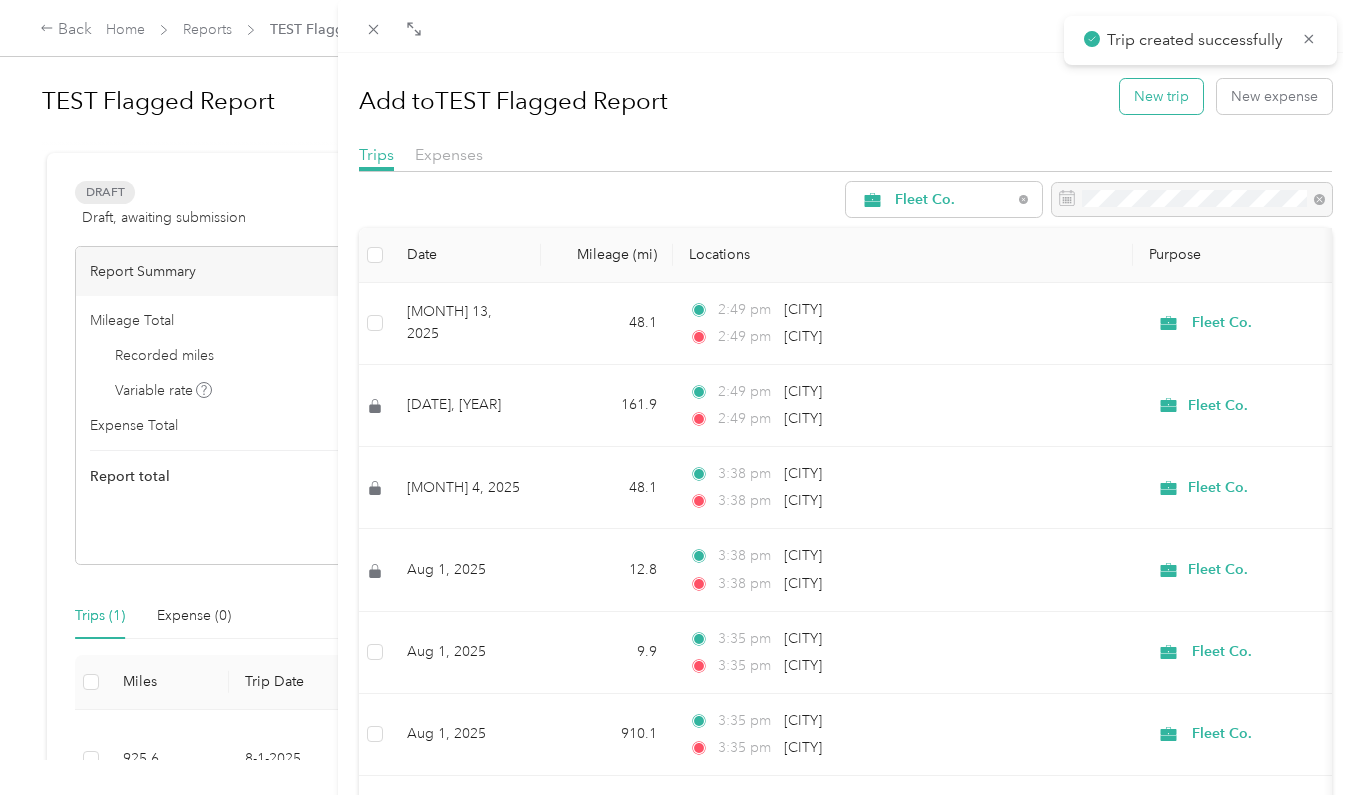 click on "New trip" at bounding box center [1161, 96] 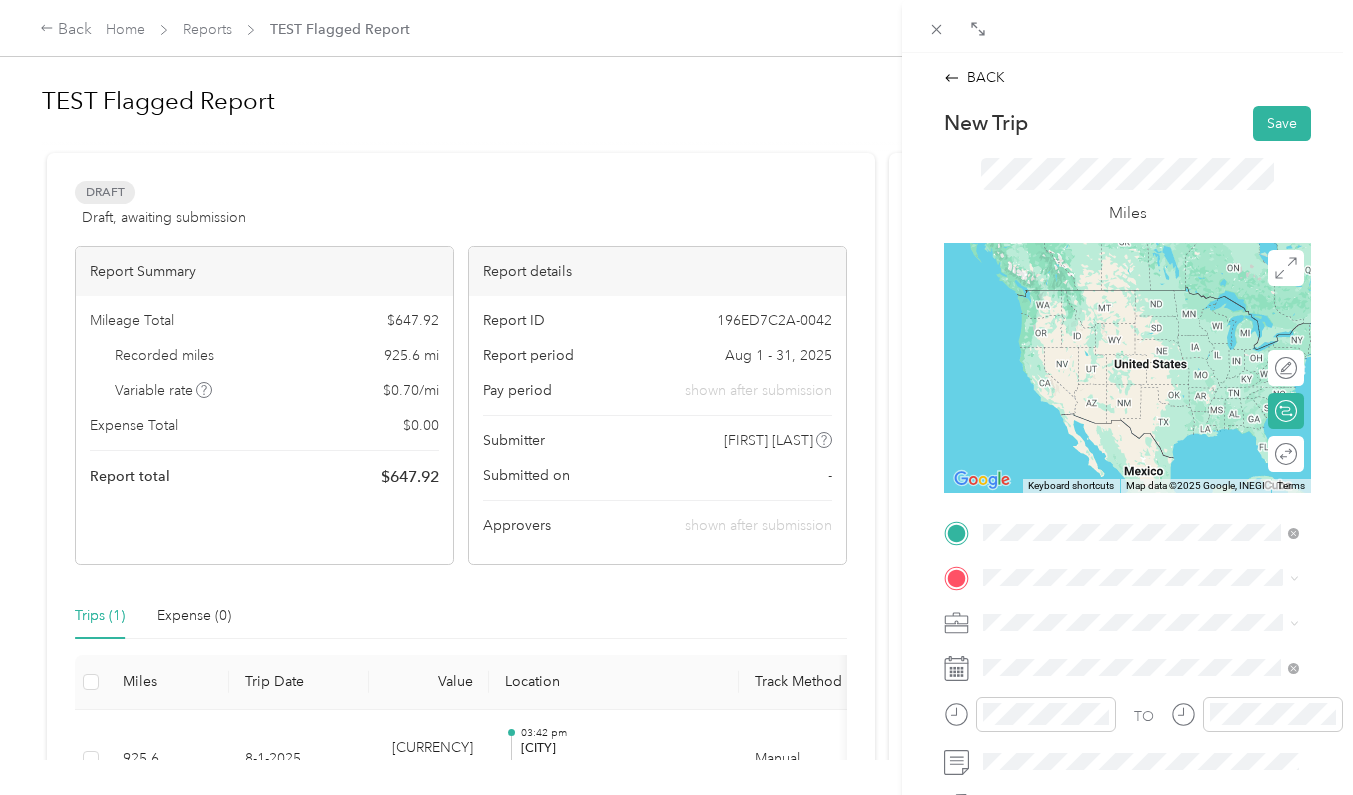 click on "[CITY]
[STATE], United States" at bounding box center (1090, 297) 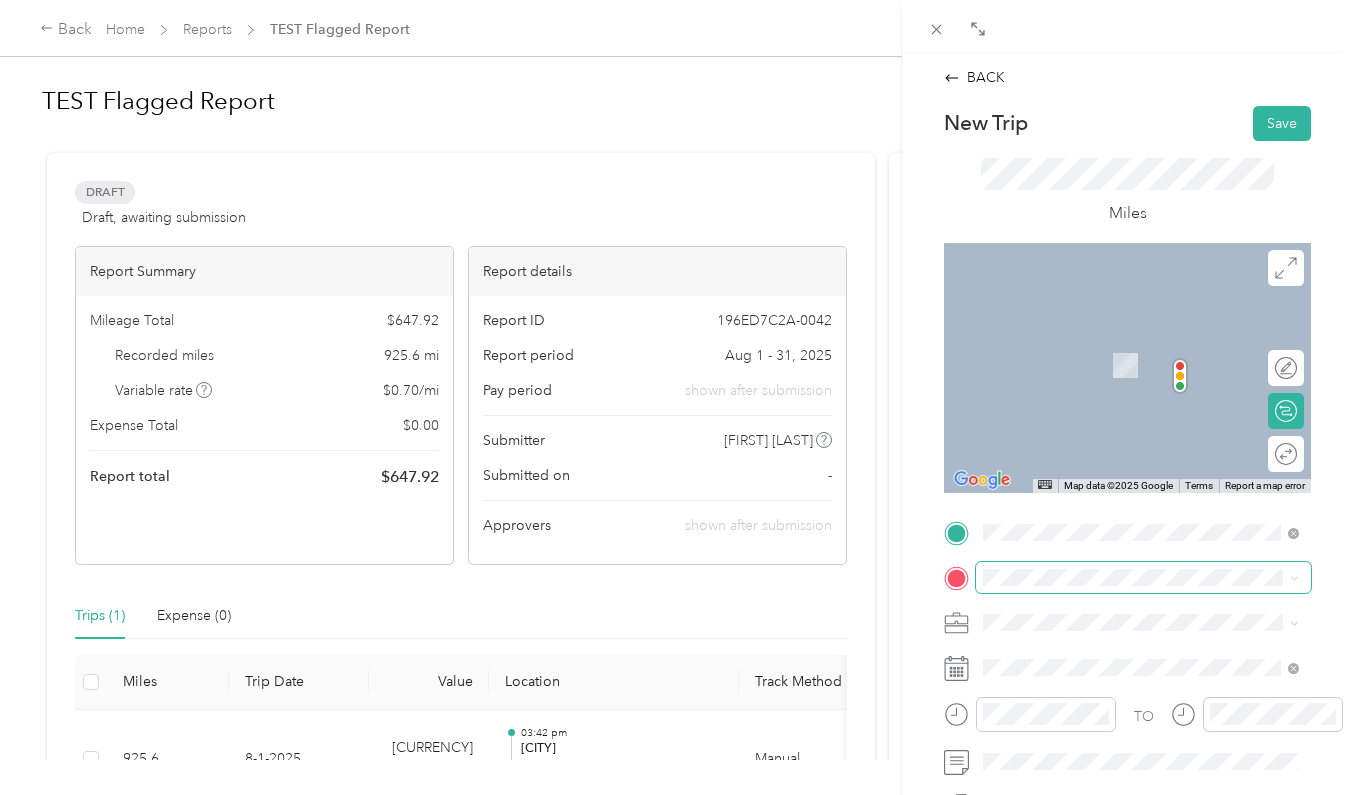 click at bounding box center (1143, 577) 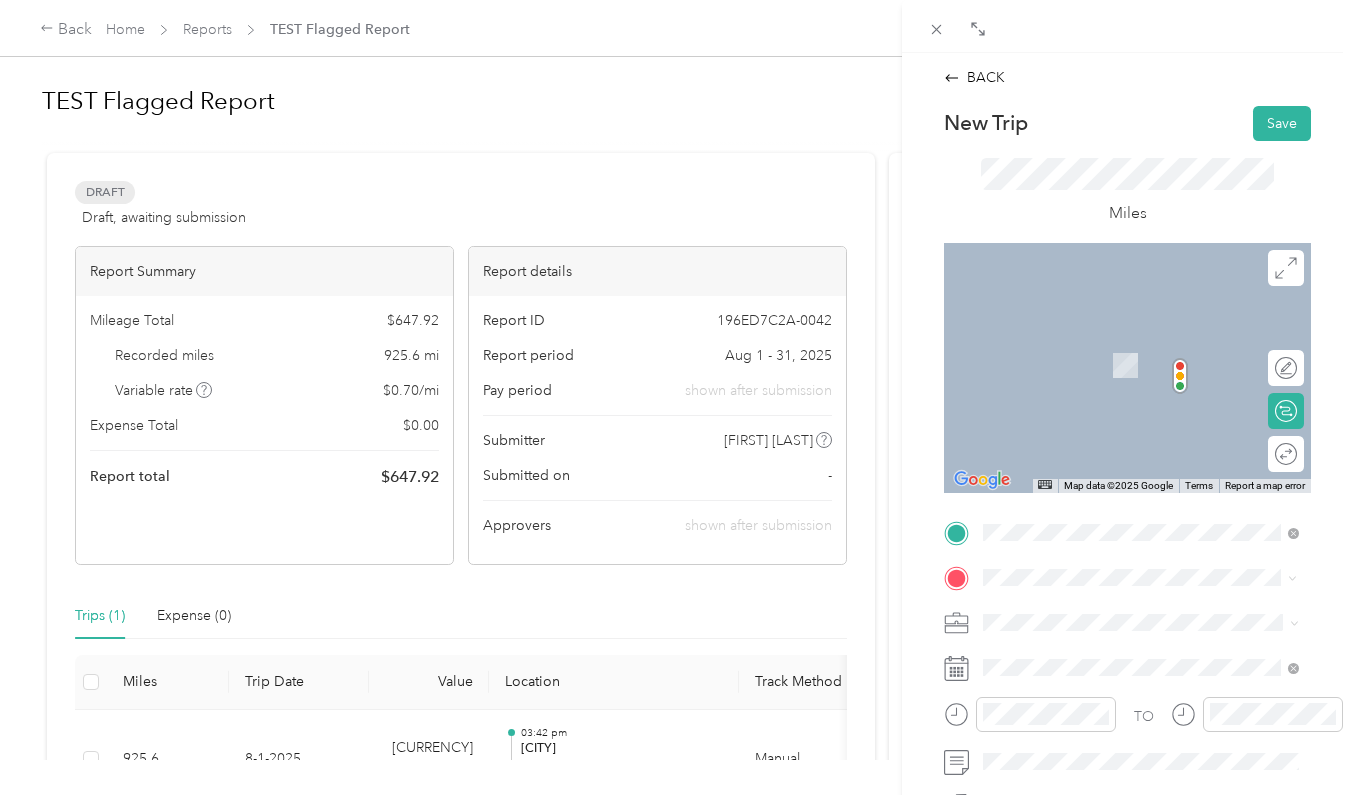 drag, startPoint x: 1012, startPoint y: 587, endPoint x: 1091, endPoint y: 337, distance: 262.18506 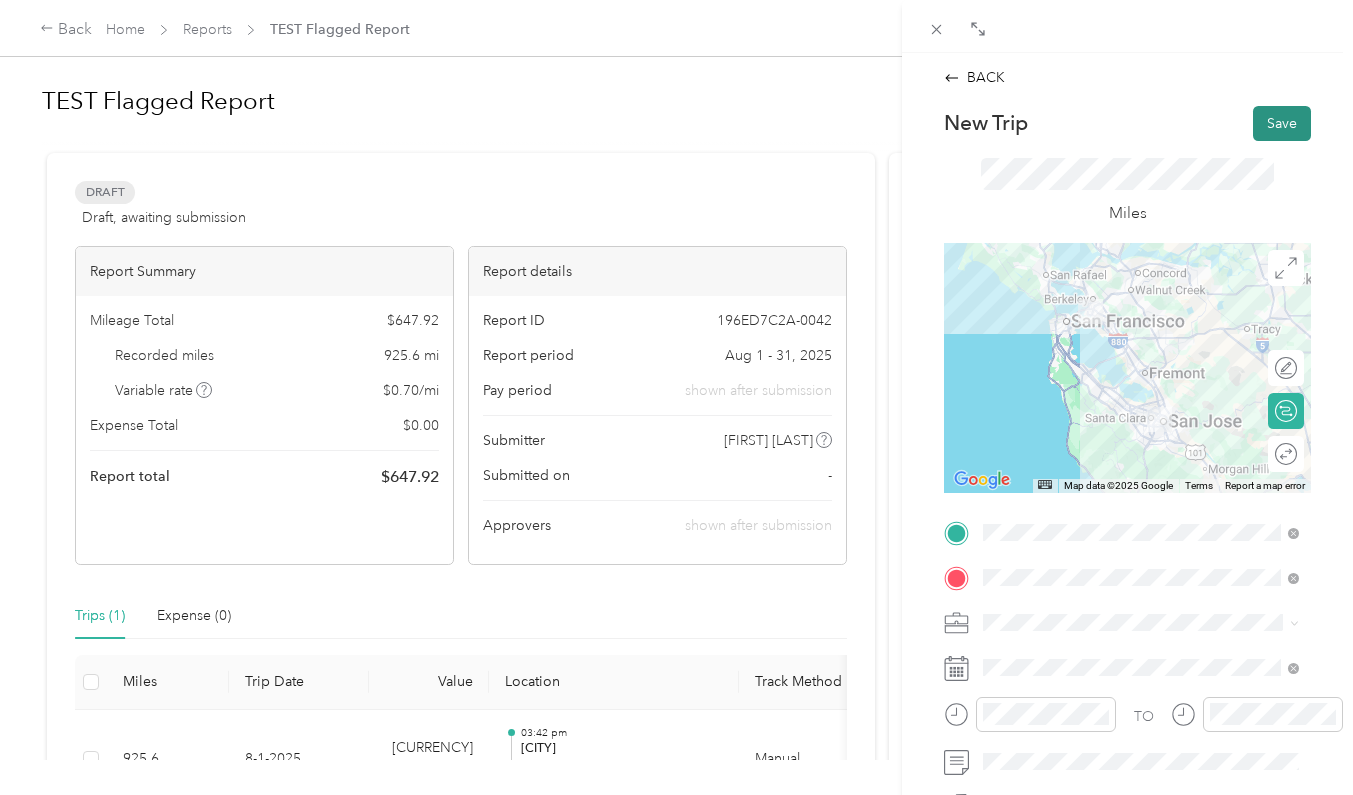 click on "Save" at bounding box center [1282, 123] 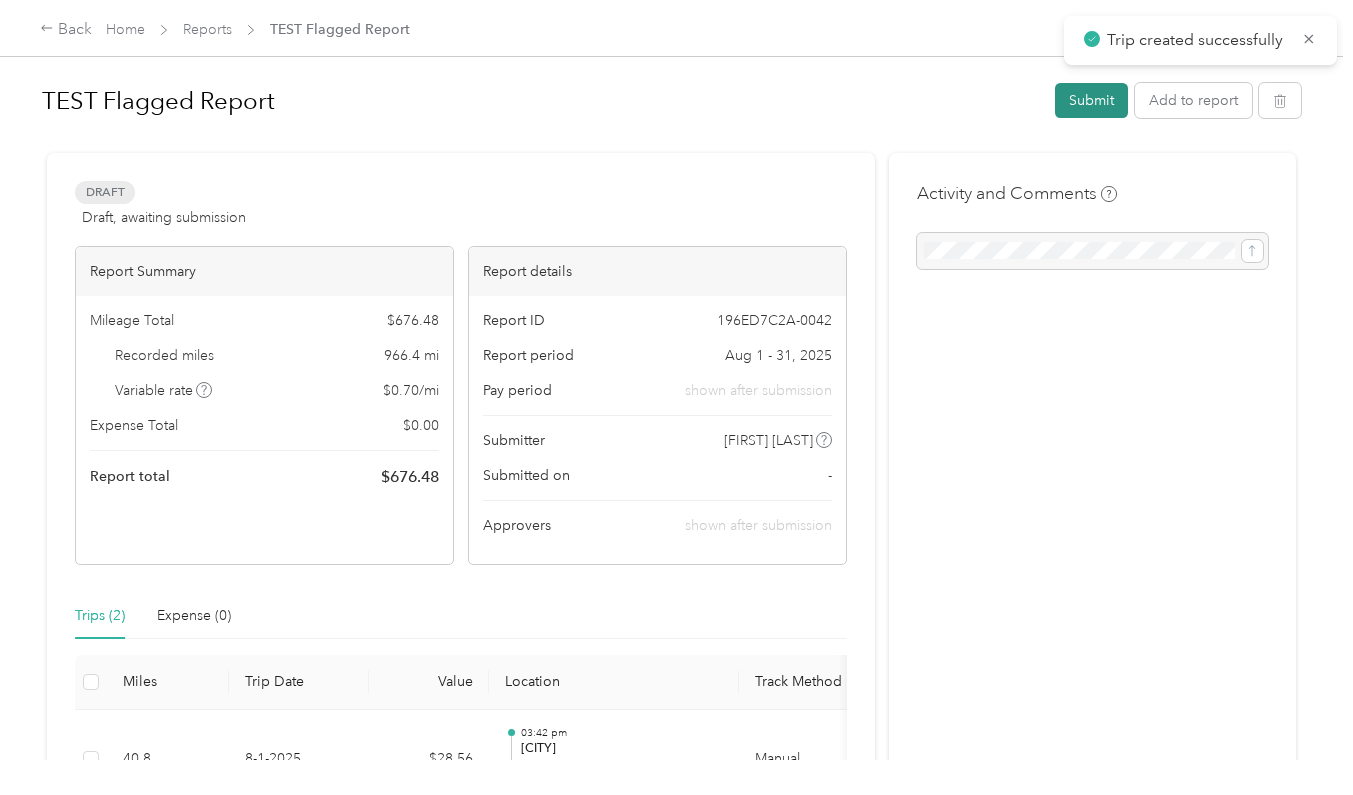 click on "Submit" at bounding box center [1091, 100] 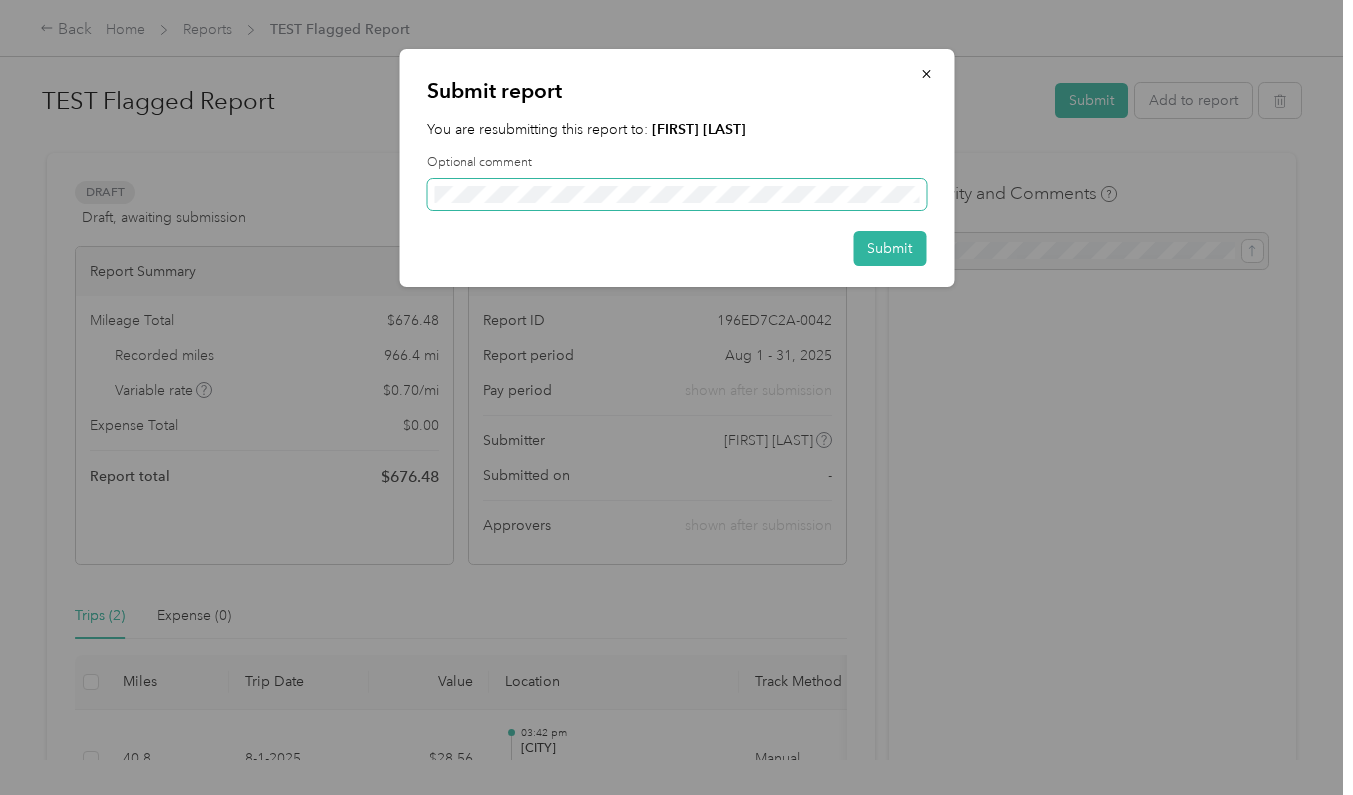 click at bounding box center [676, 194] 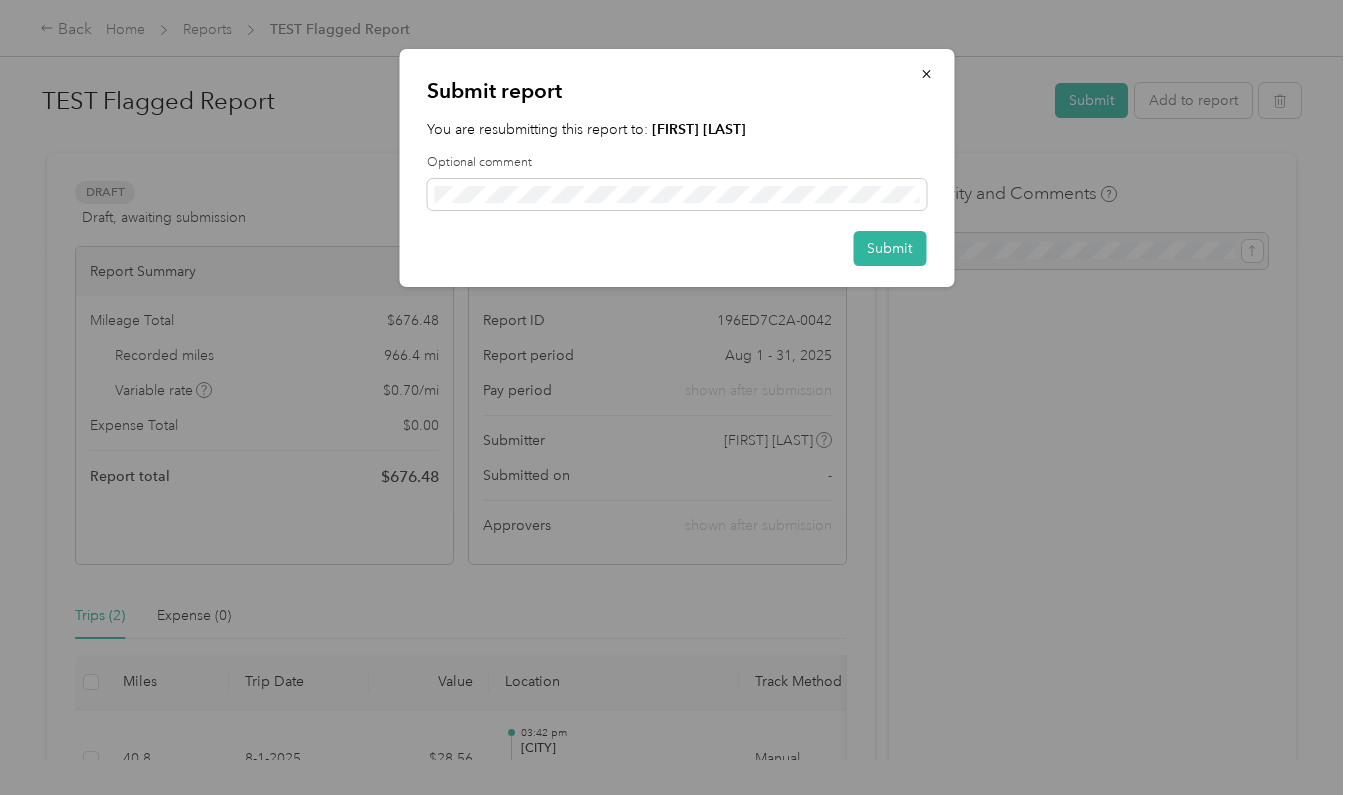 drag, startPoint x: 902, startPoint y: 243, endPoint x: 1204, endPoint y: 425, distance: 352.60175 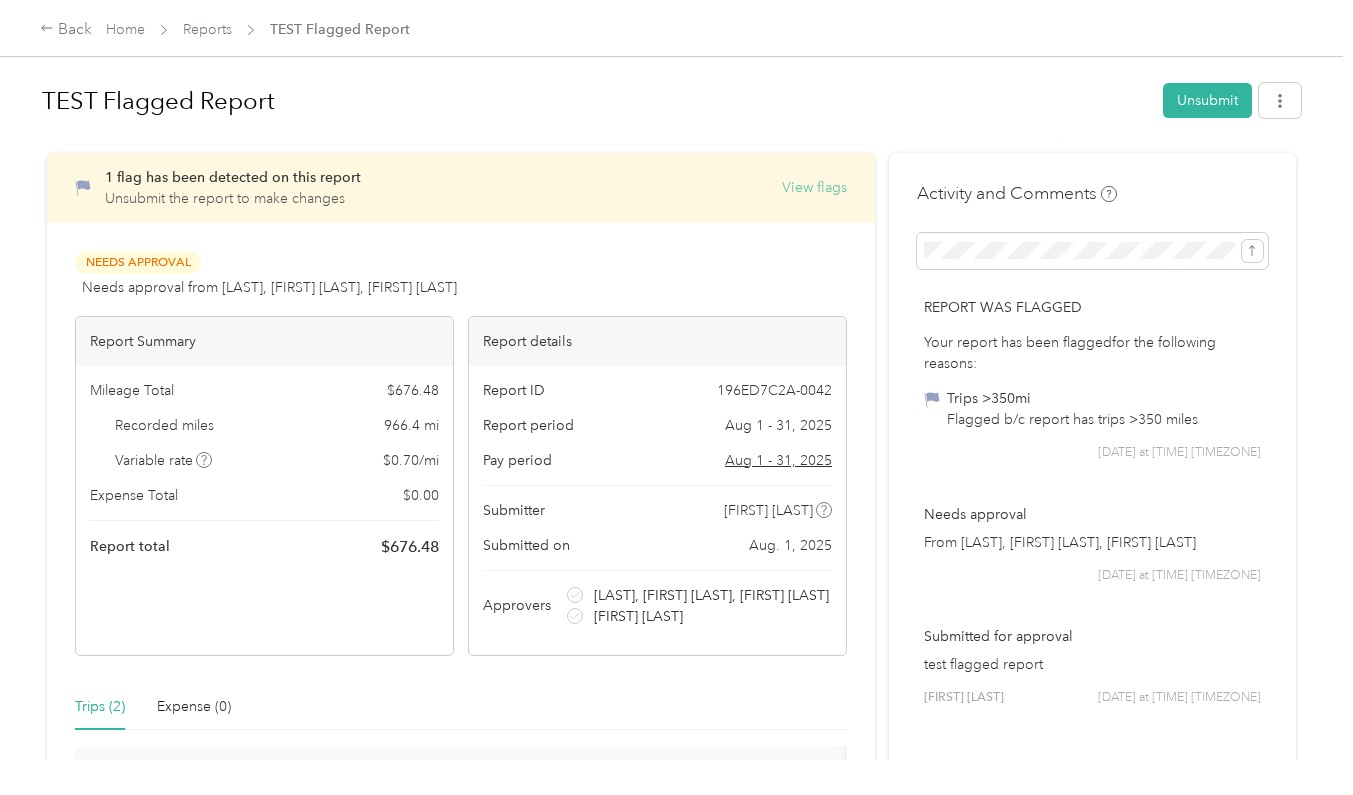click on "View flags" at bounding box center (814, 187) 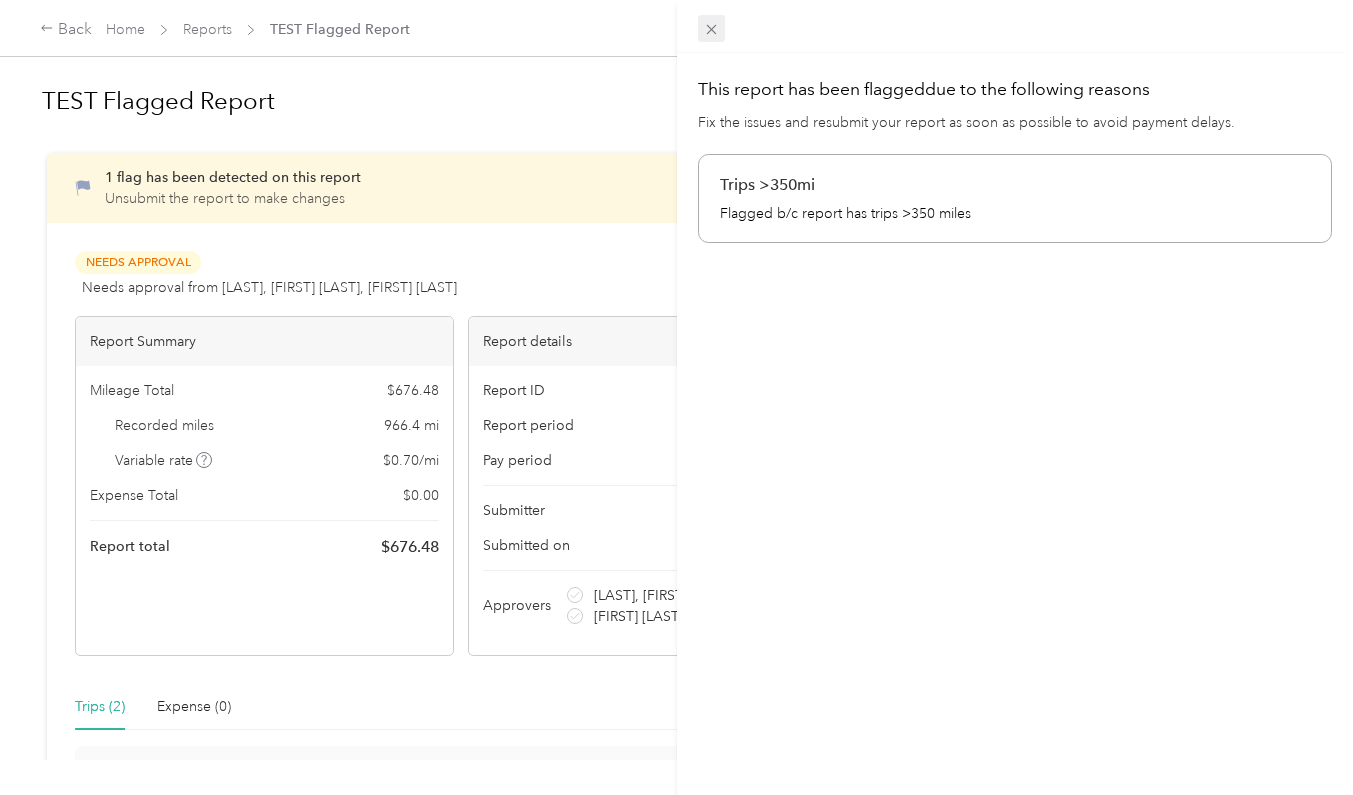 click 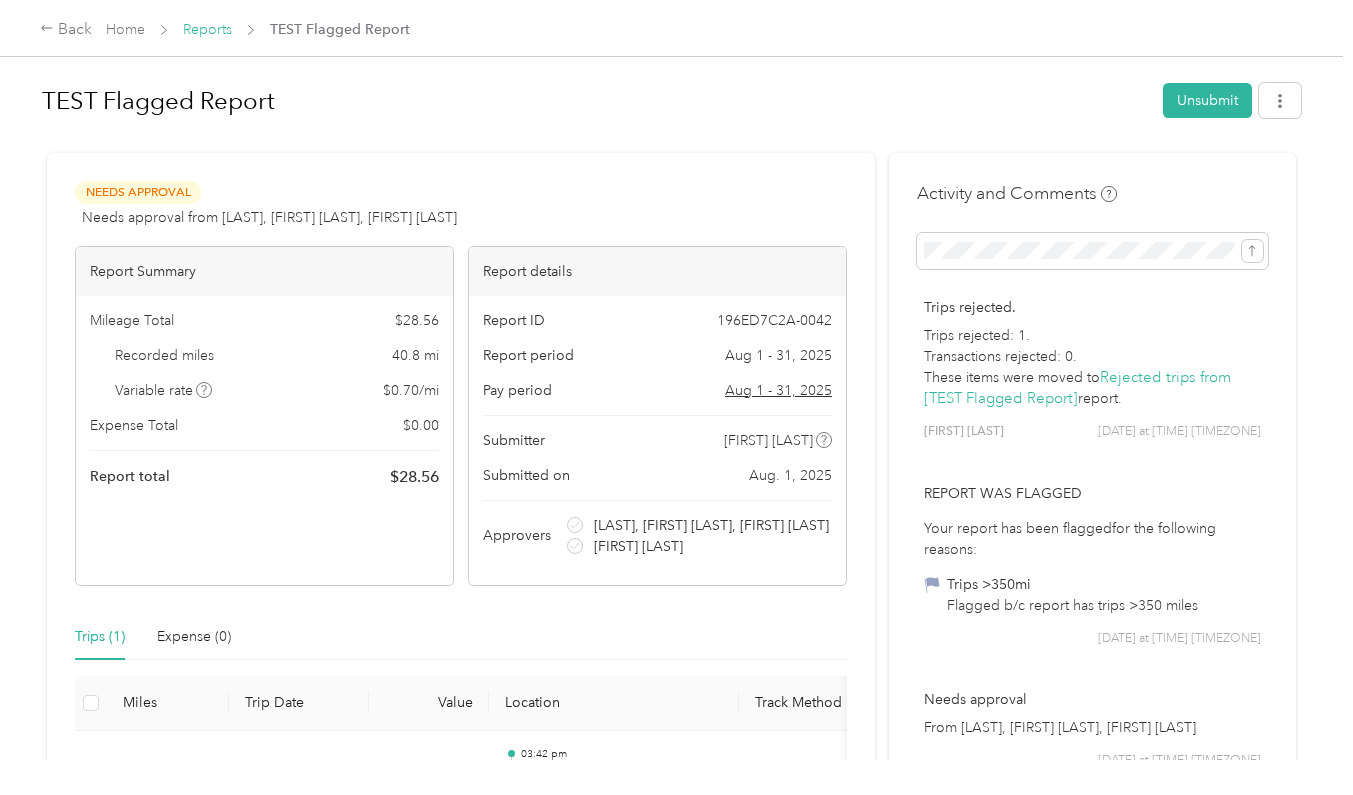 click on "Reports" at bounding box center [207, 29] 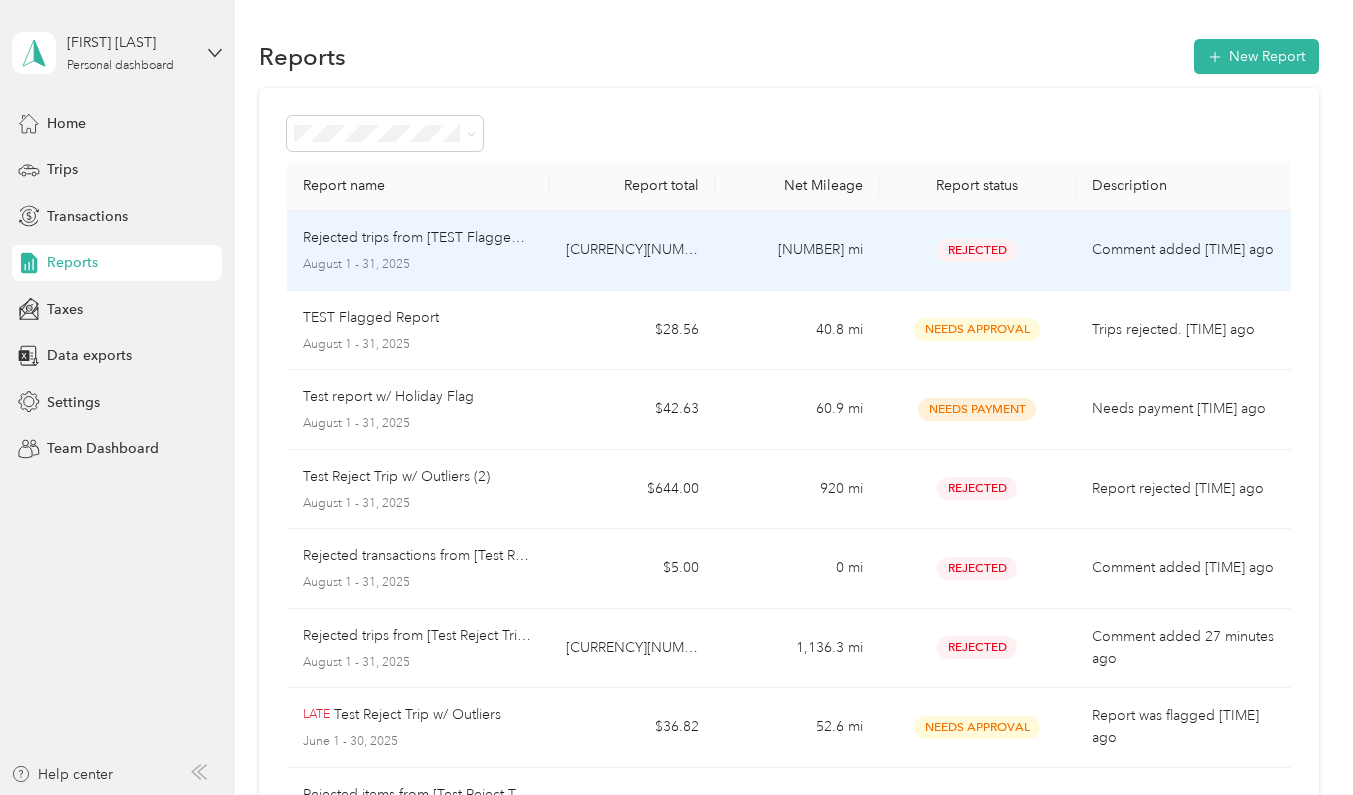 click on "Rejected trips from [TEST Flagged Report]" at bounding box center (418, 238) 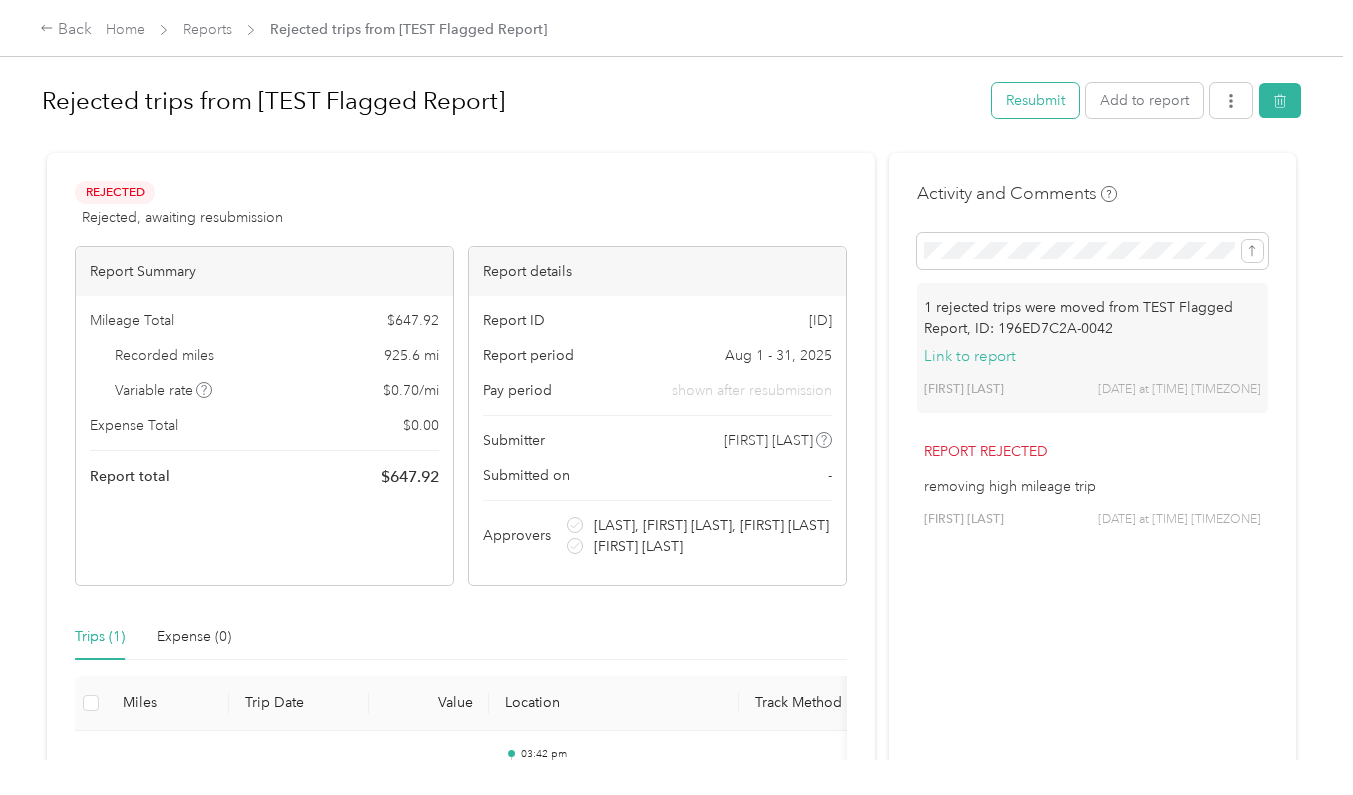 click on "Resubmit" at bounding box center (1035, 100) 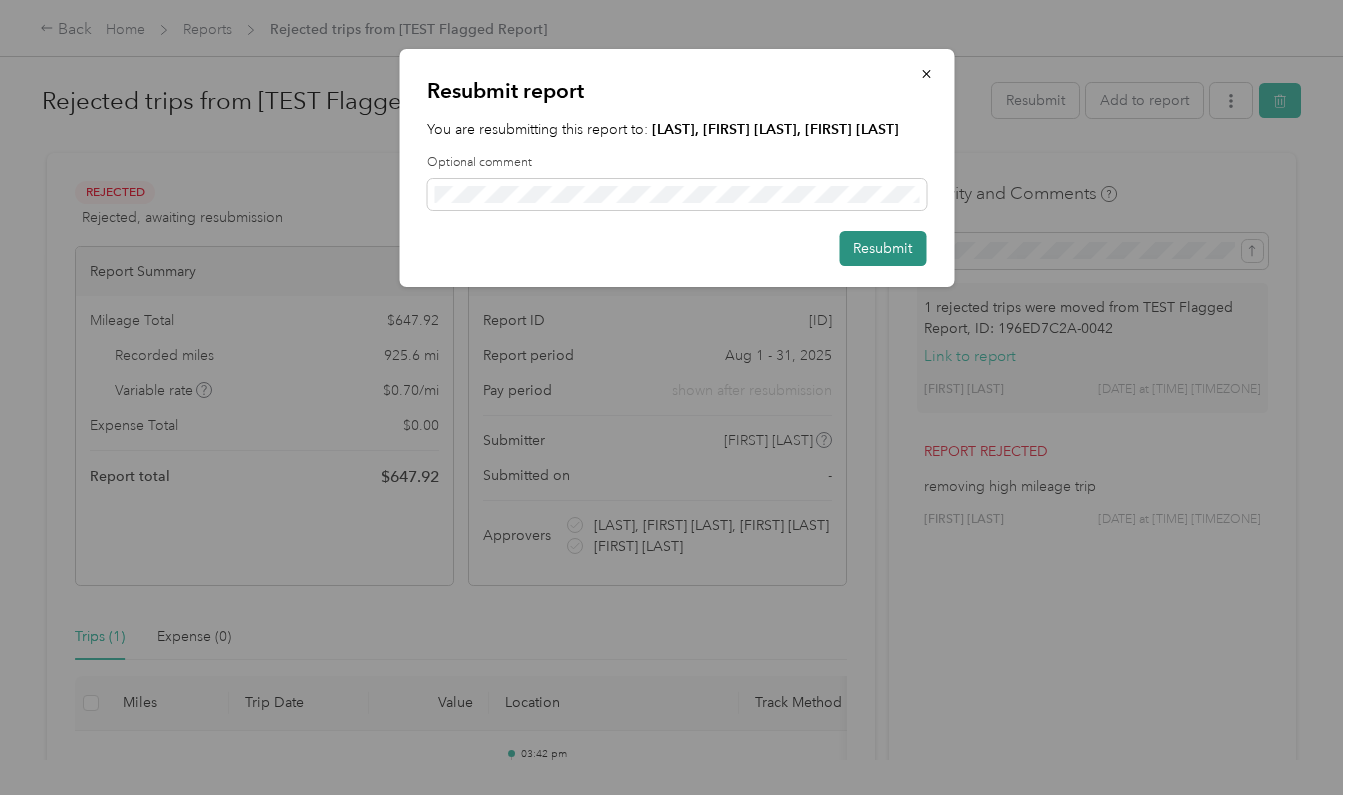 click on "Resubmit" at bounding box center (882, 248) 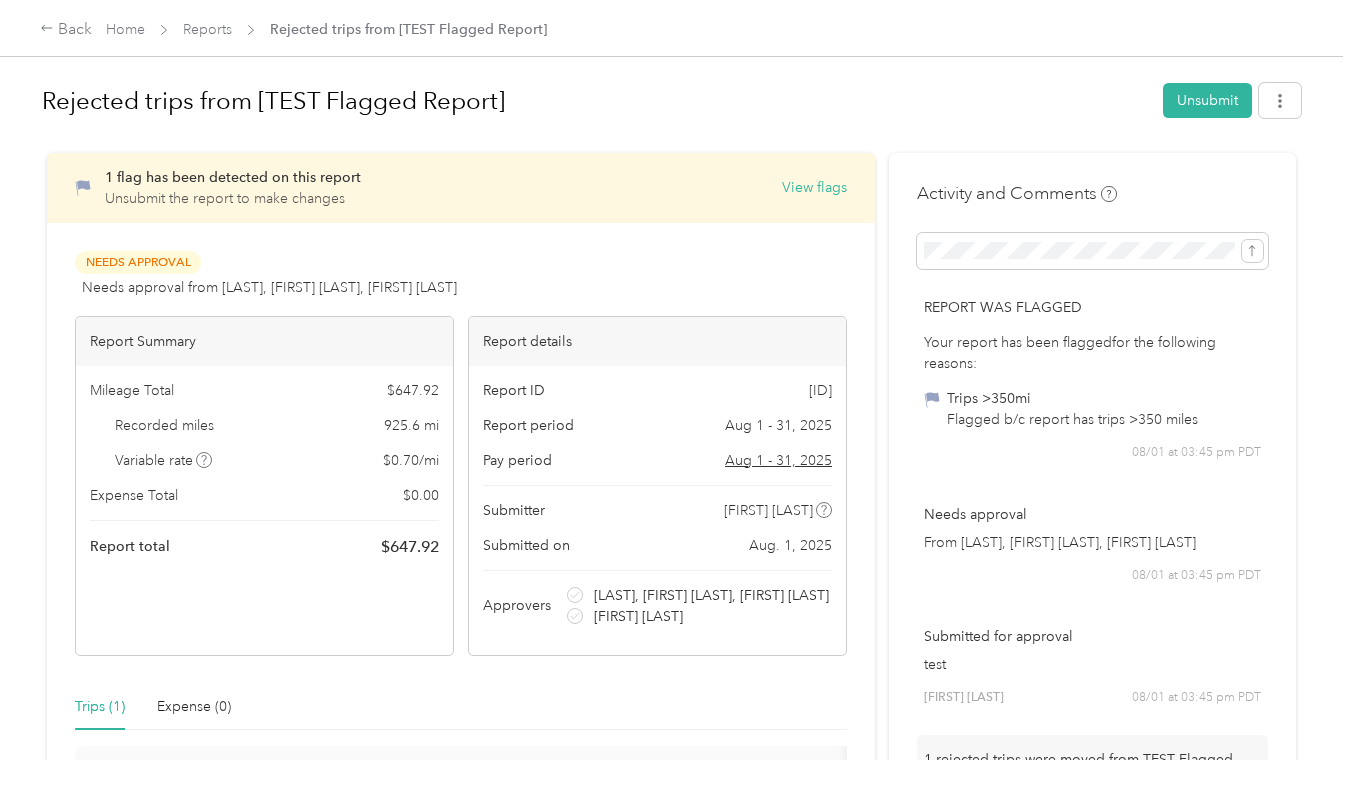 scroll, scrollTop: 0, scrollLeft: 0, axis: both 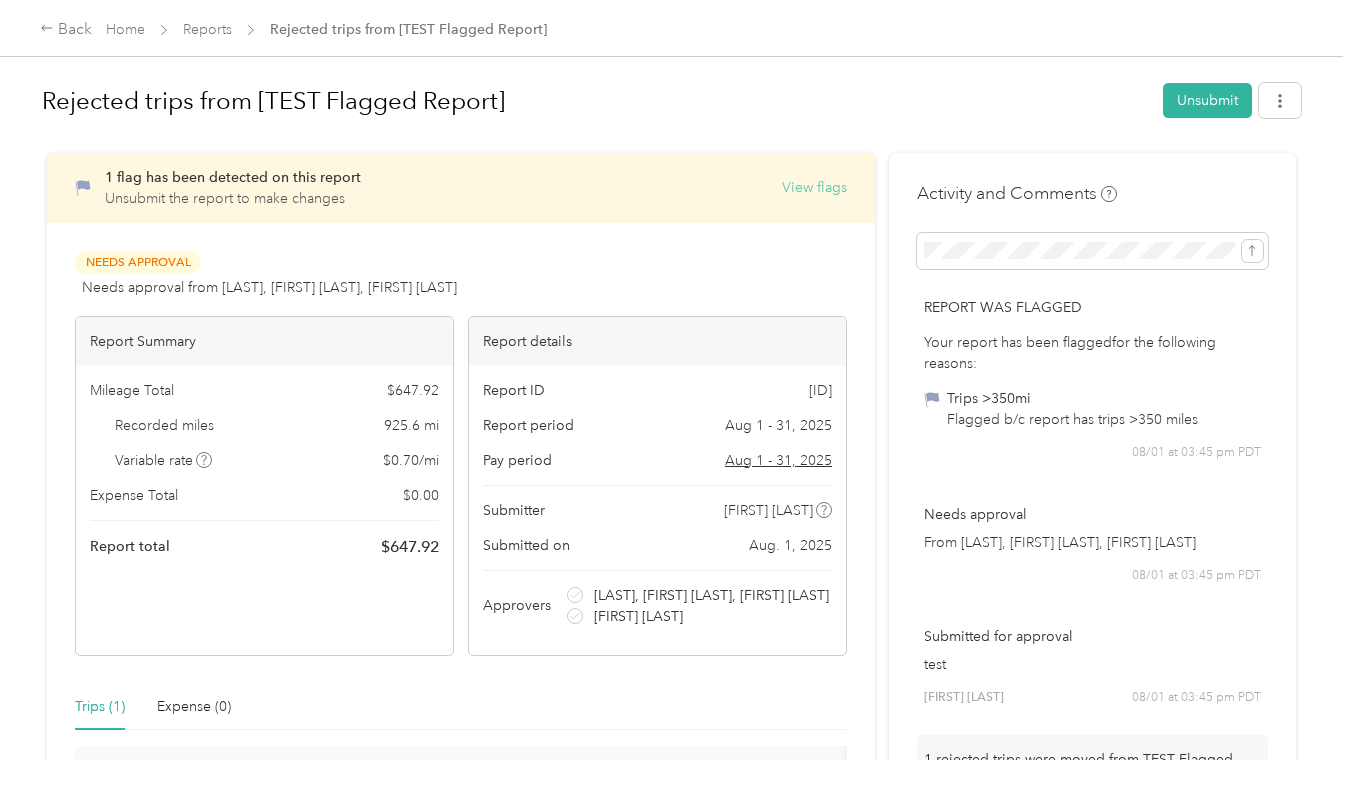 click on "View flags" at bounding box center (814, 187) 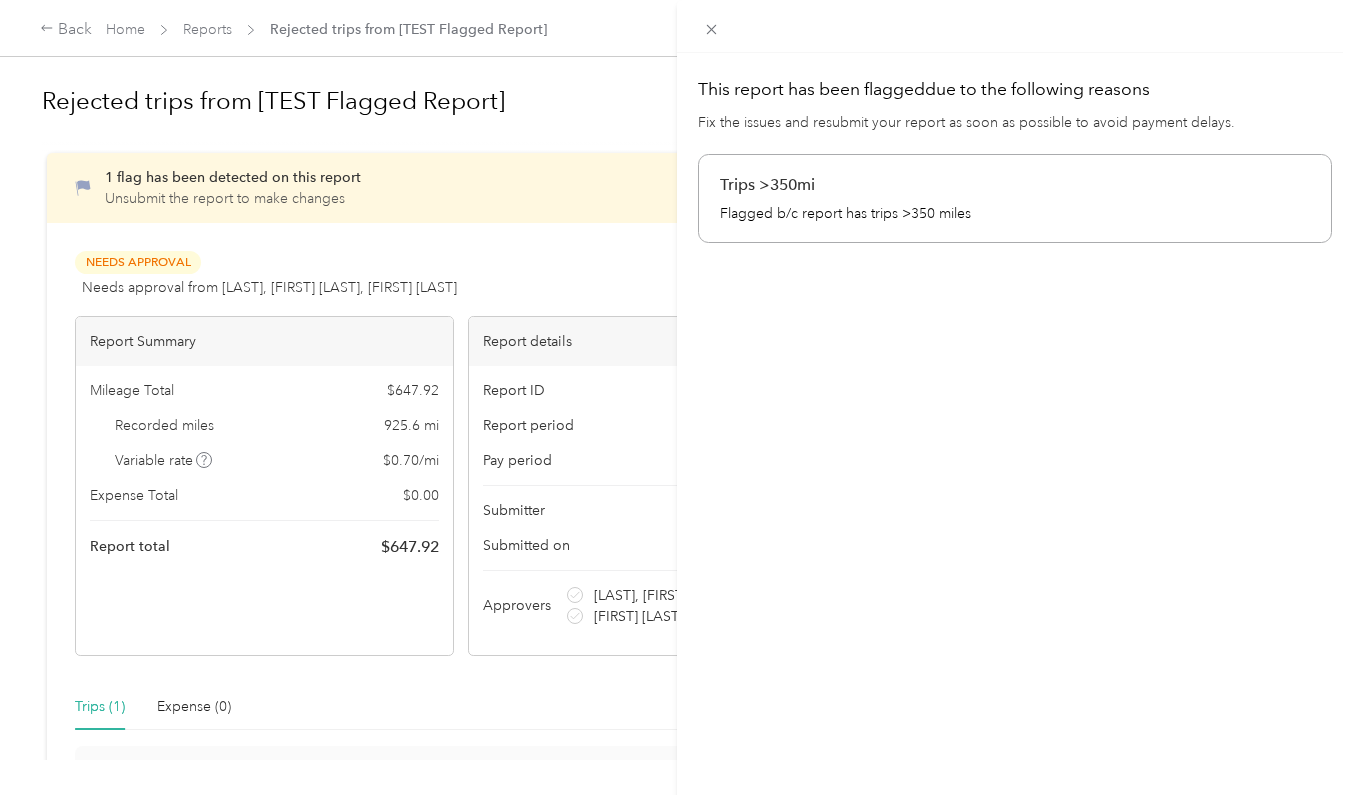 scroll, scrollTop: 1, scrollLeft: -1, axis: both 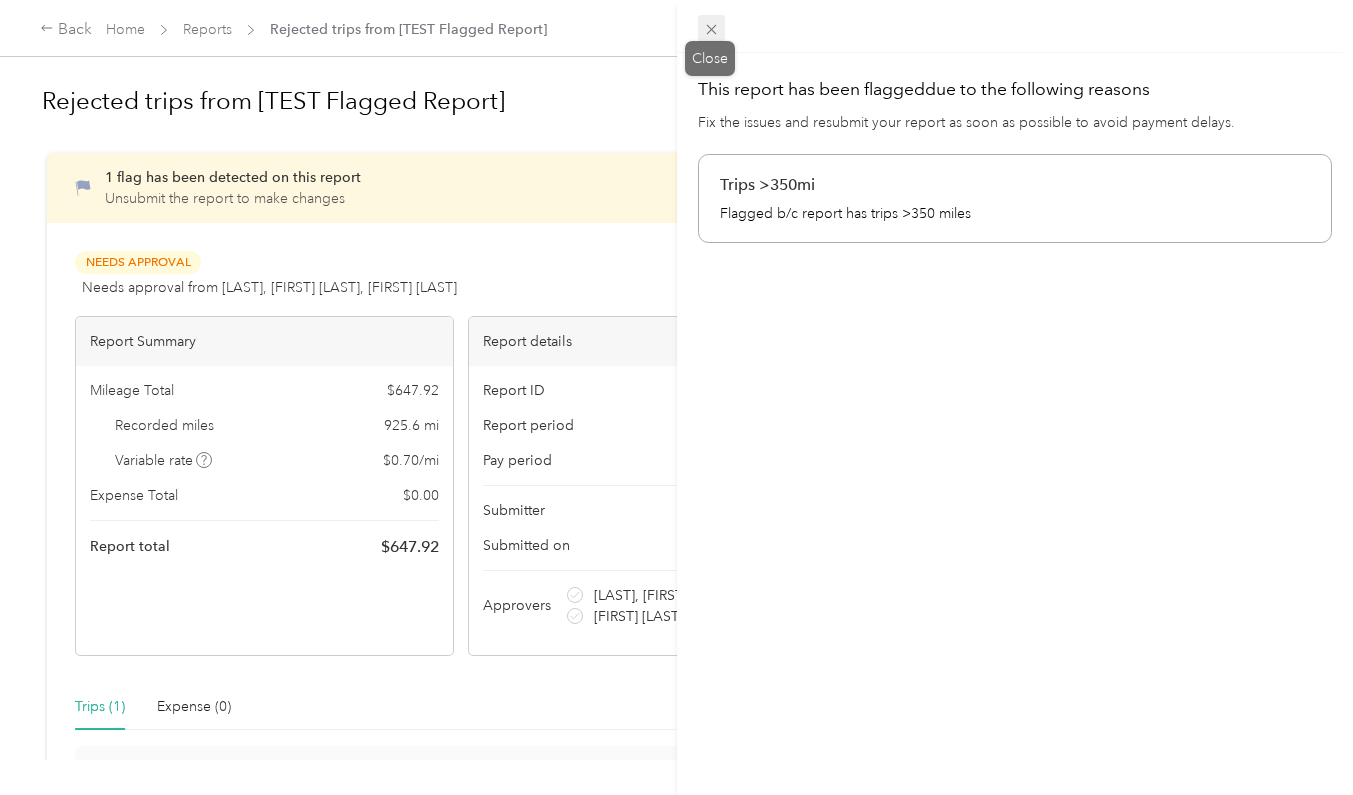 click 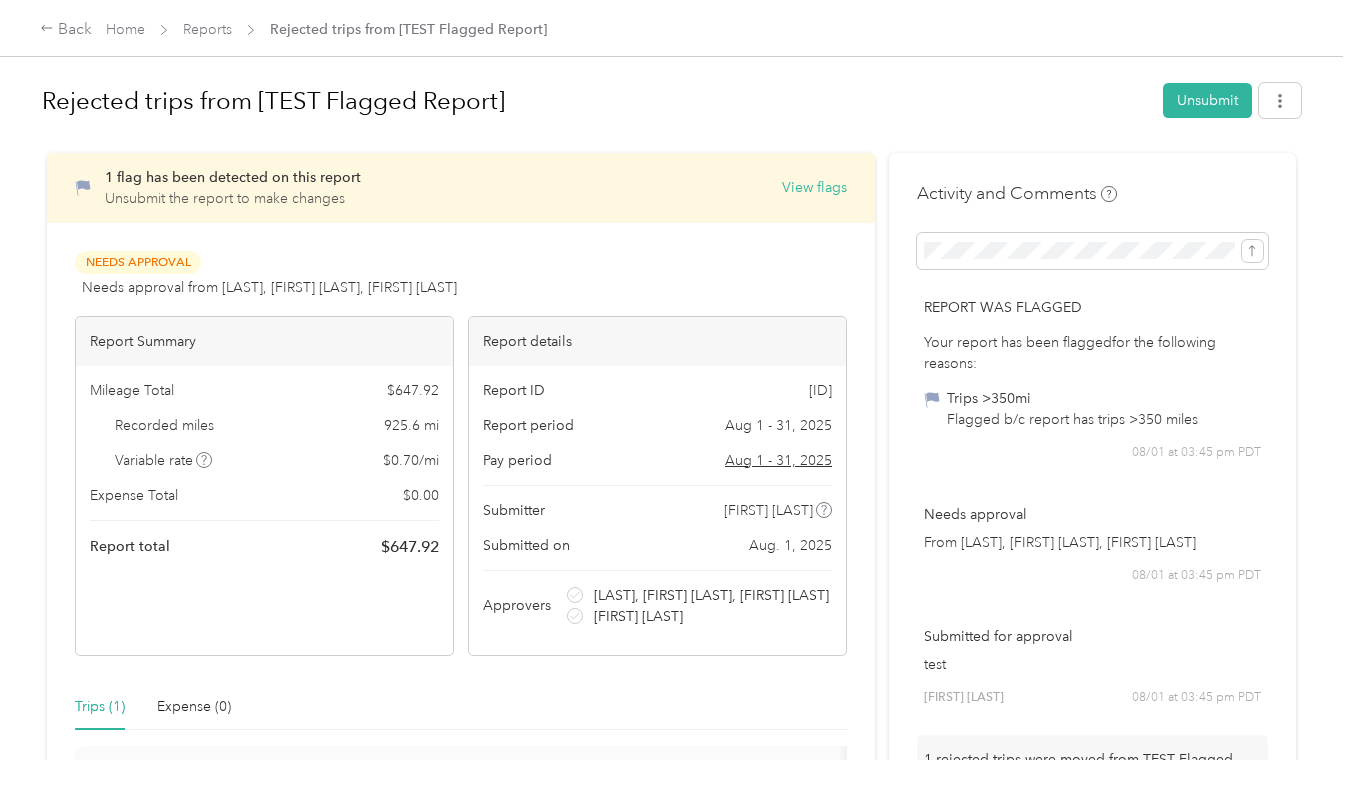 scroll, scrollTop: 6, scrollLeft: 0, axis: vertical 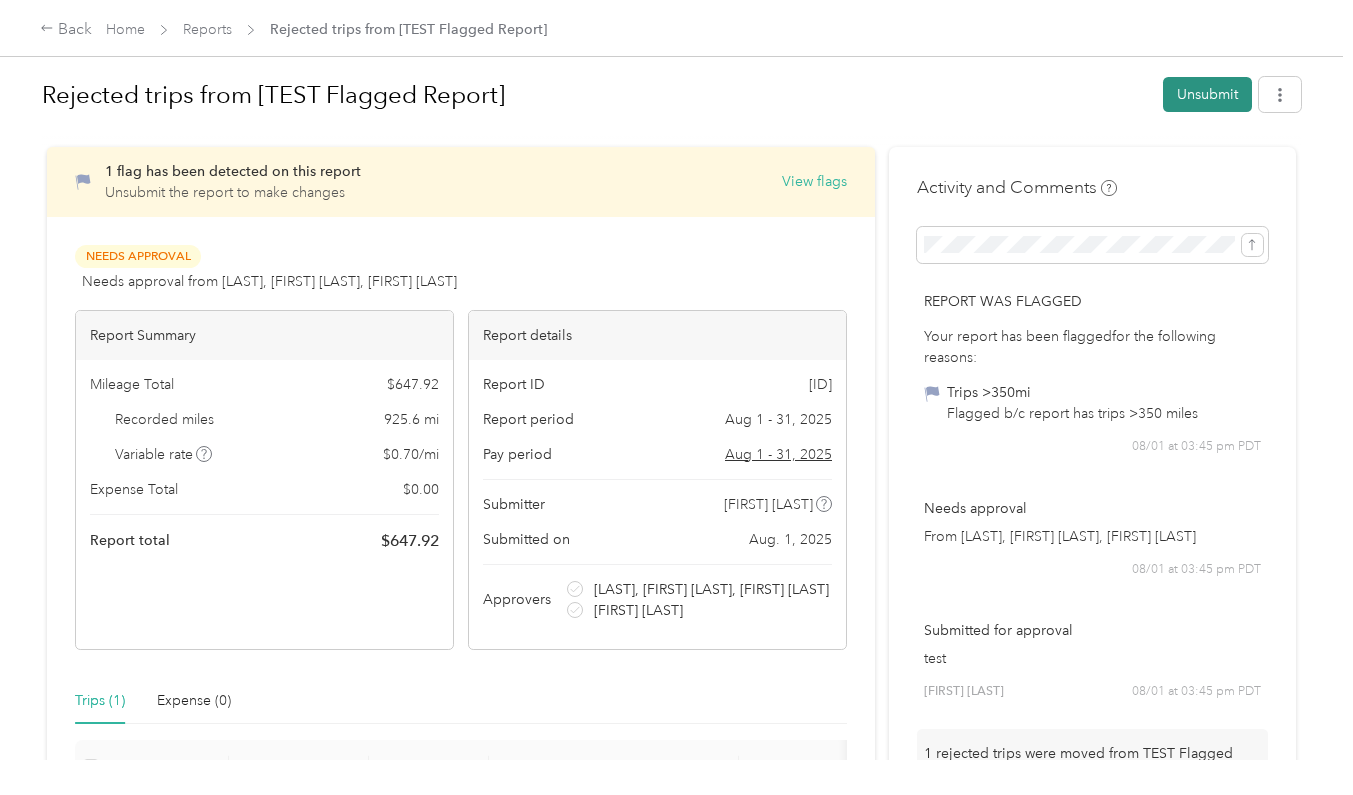 click on "Unsubmit" at bounding box center [1207, 94] 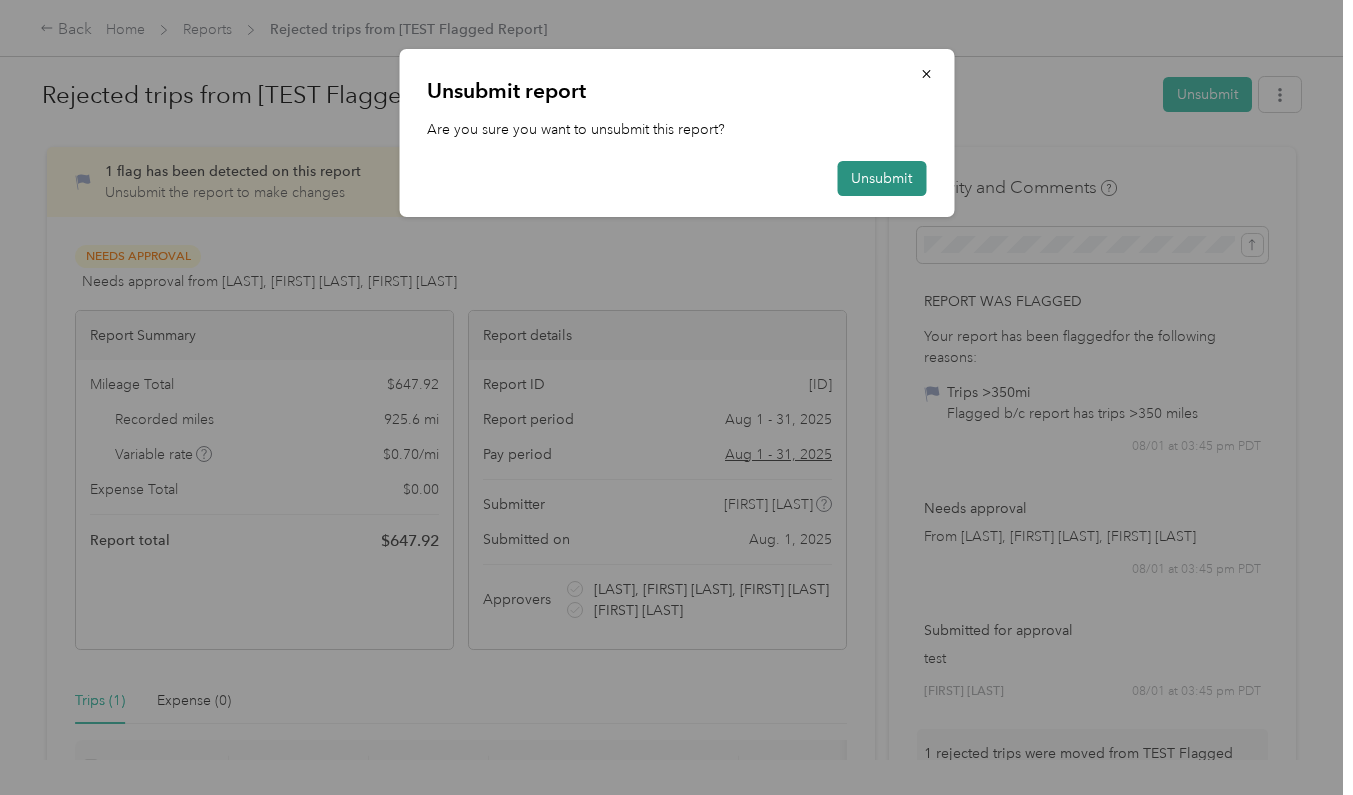 click on "Unsubmit" at bounding box center [881, 178] 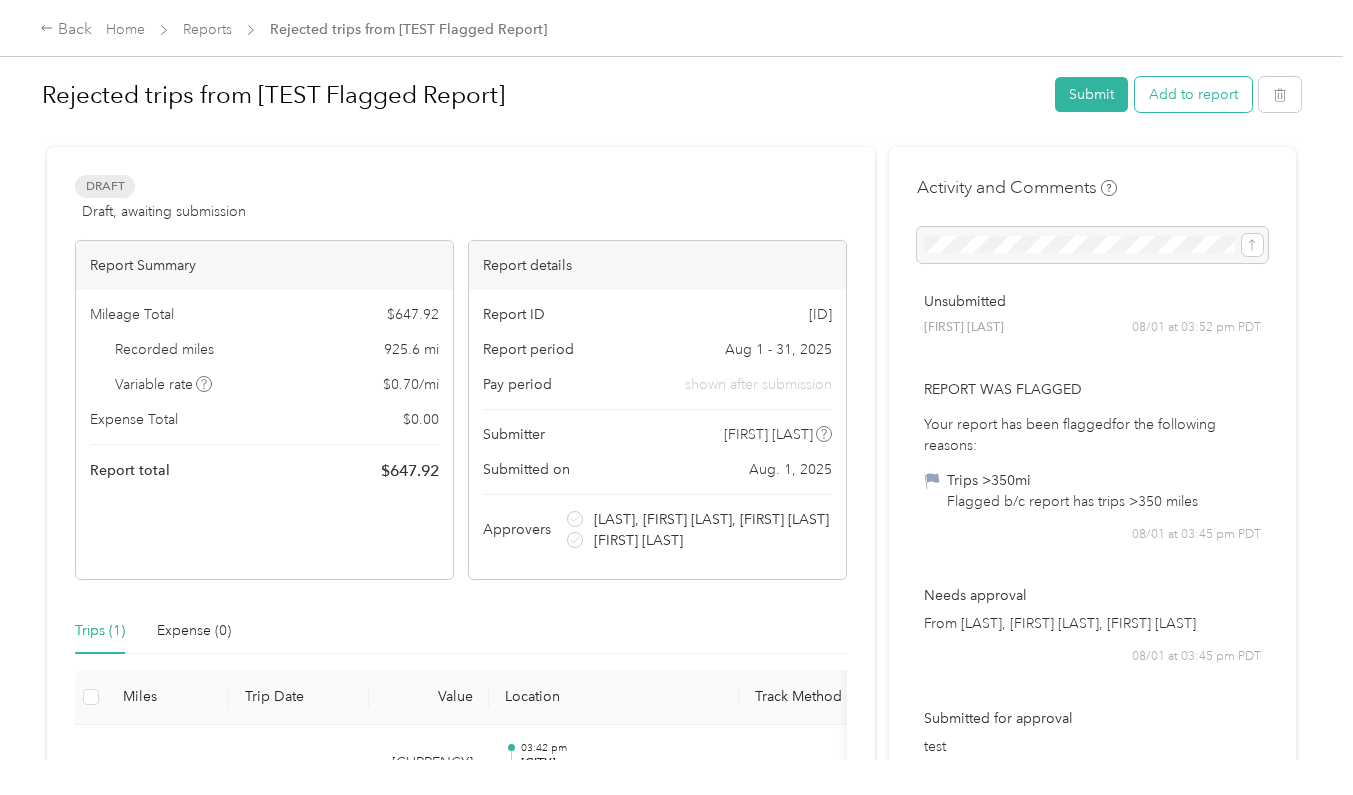 click on "Add to report" at bounding box center [1193, 94] 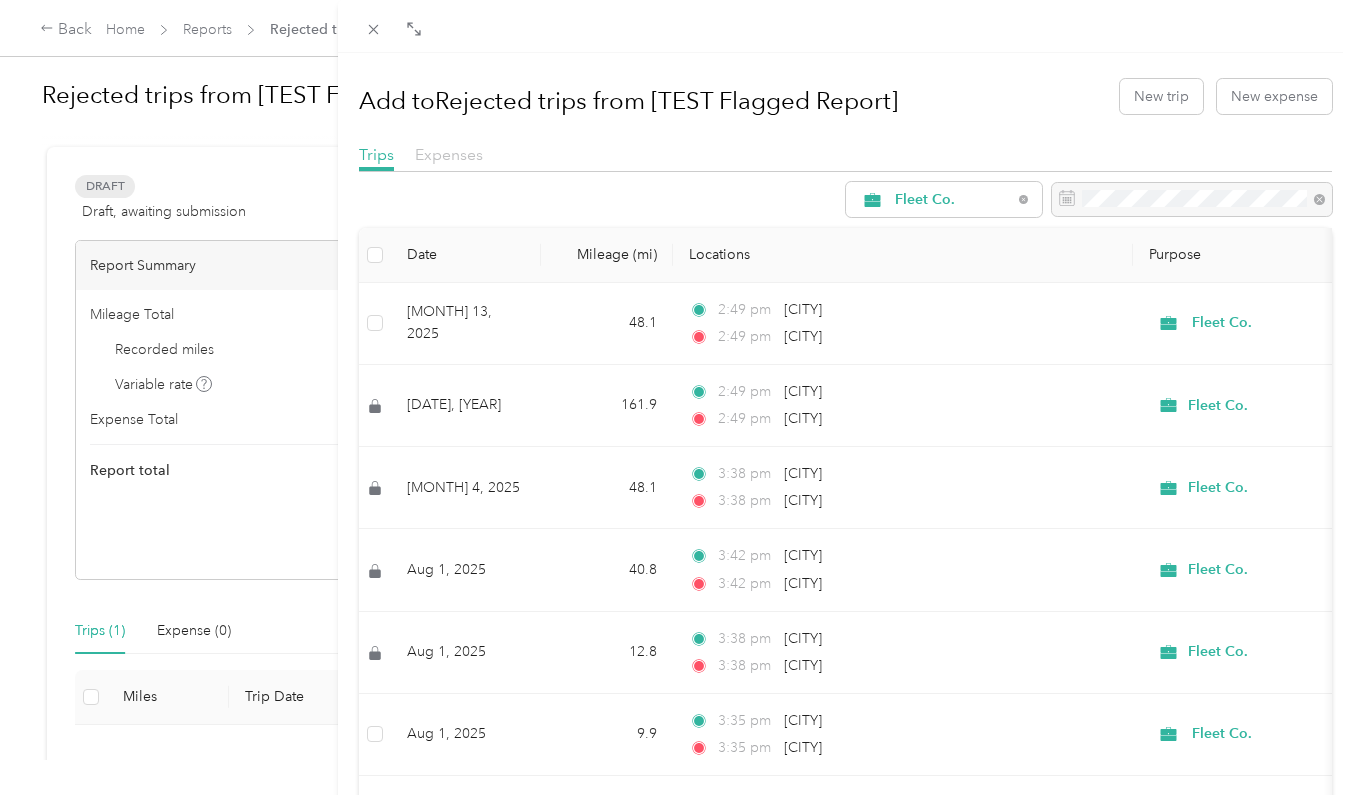 click on "Expenses" at bounding box center (449, 154) 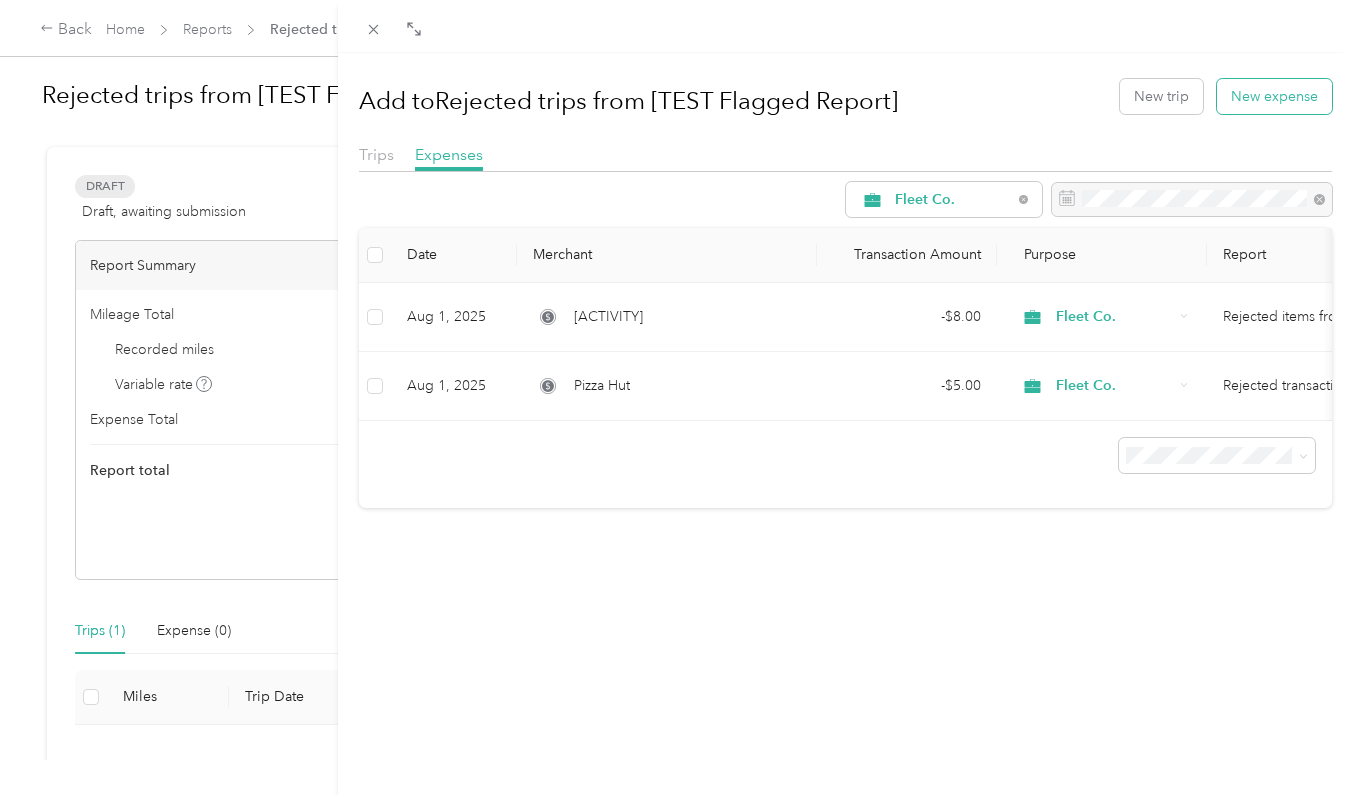 click on "New expense" at bounding box center (1274, 96) 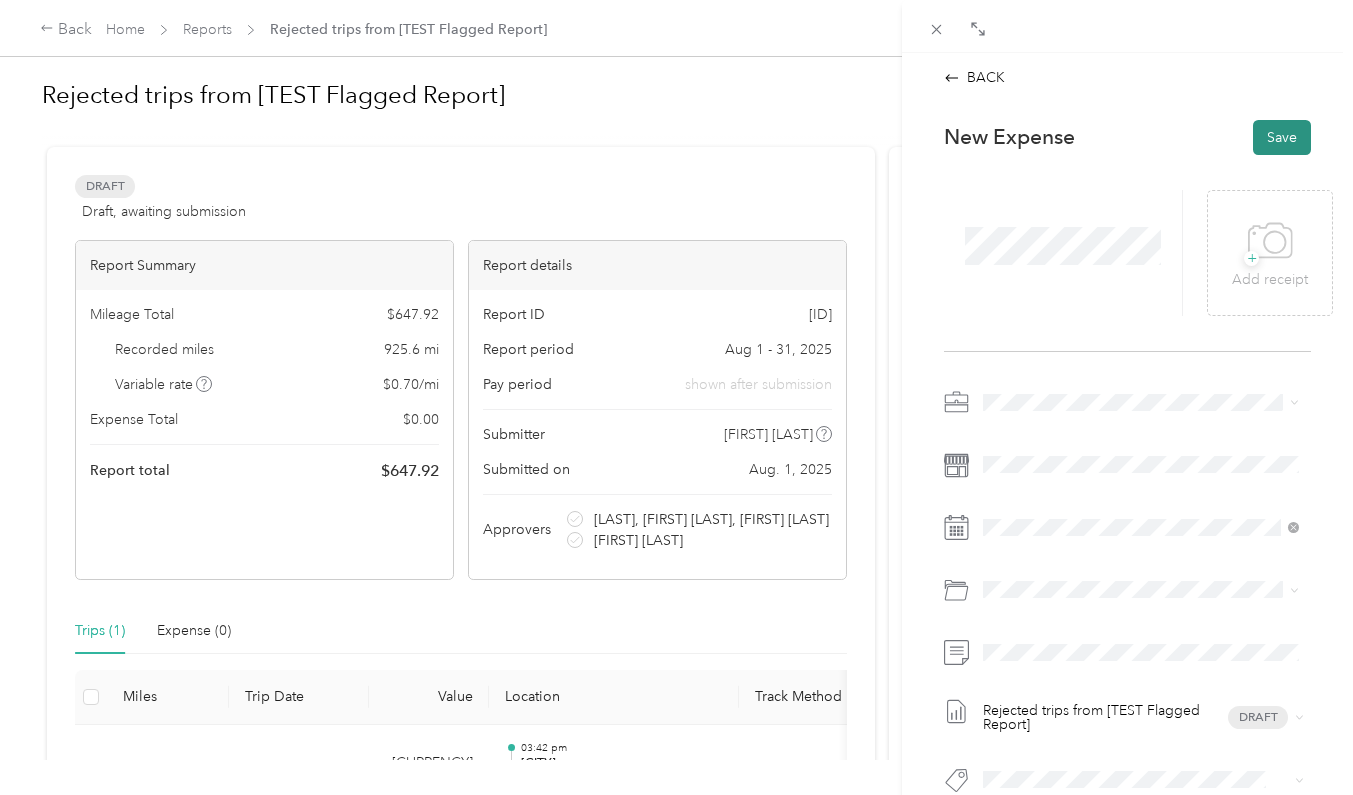 scroll, scrollTop: 0, scrollLeft: 0, axis: both 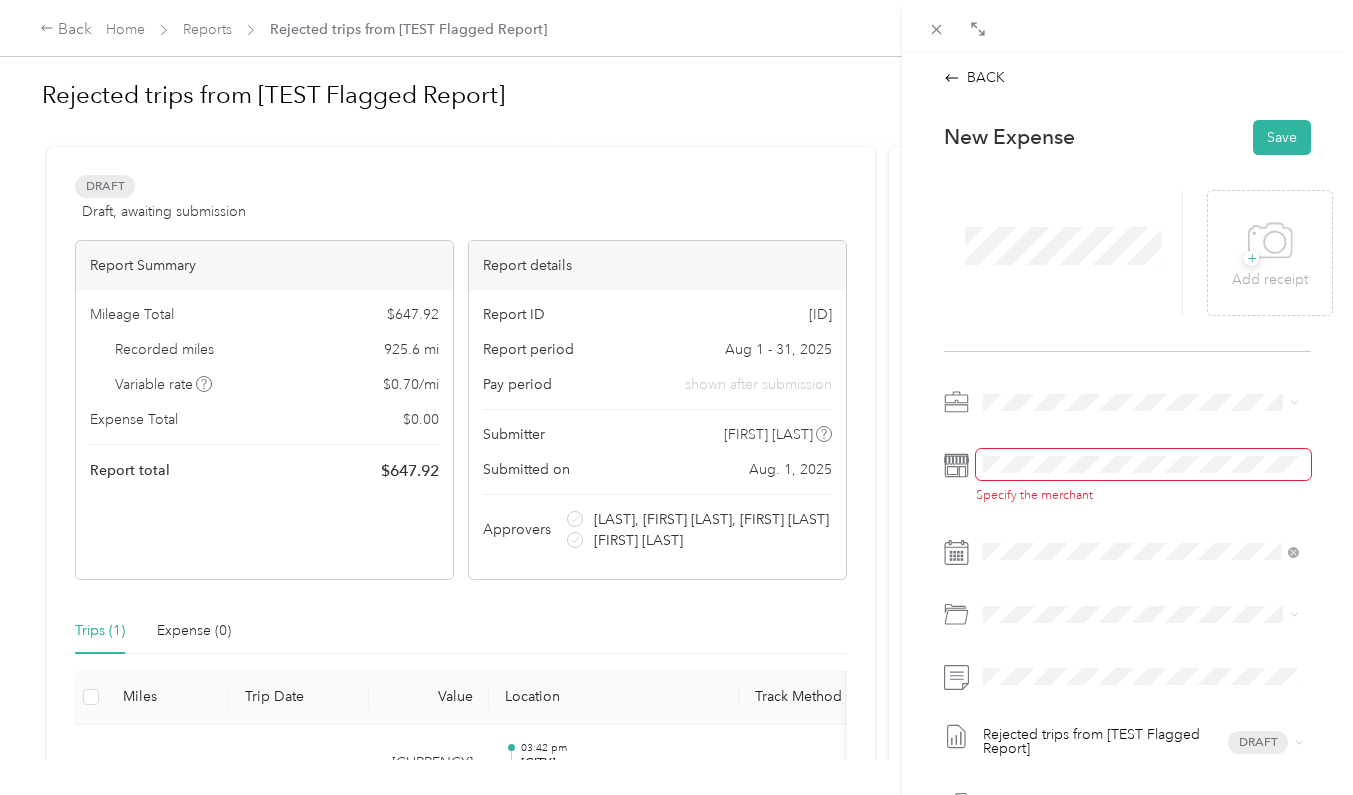click at bounding box center [1143, 464] 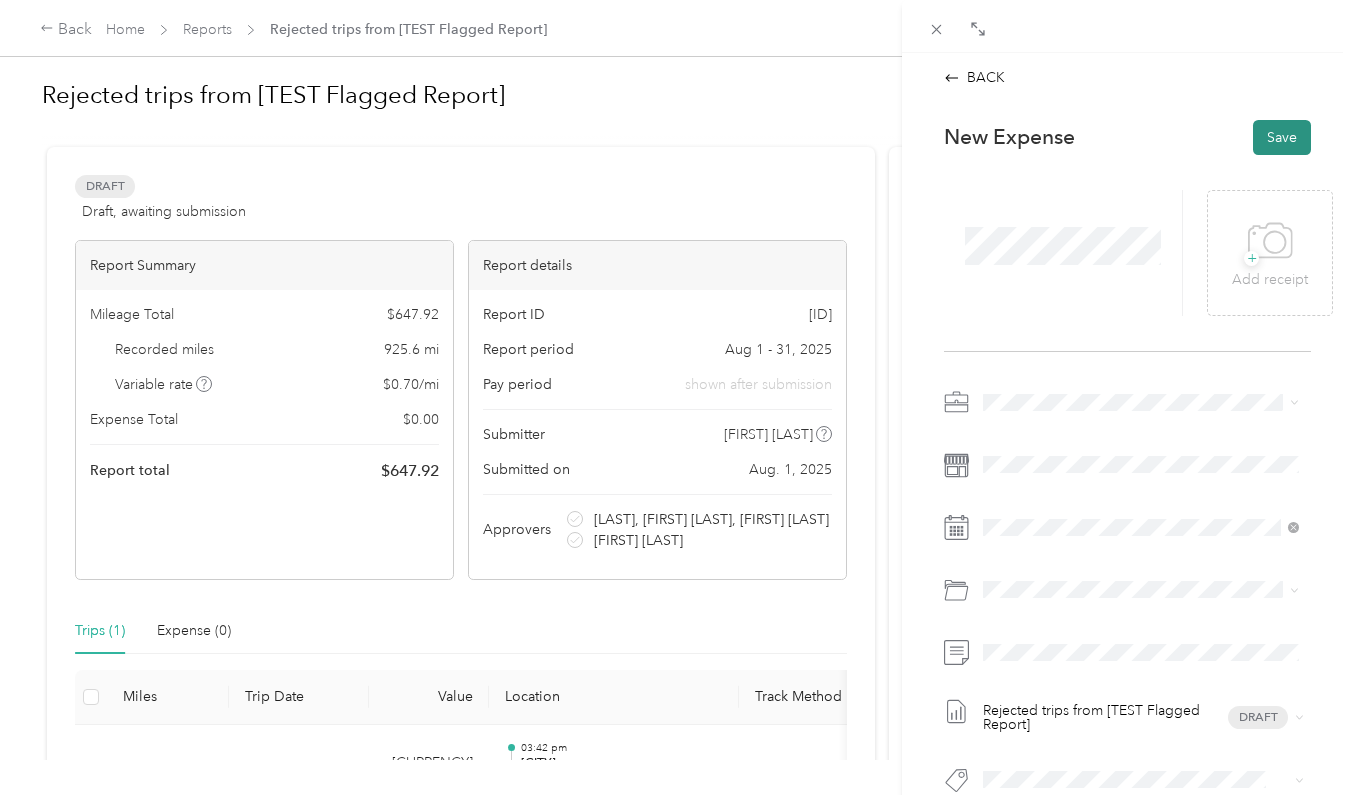 click on "Save" at bounding box center [1282, 137] 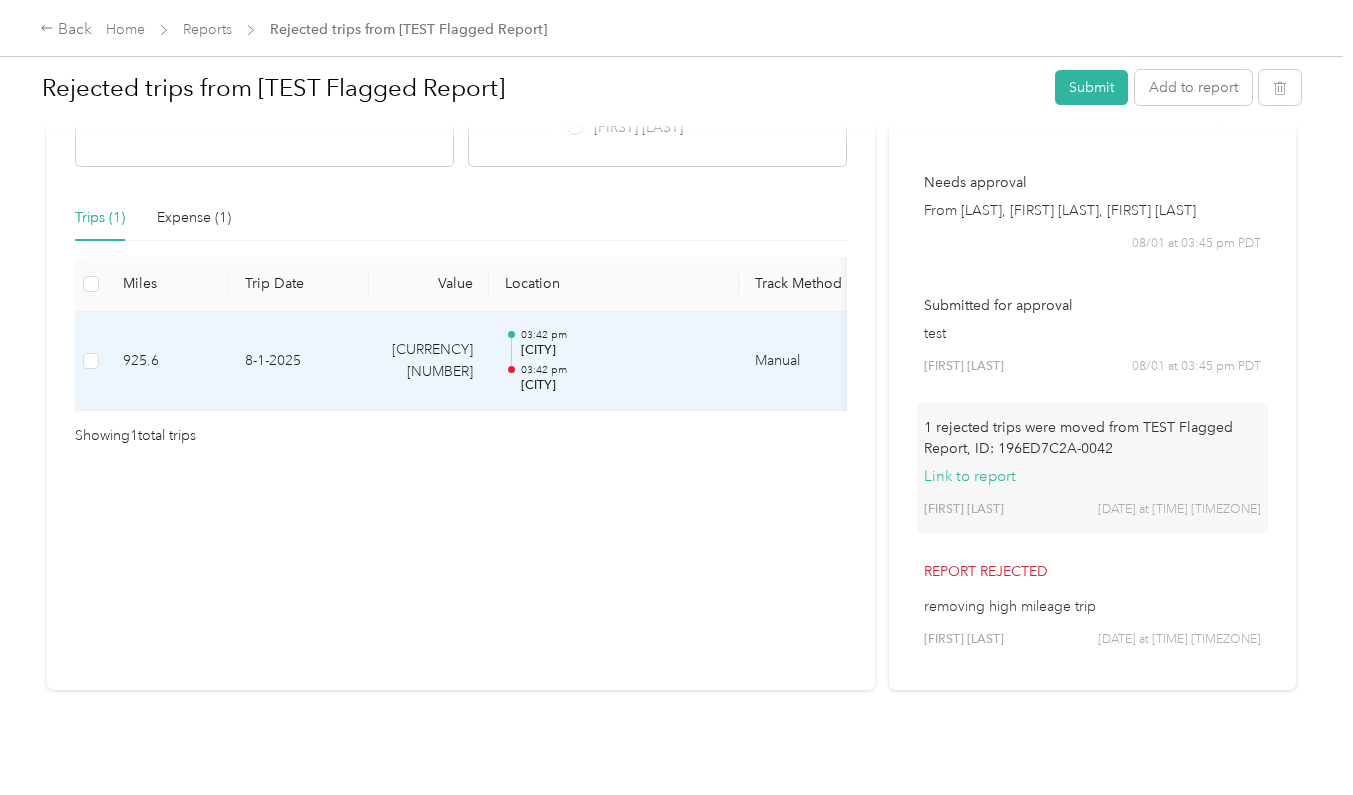 scroll, scrollTop: 314, scrollLeft: 0, axis: vertical 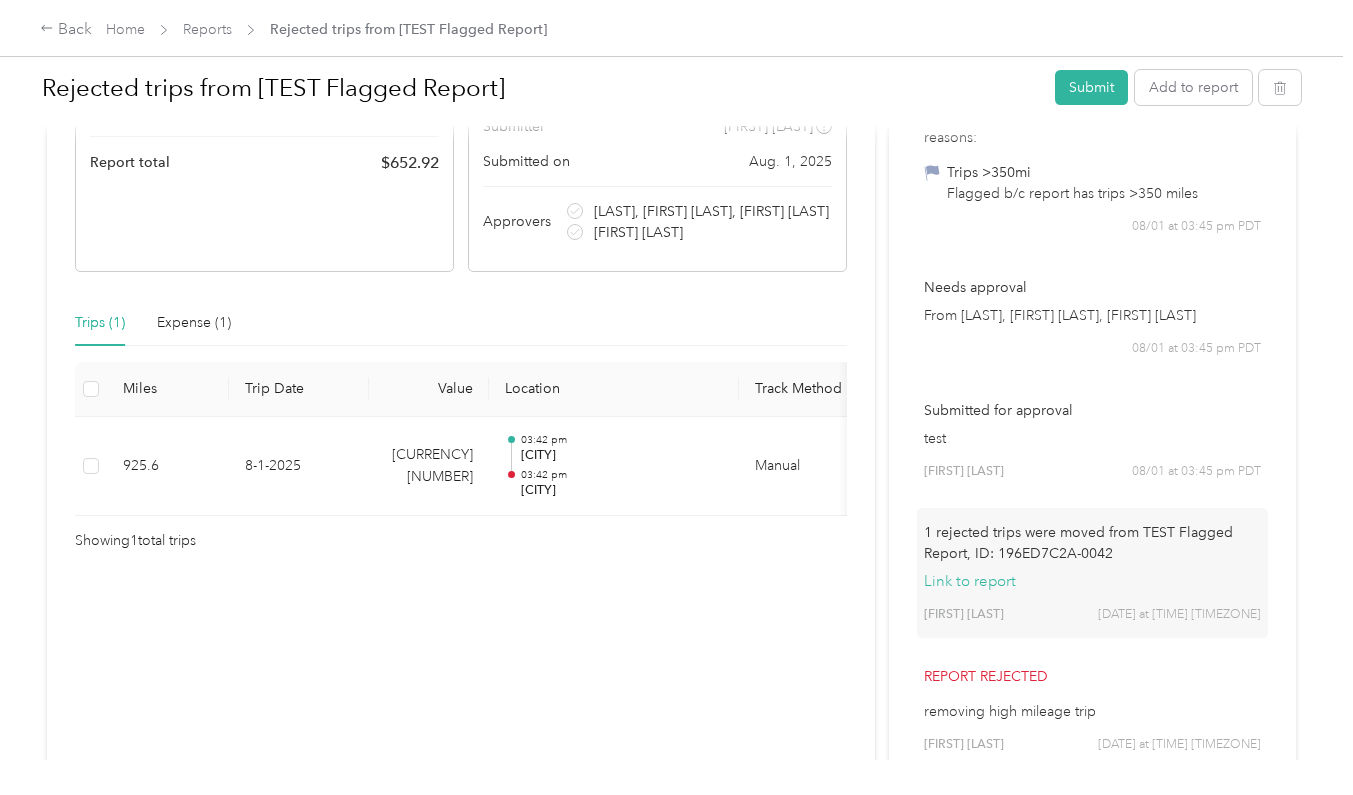 click on "Trips (1)" at bounding box center (100, 323) 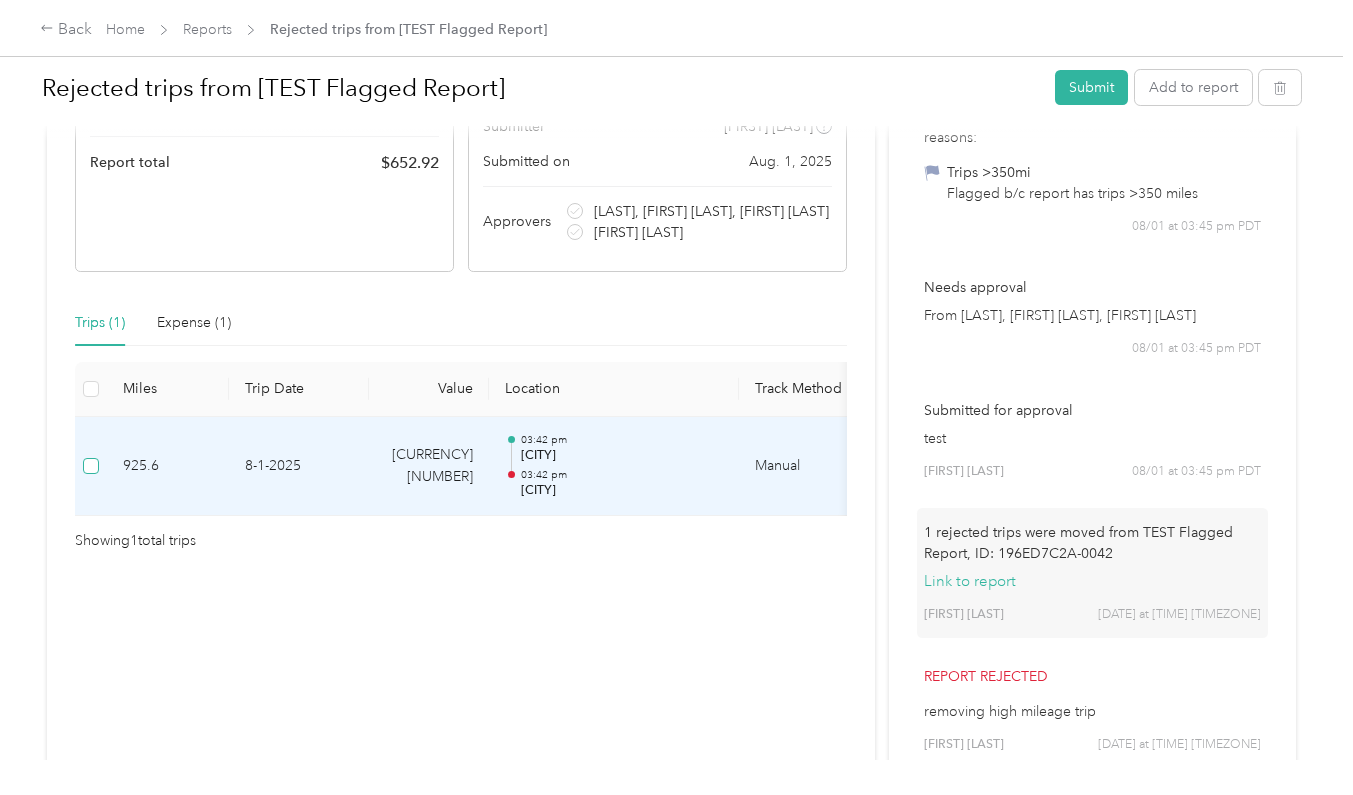 click at bounding box center (91, 466) 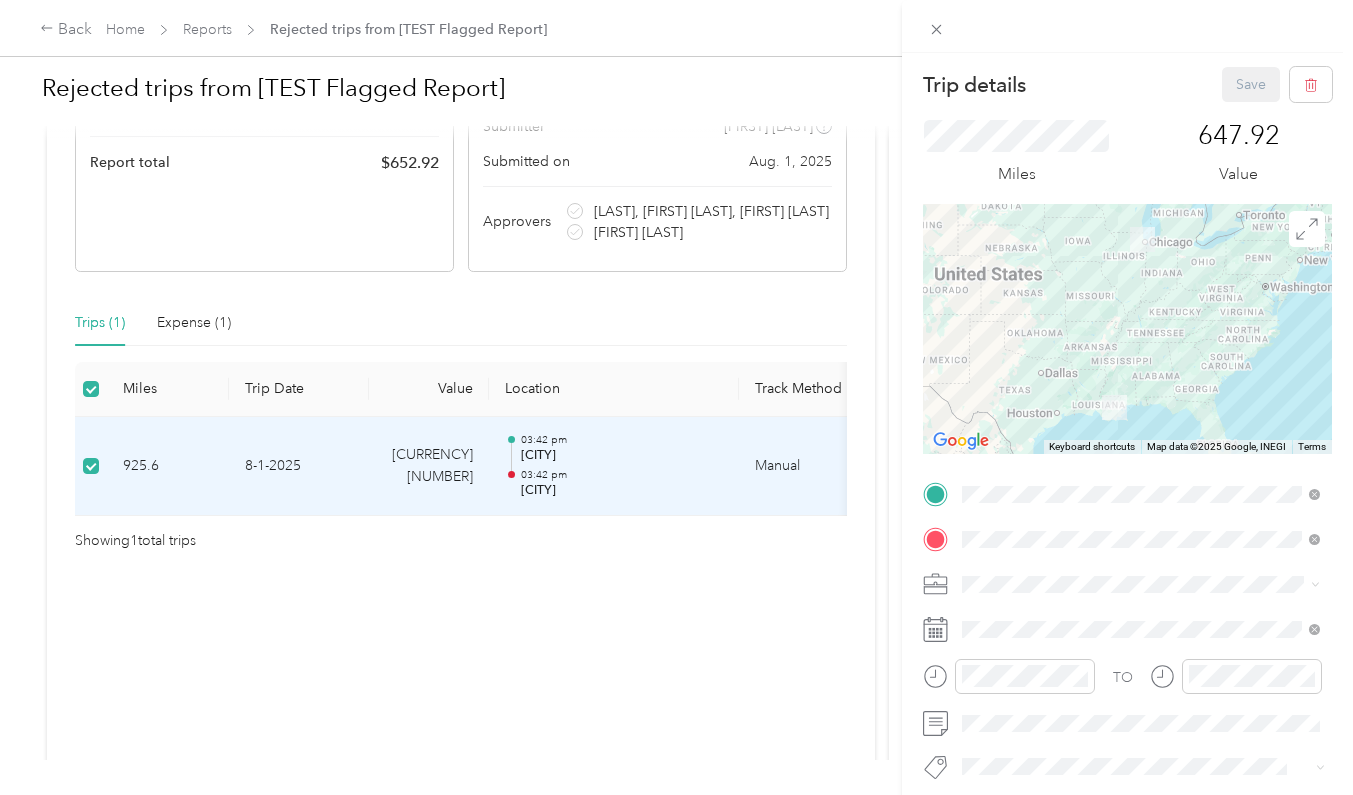 scroll, scrollTop: 0, scrollLeft: 0, axis: both 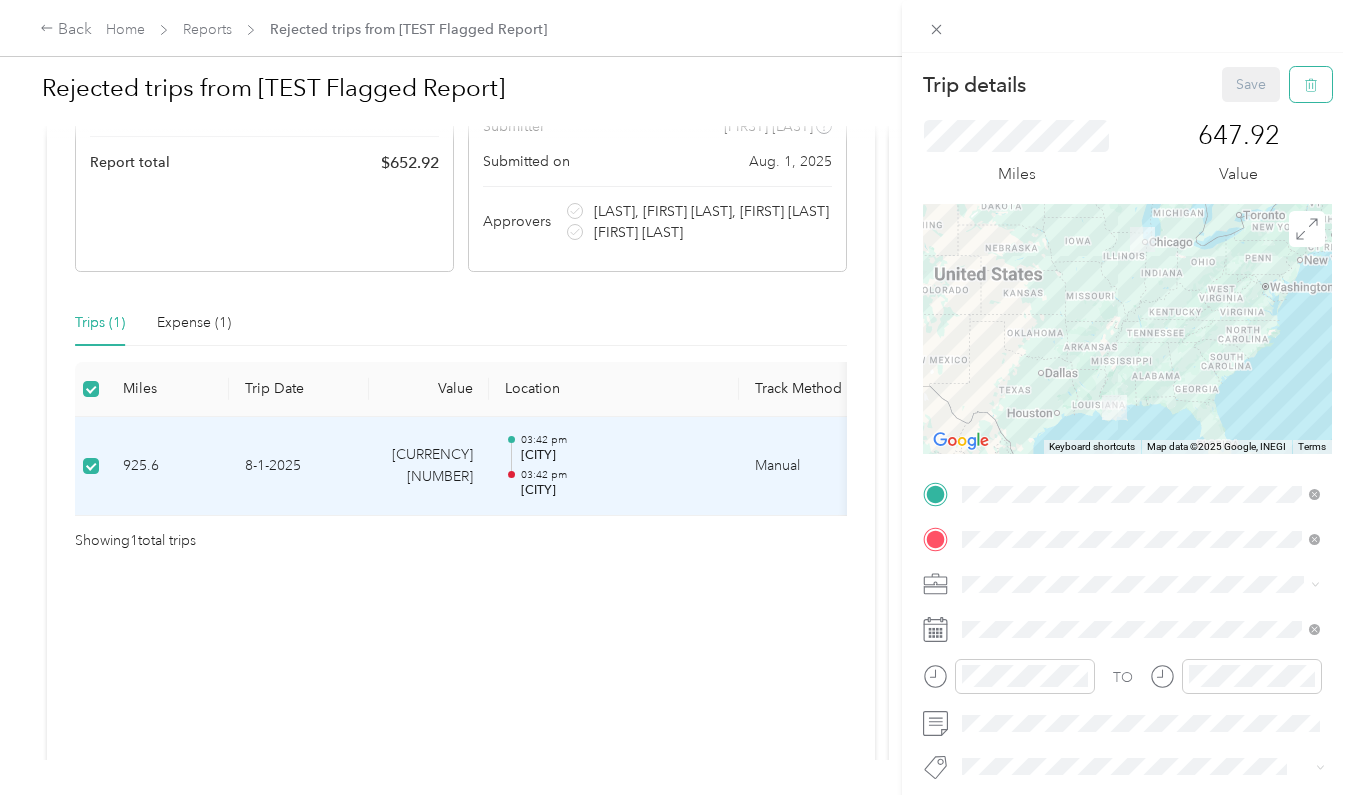 click at bounding box center (1311, 84) 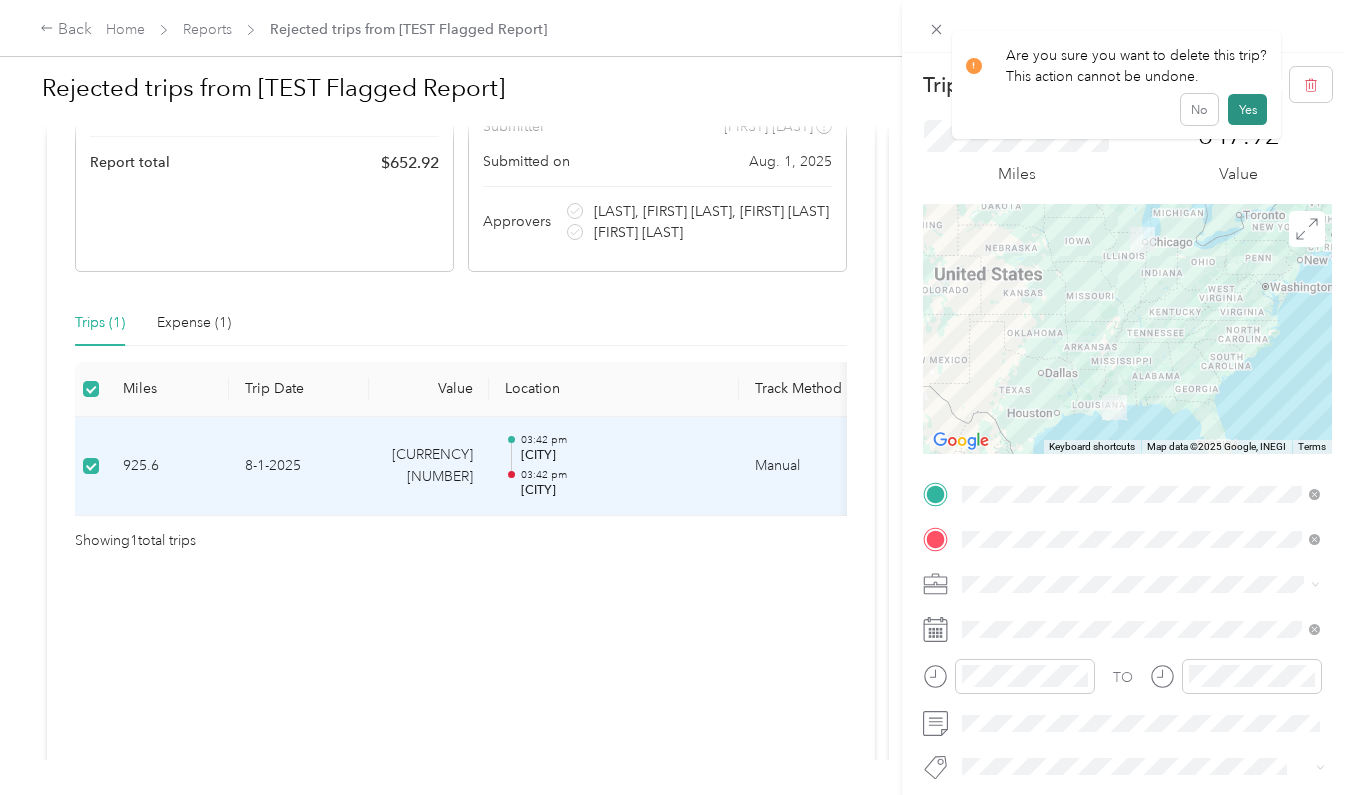 click on "Yes" at bounding box center (1247, 110) 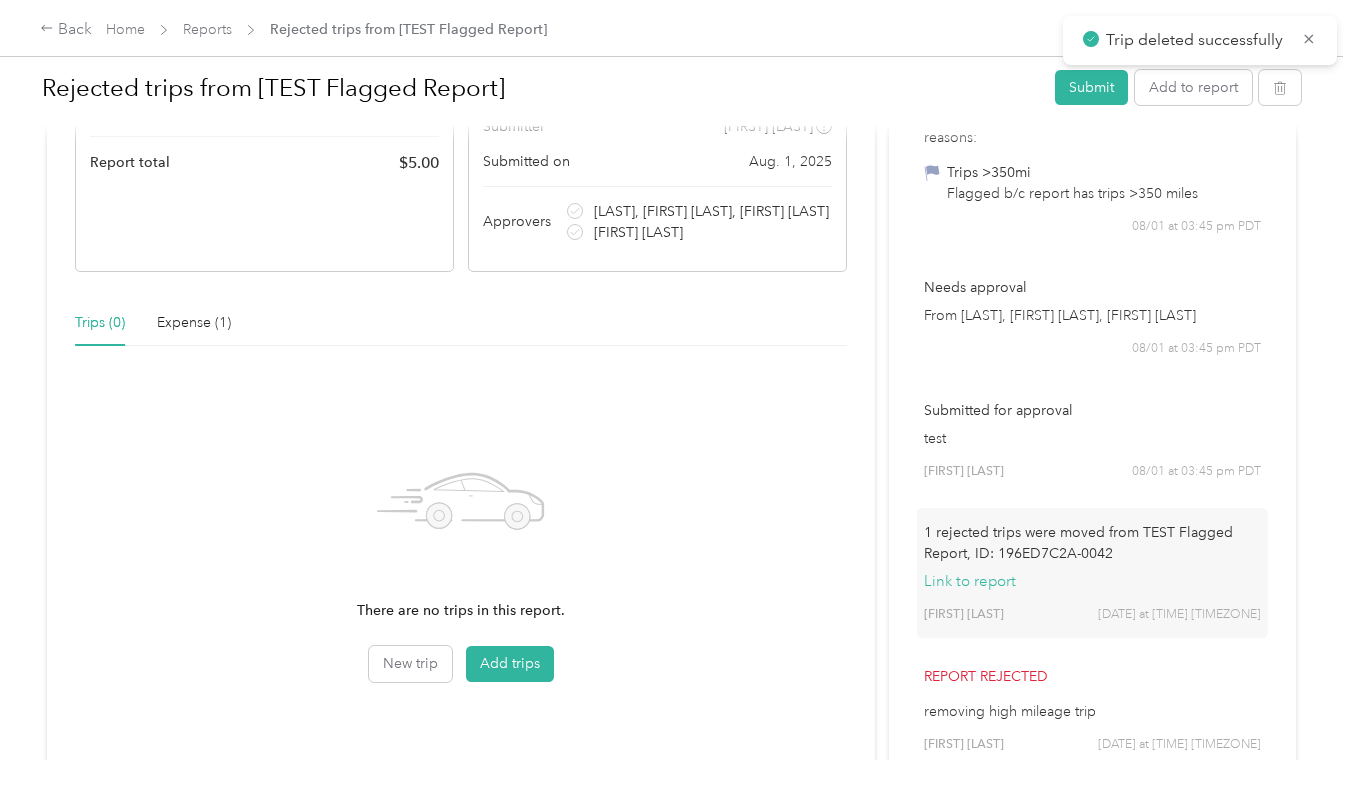 scroll, scrollTop: 313, scrollLeft: 0, axis: vertical 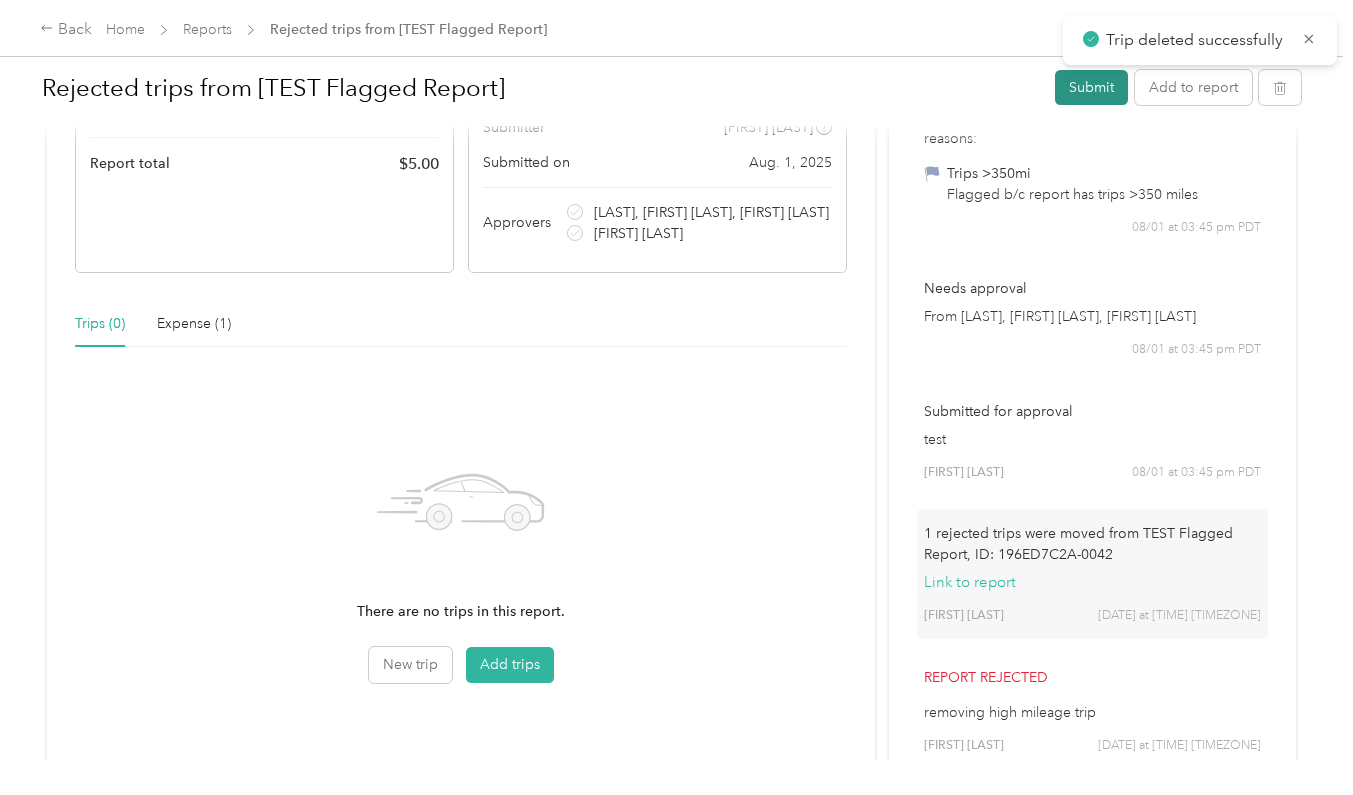 click on "Submit" at bounding box center (1091, 87) 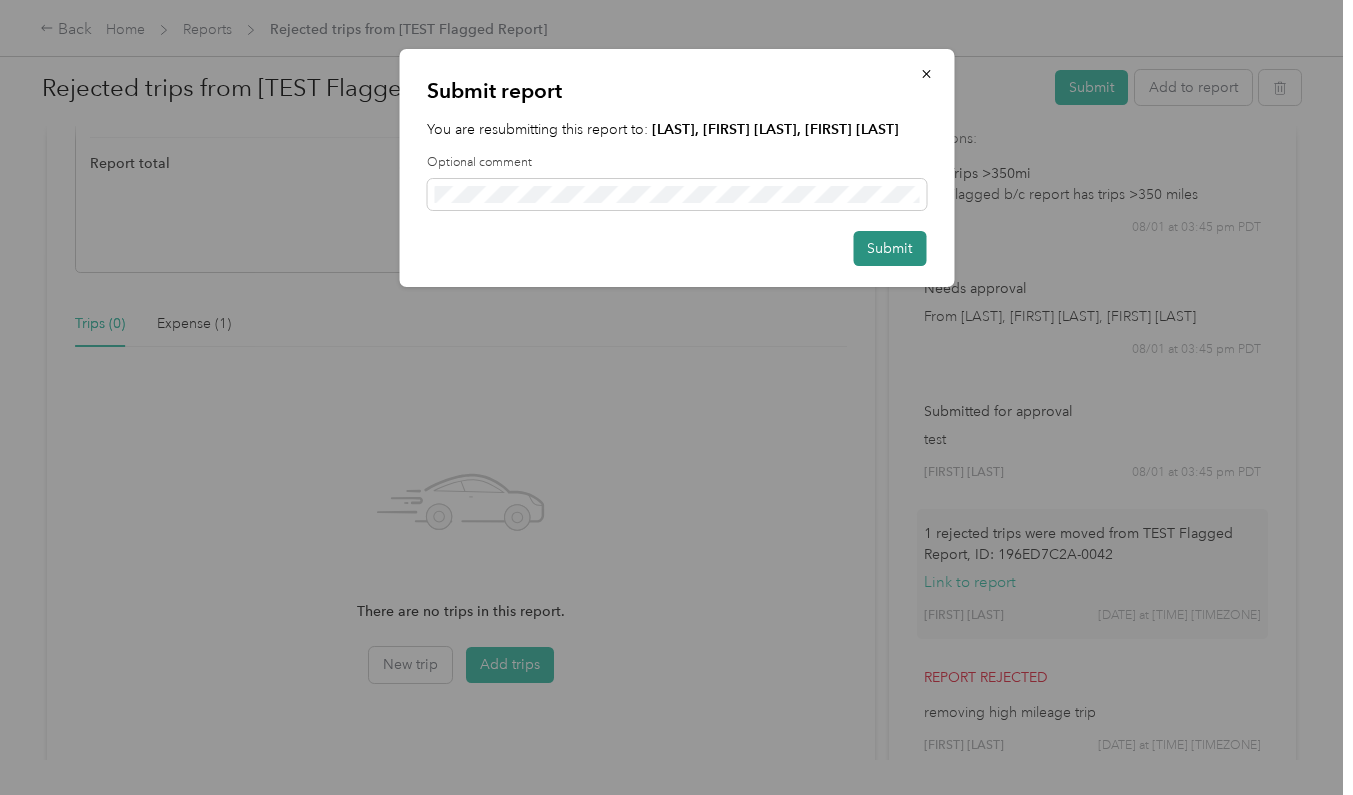 click on "Submit" at bounding box center (889, 248) 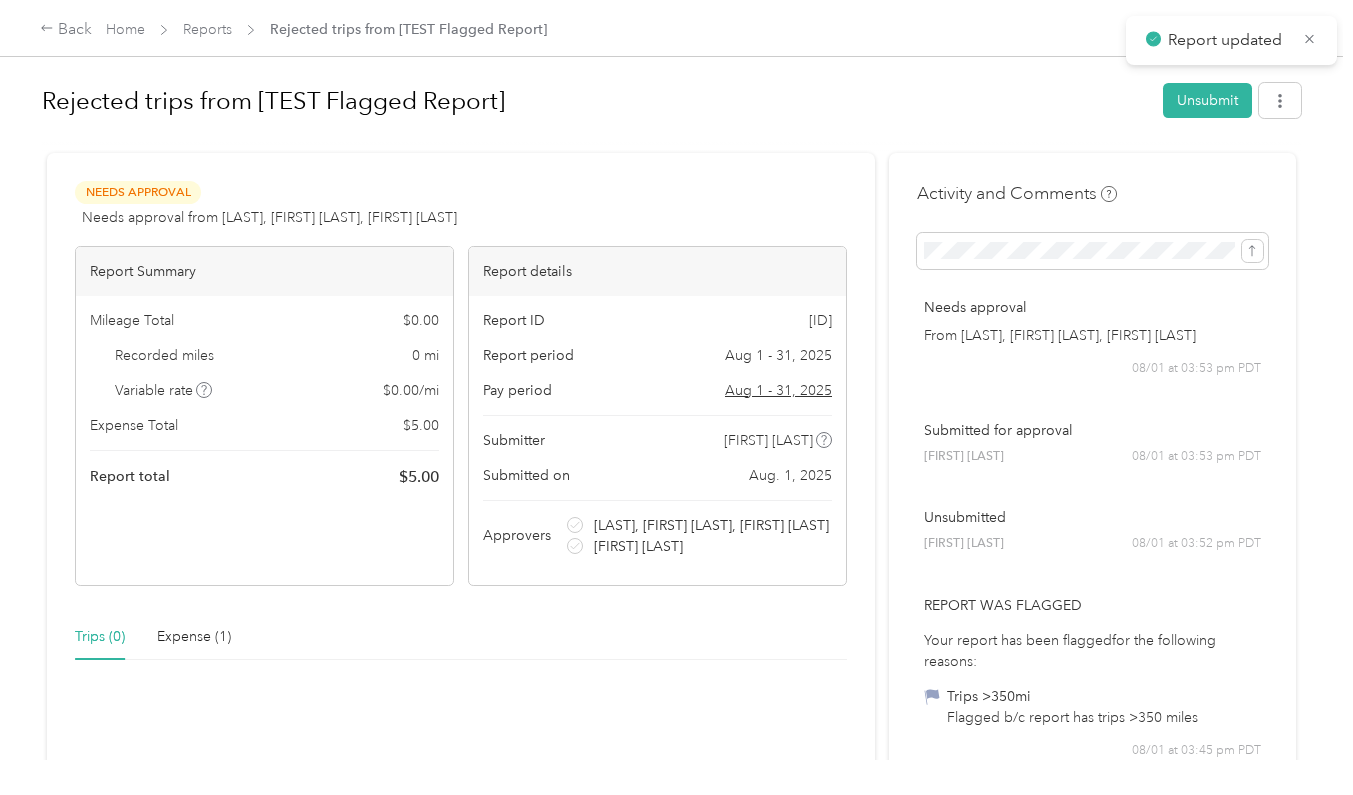 scroll, scrollTop: 0, scrollLeft: 0, axis: both 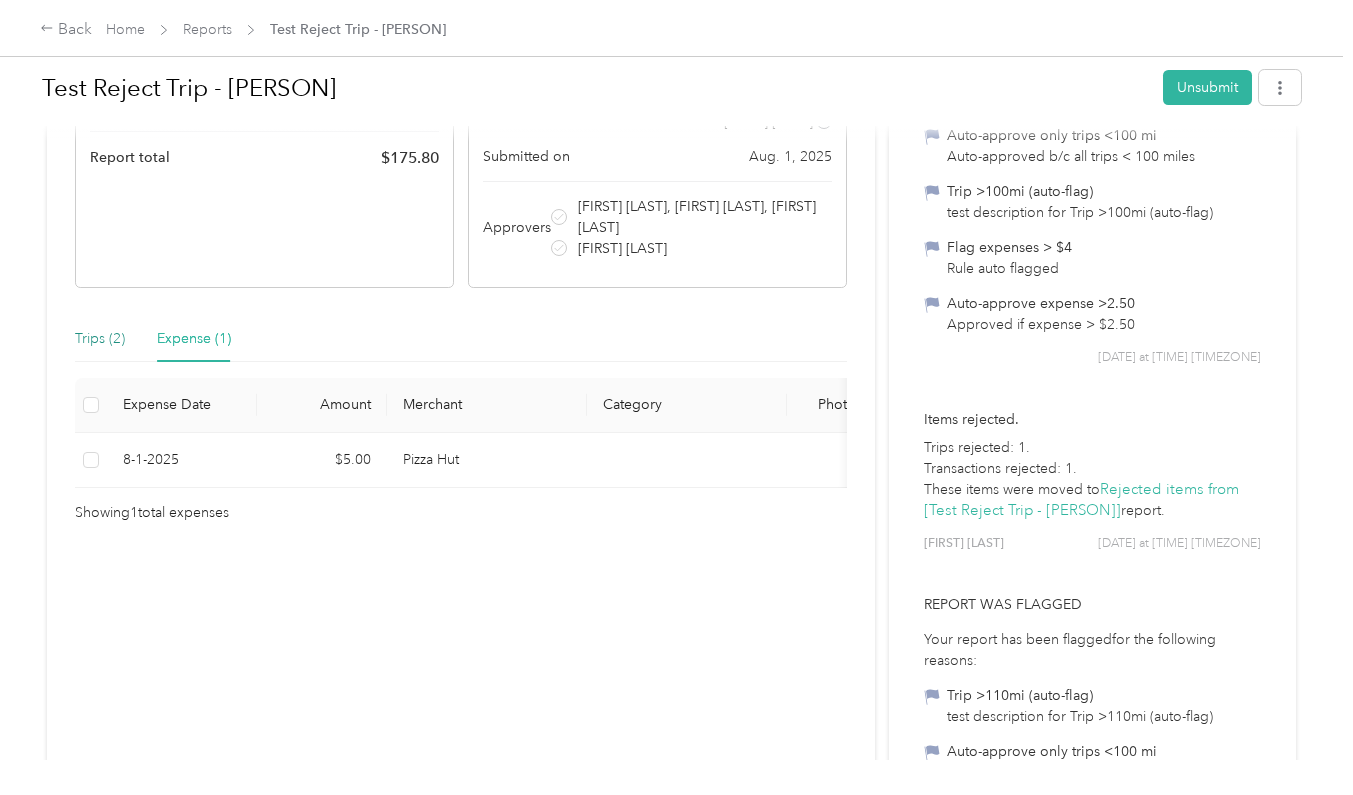 click on "Trips (2)" at bounding box center [100, 339] 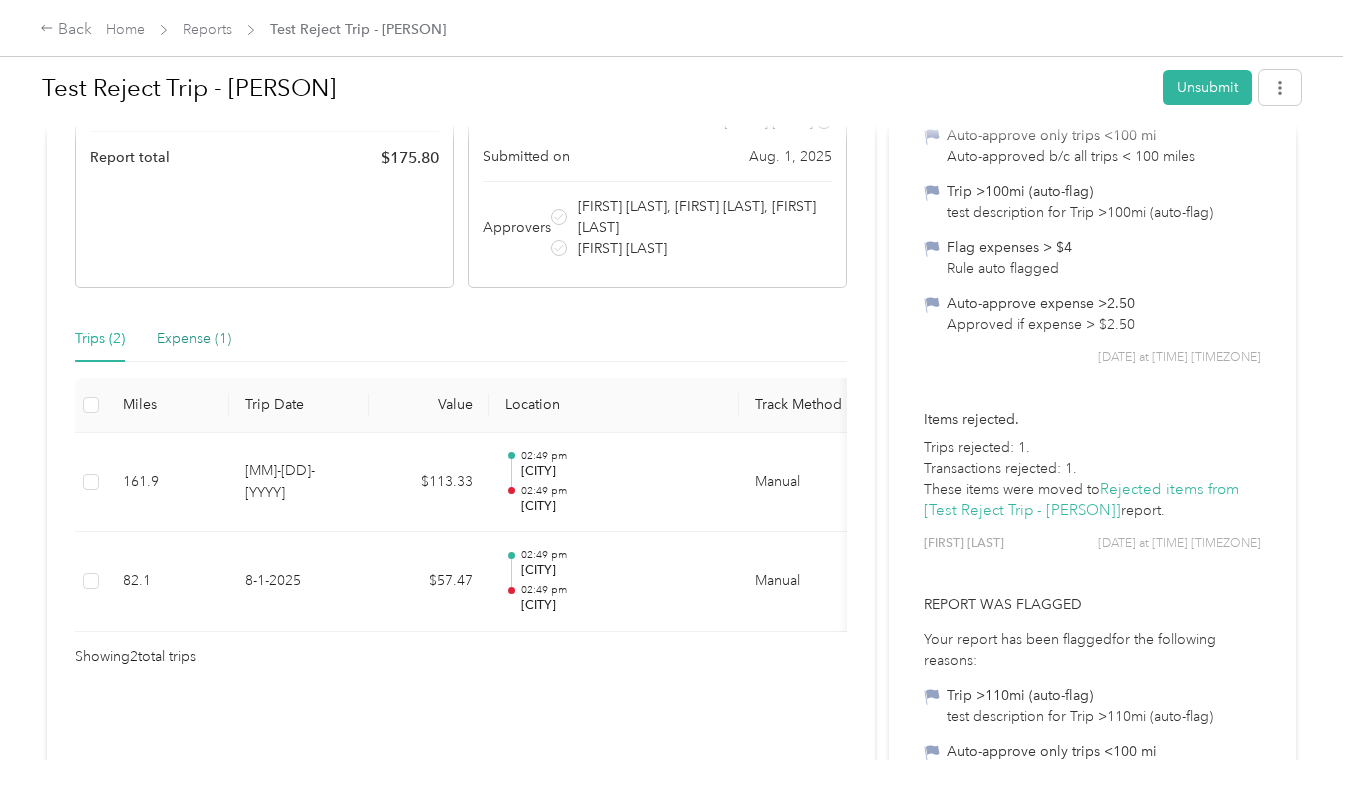 click on "Expense (1)" at bounding box center [194, 339] 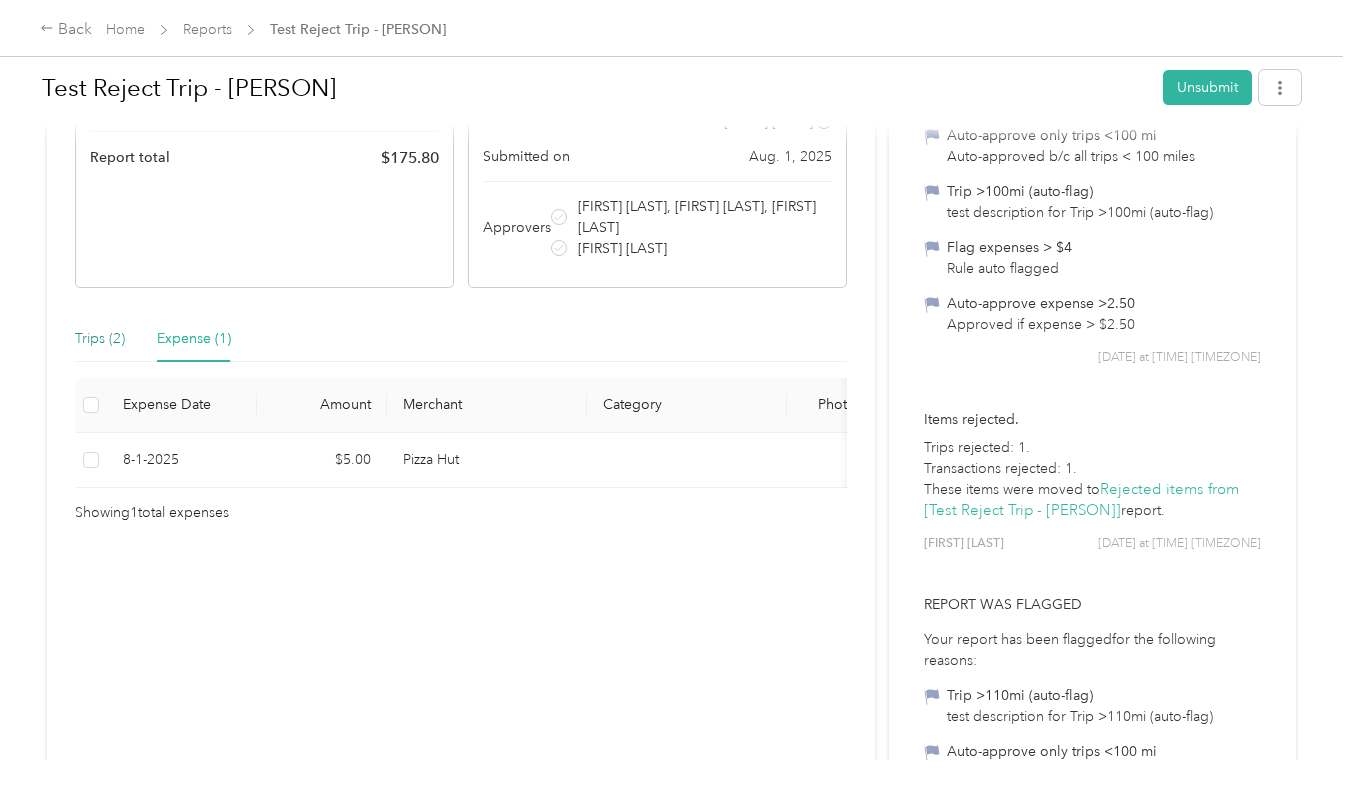 click on "Trips (2)" at bounding box center [100, 339] 